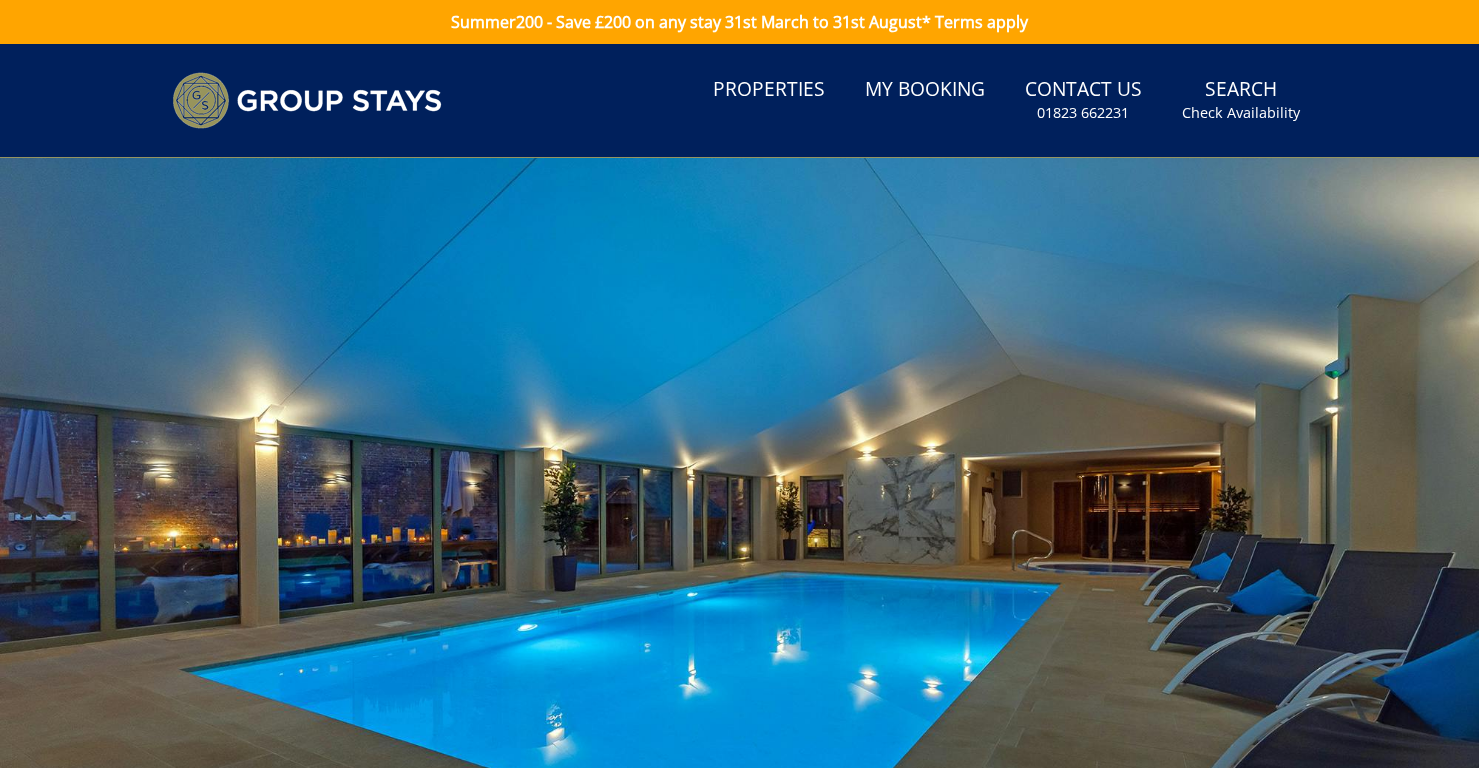 scroll, scrollTop: 0, scrollLeft: 0, axis: both 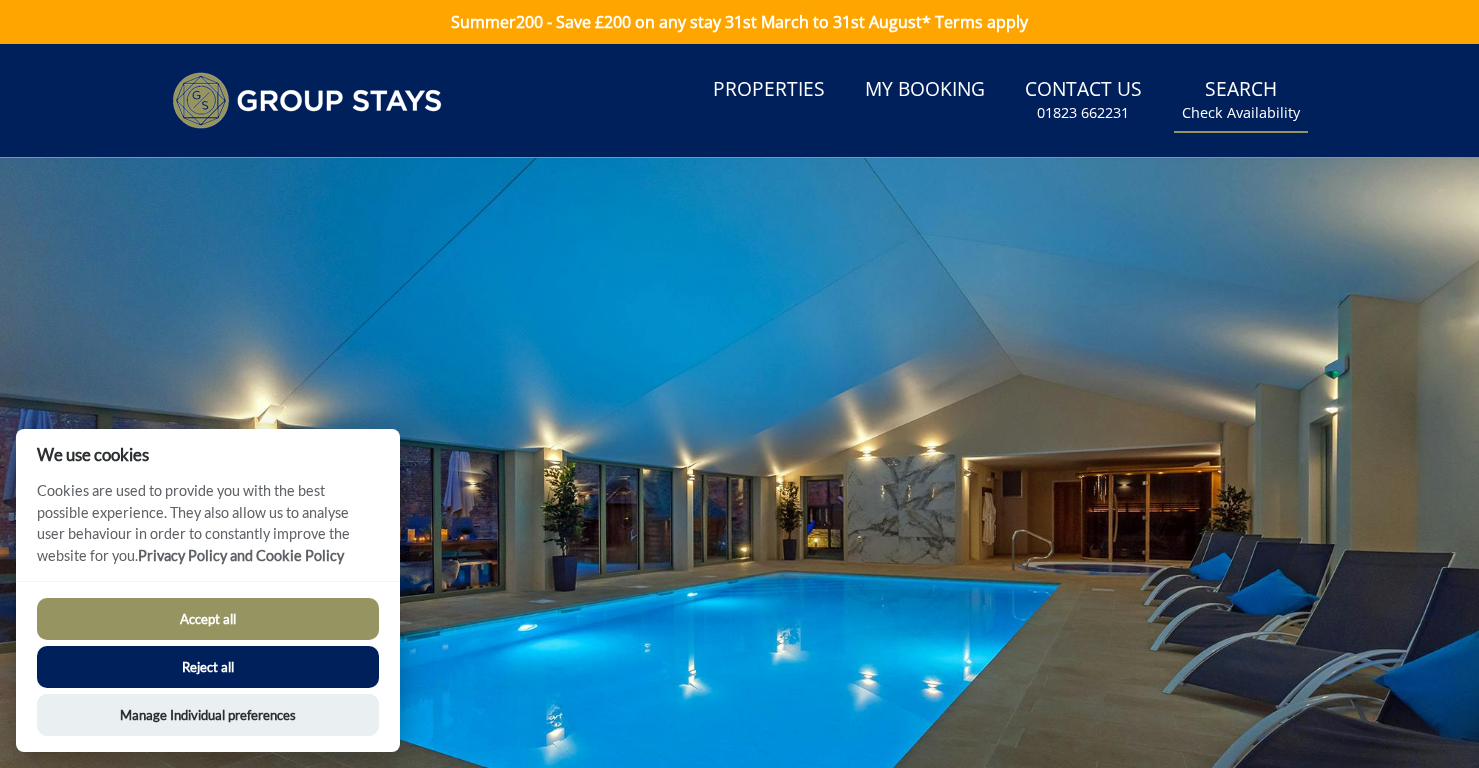 click on "Check Availability" at bounding box center (1241, 113) 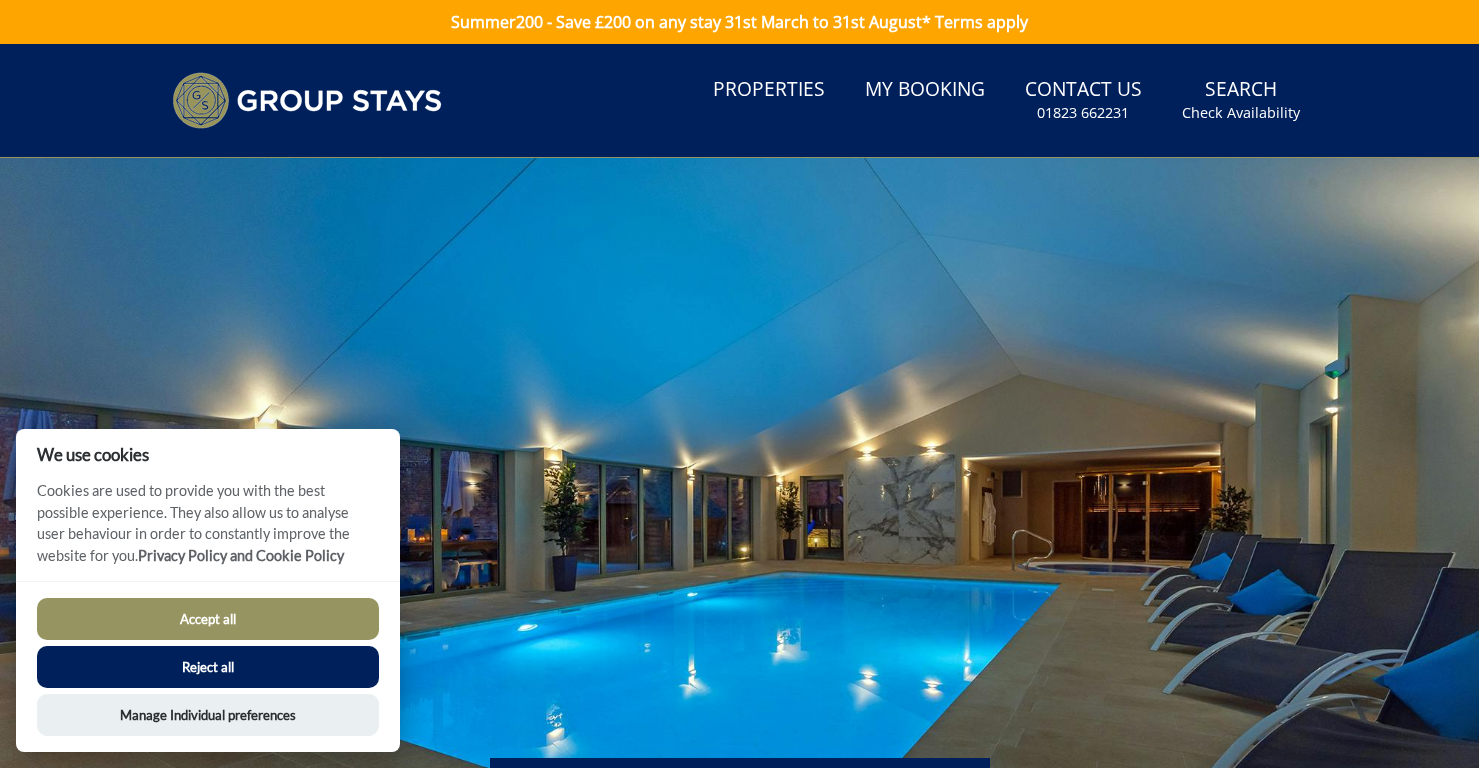 click on "Accept all" at bounding box center [208, 619] 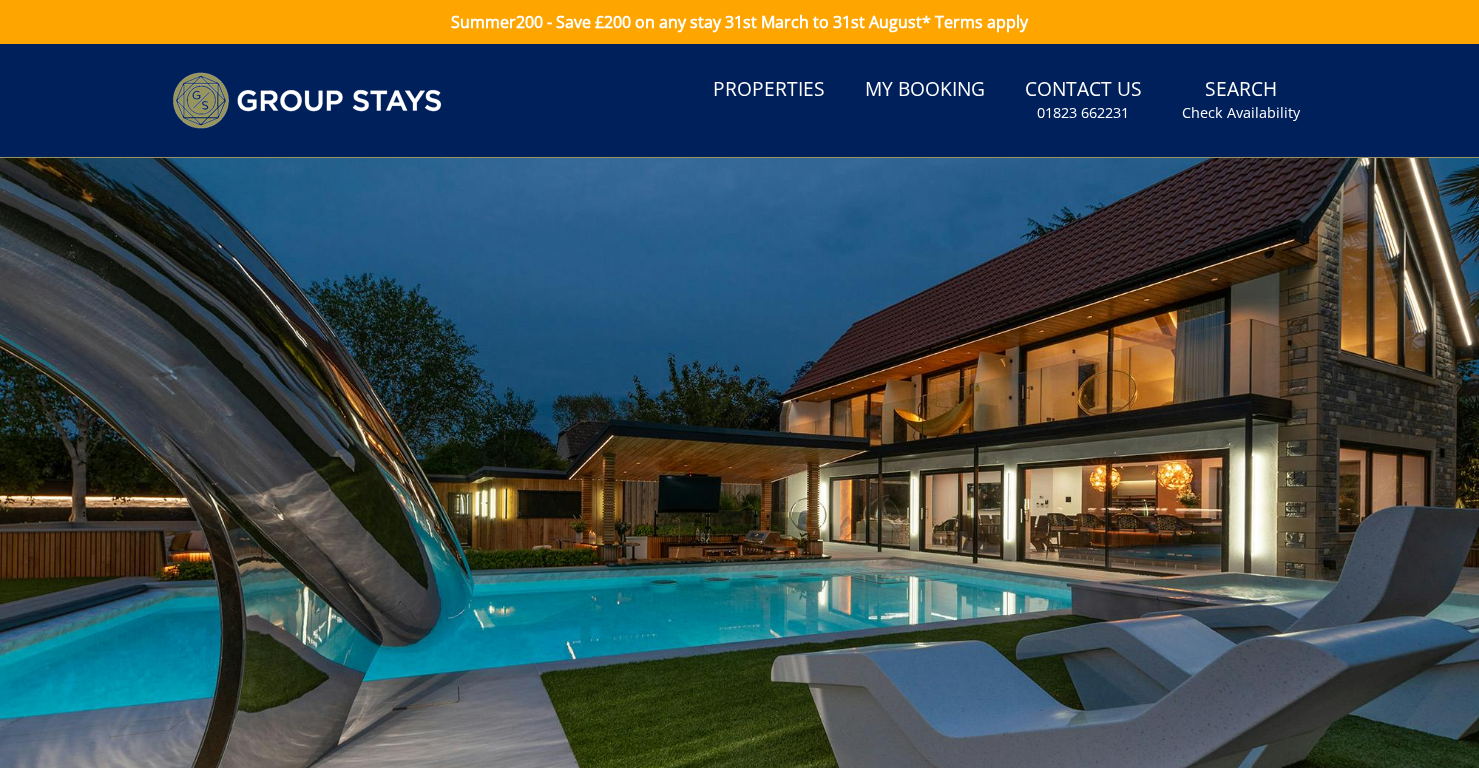 scroll, scrollTop: 0, scrollLeft: 0, axis: both 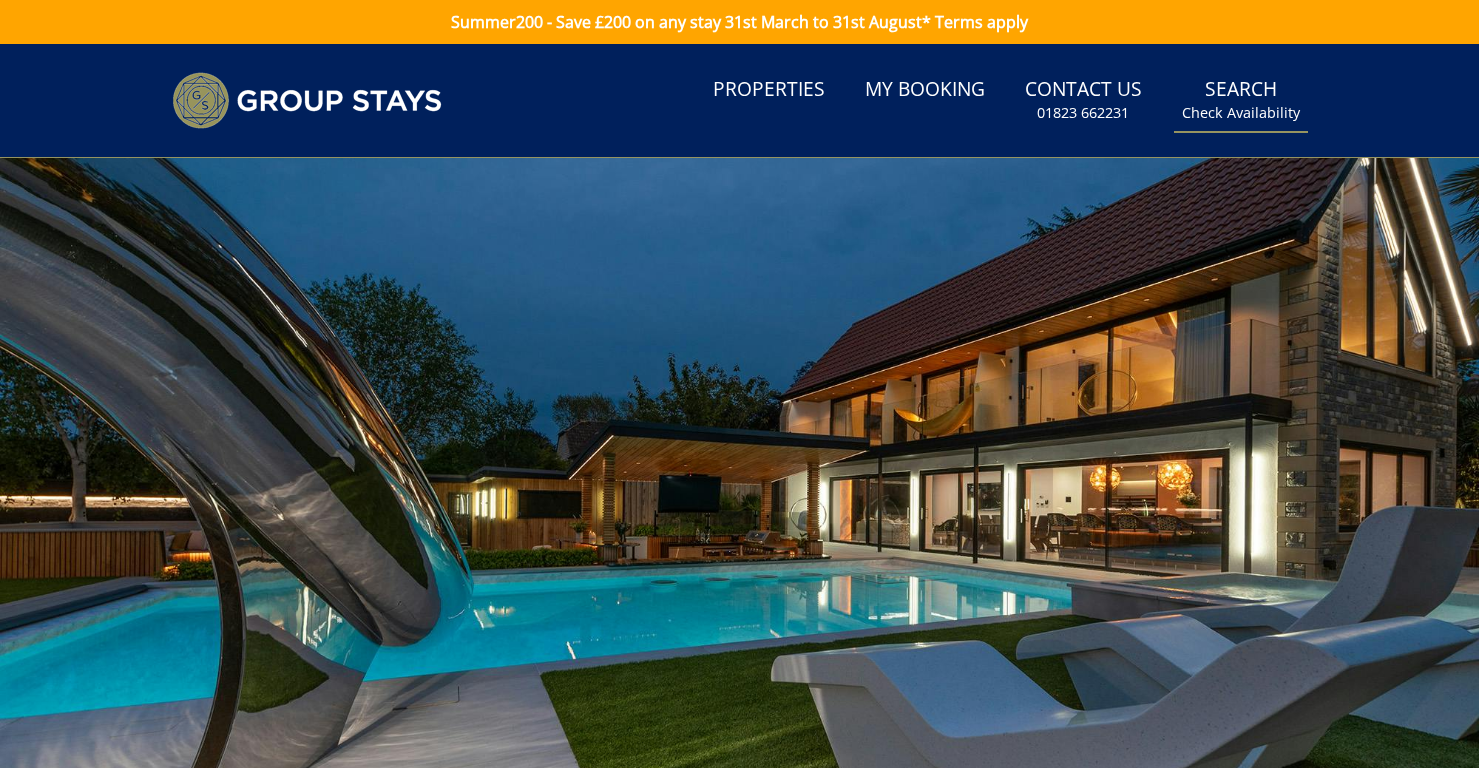 click on "Check Availability" at bounding box center [1241, 113] 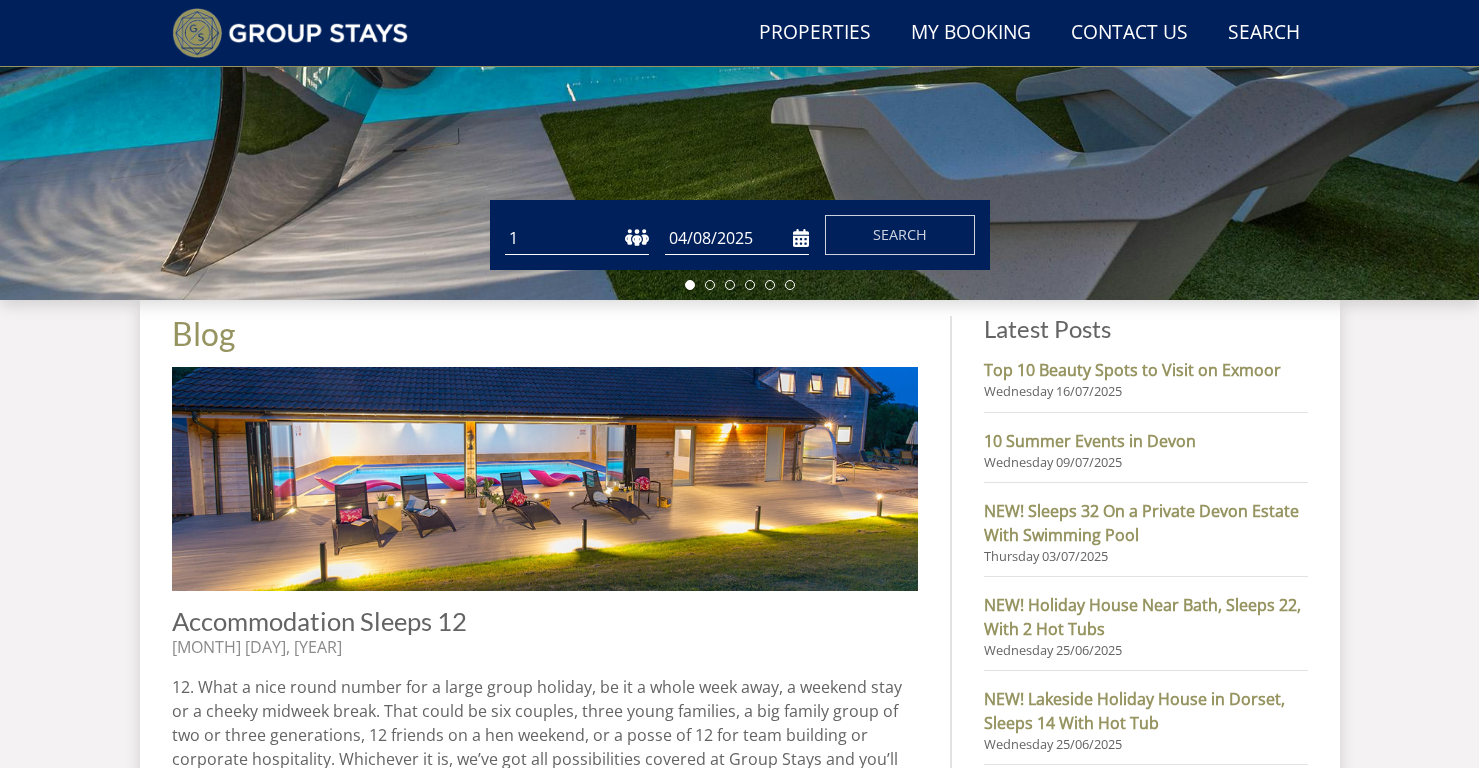 scroll, scrollTop: 509, scrollLeft: 0, axis: vertical 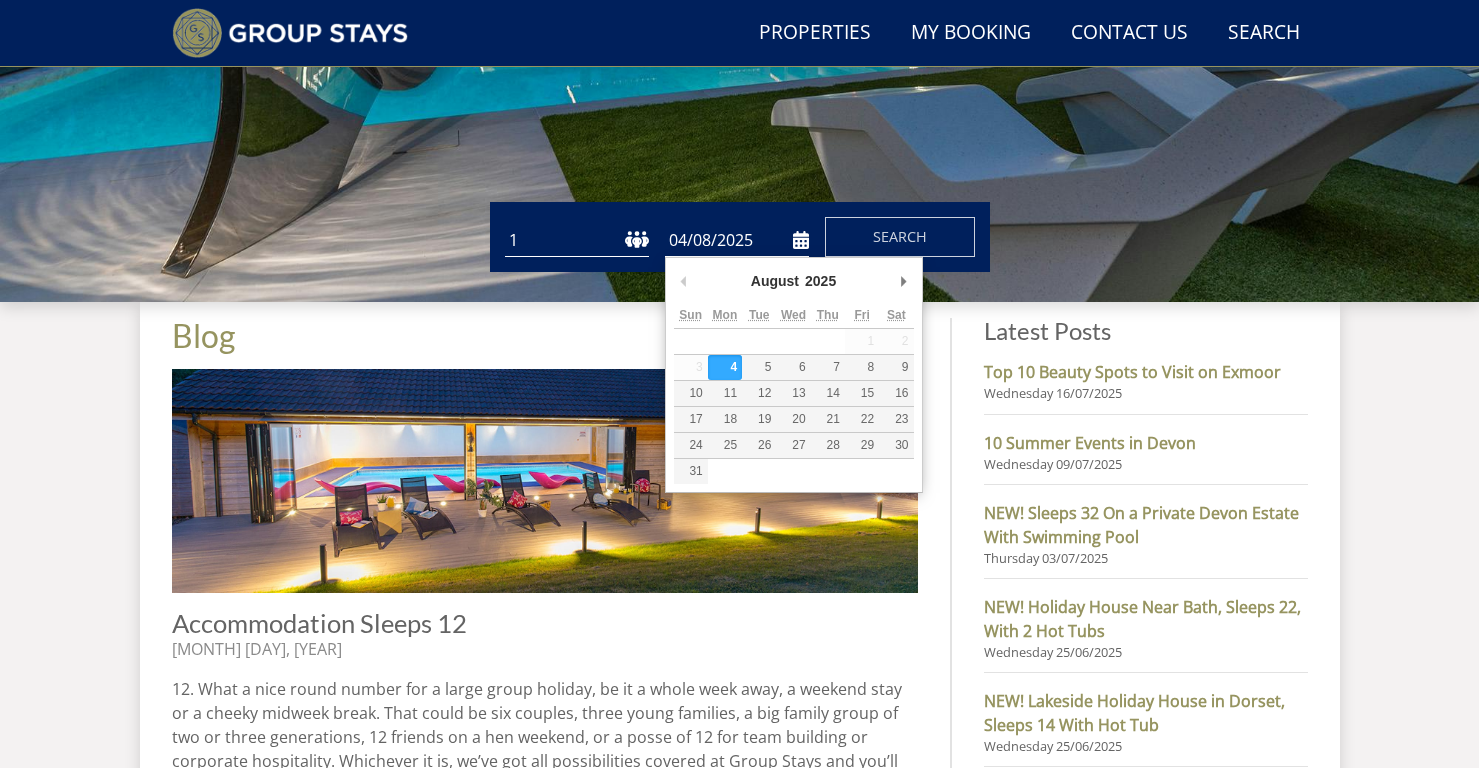 click on "04/08/2025" at bounding box center [737, 240] 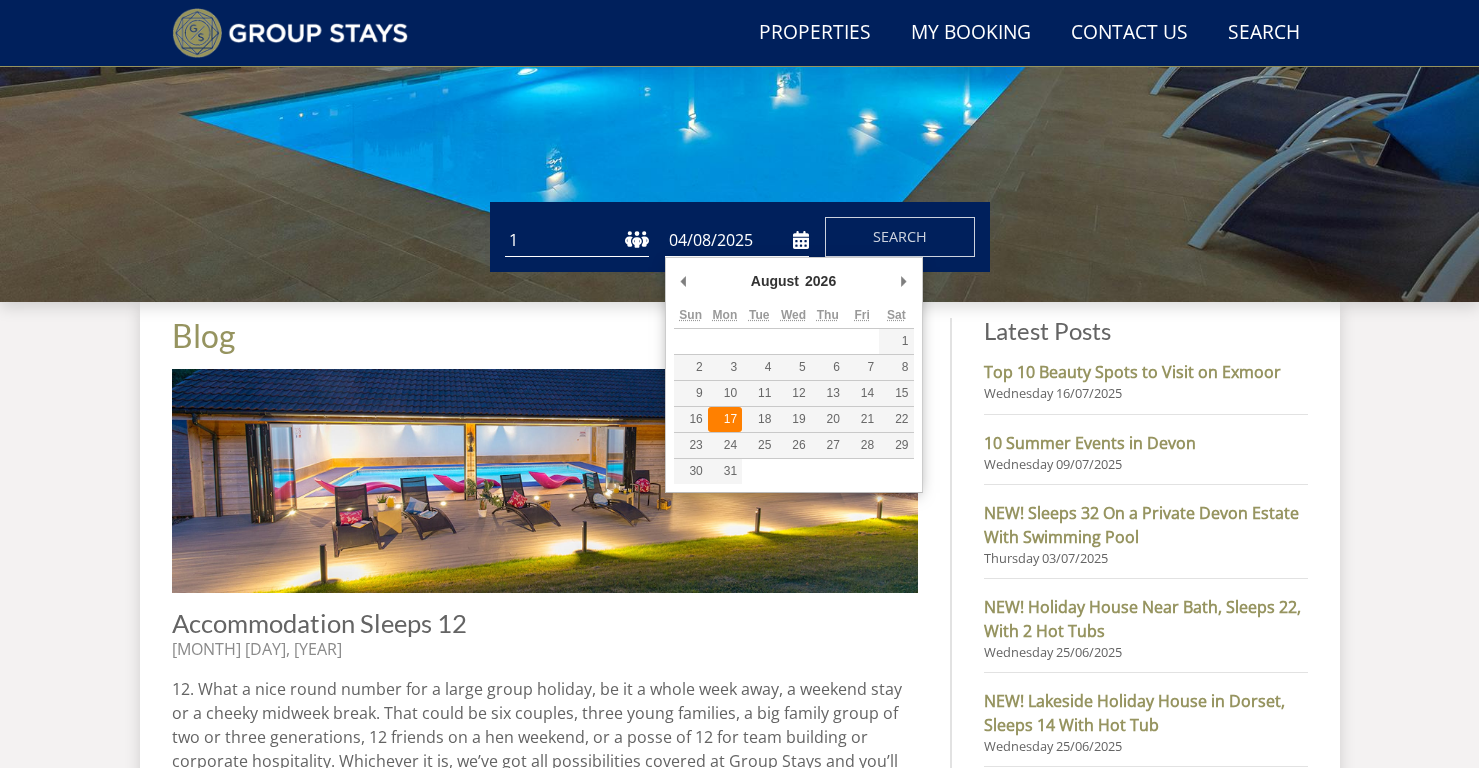 type on "17/08/2026" 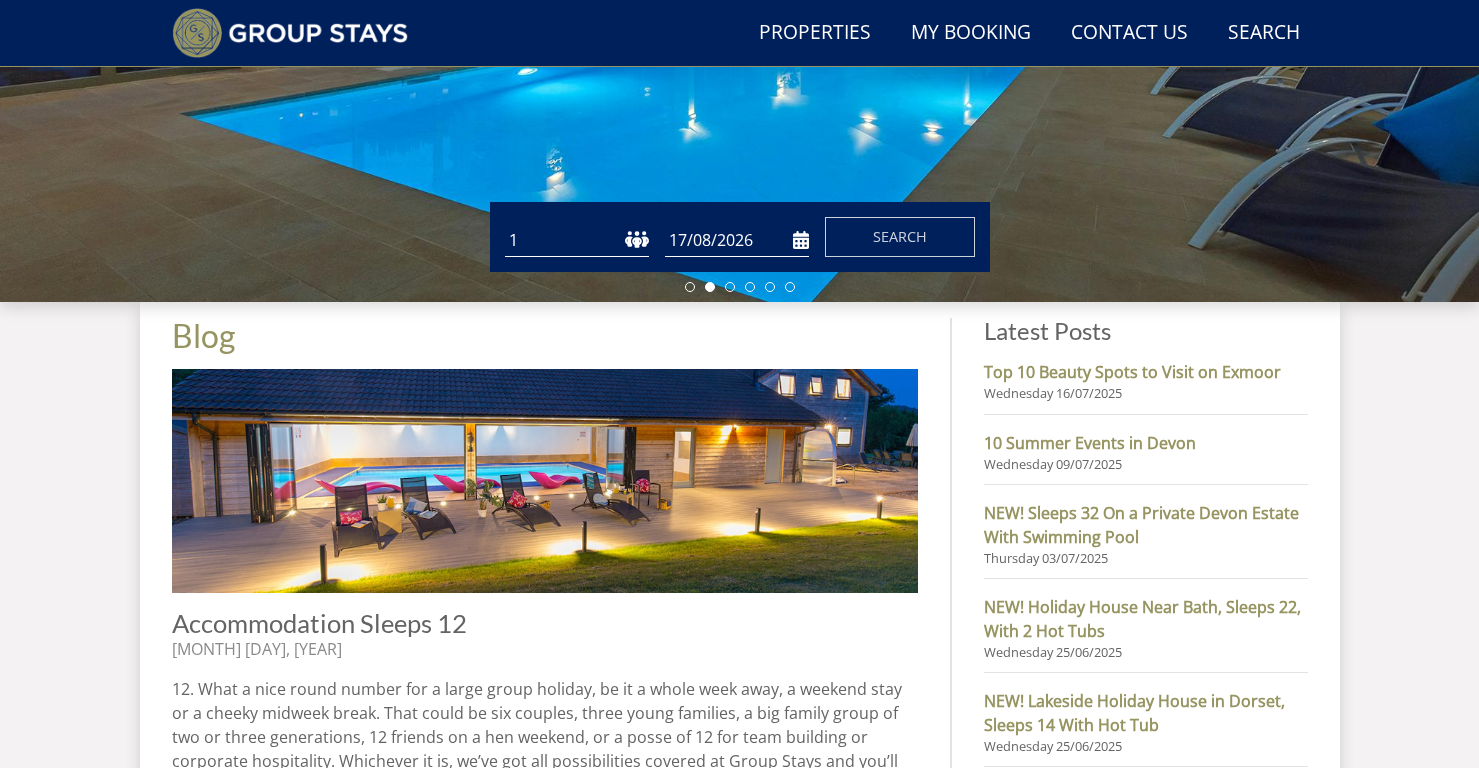select on "14" 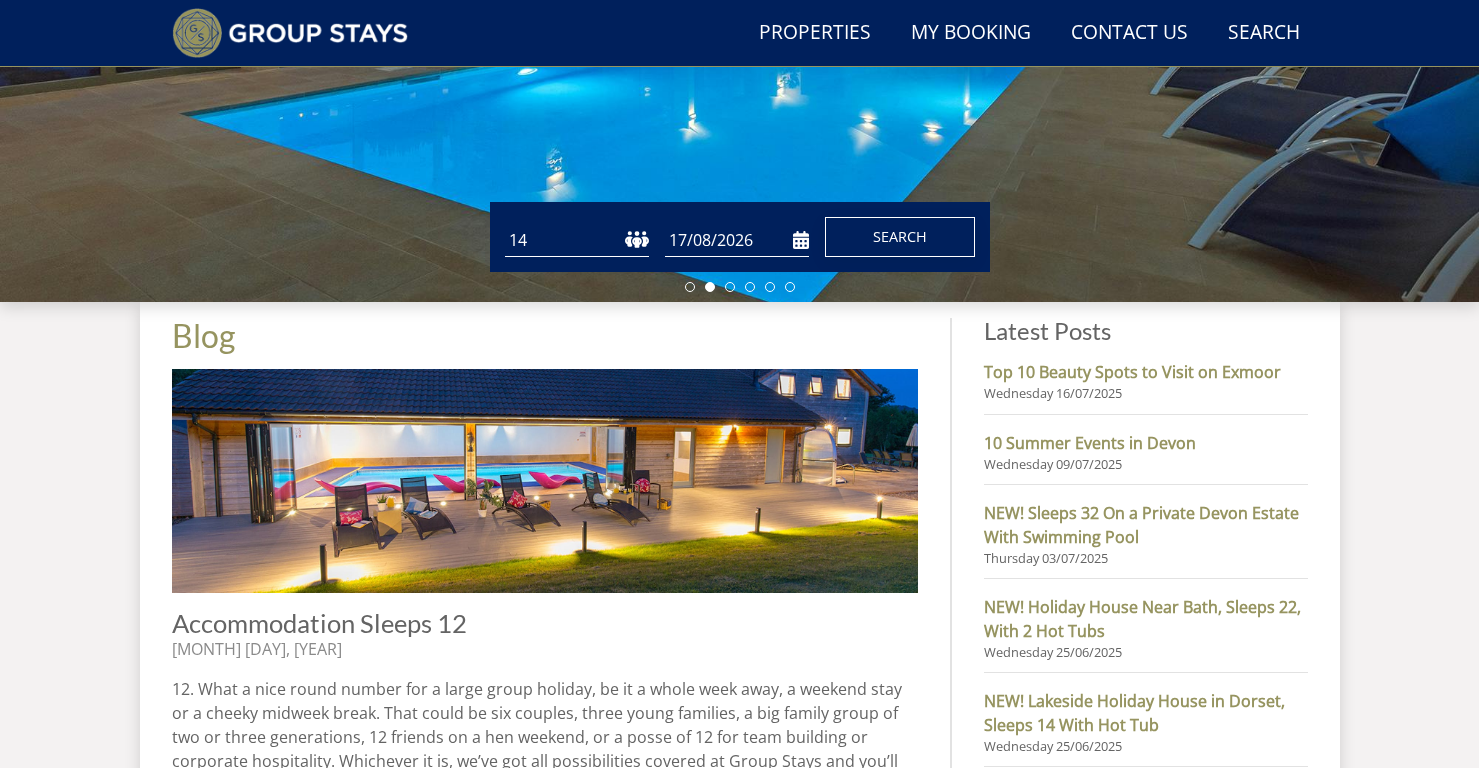 click on "Search" at bounding box center (900, 237) 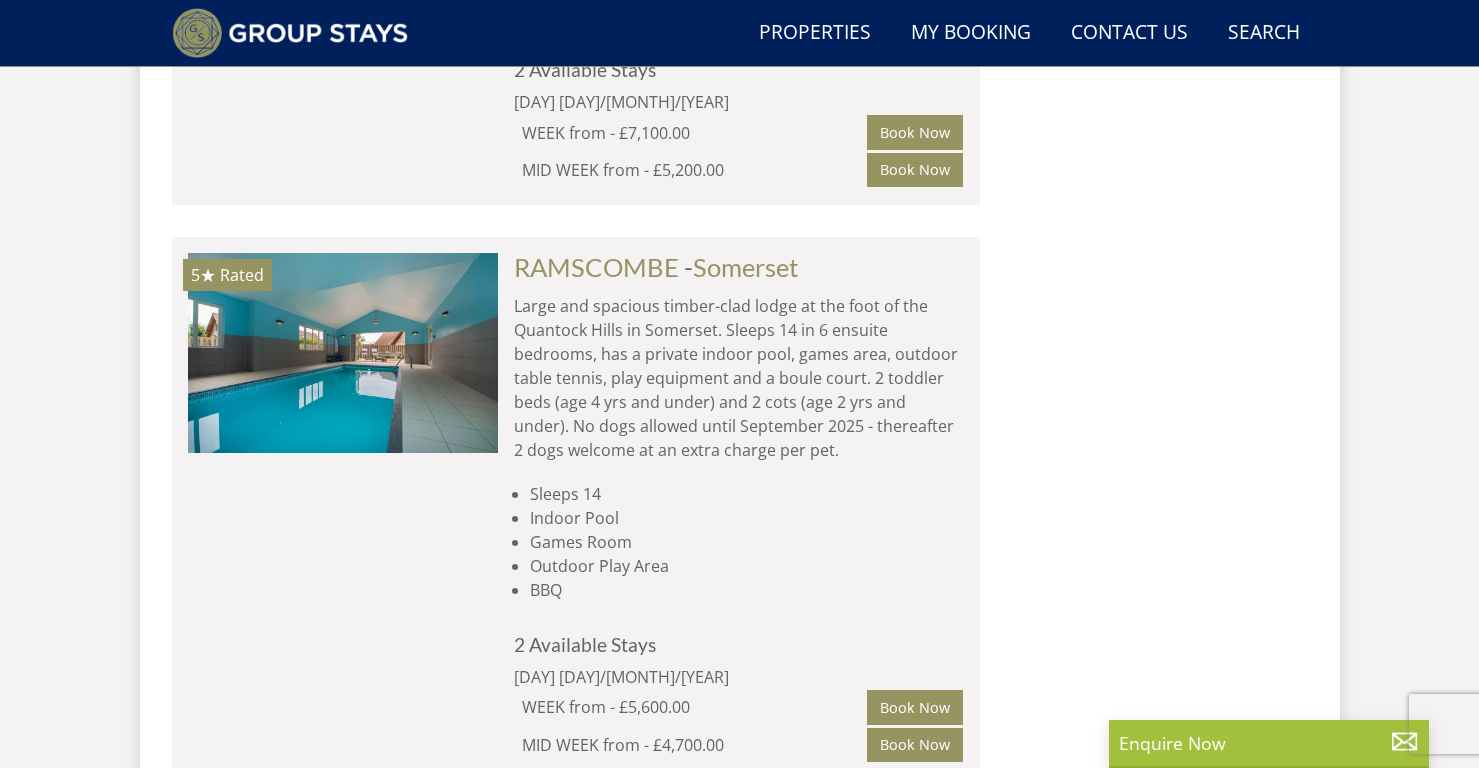 scroll, scrollTop: 5396, scrollLeft: 0, axis: vertical 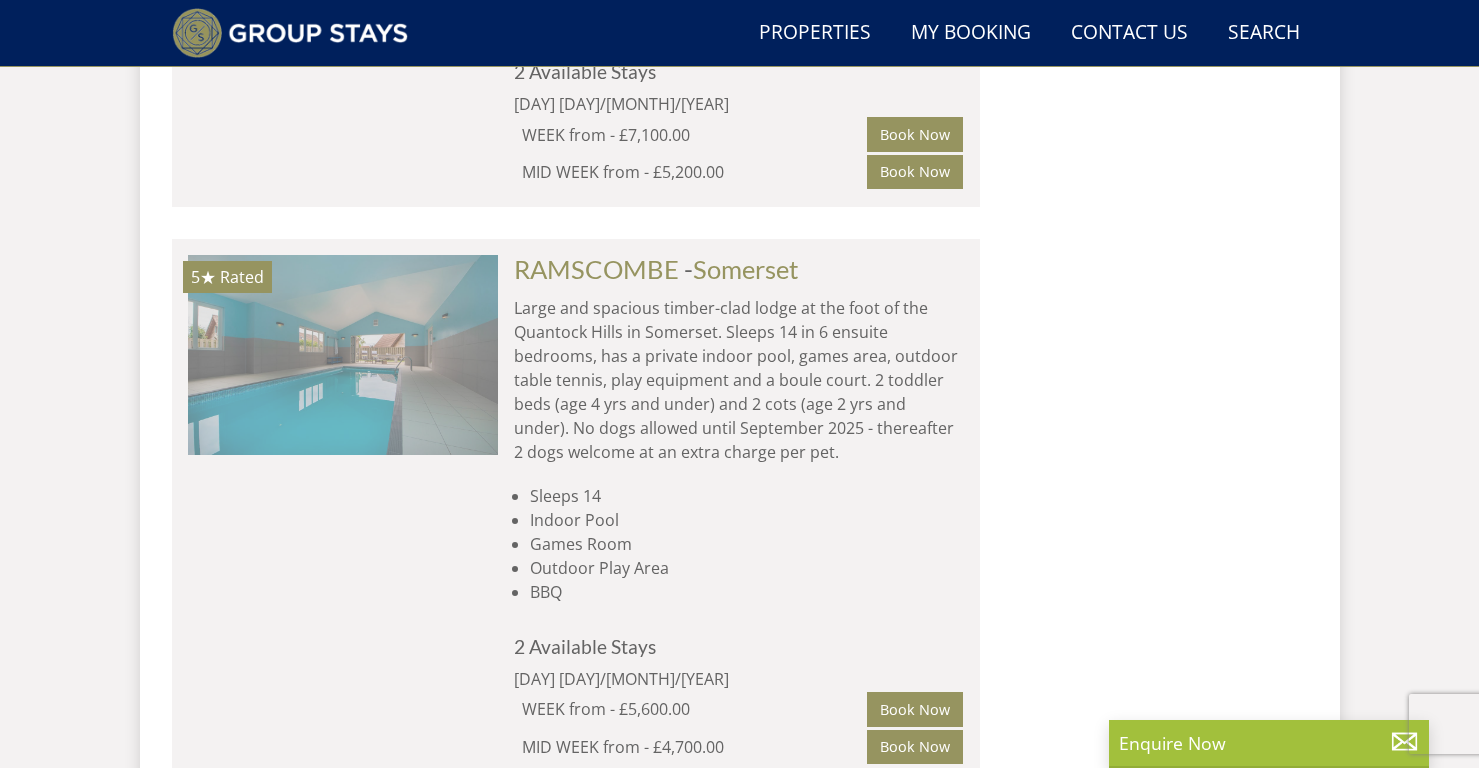 click at bounding box center [343, 355] 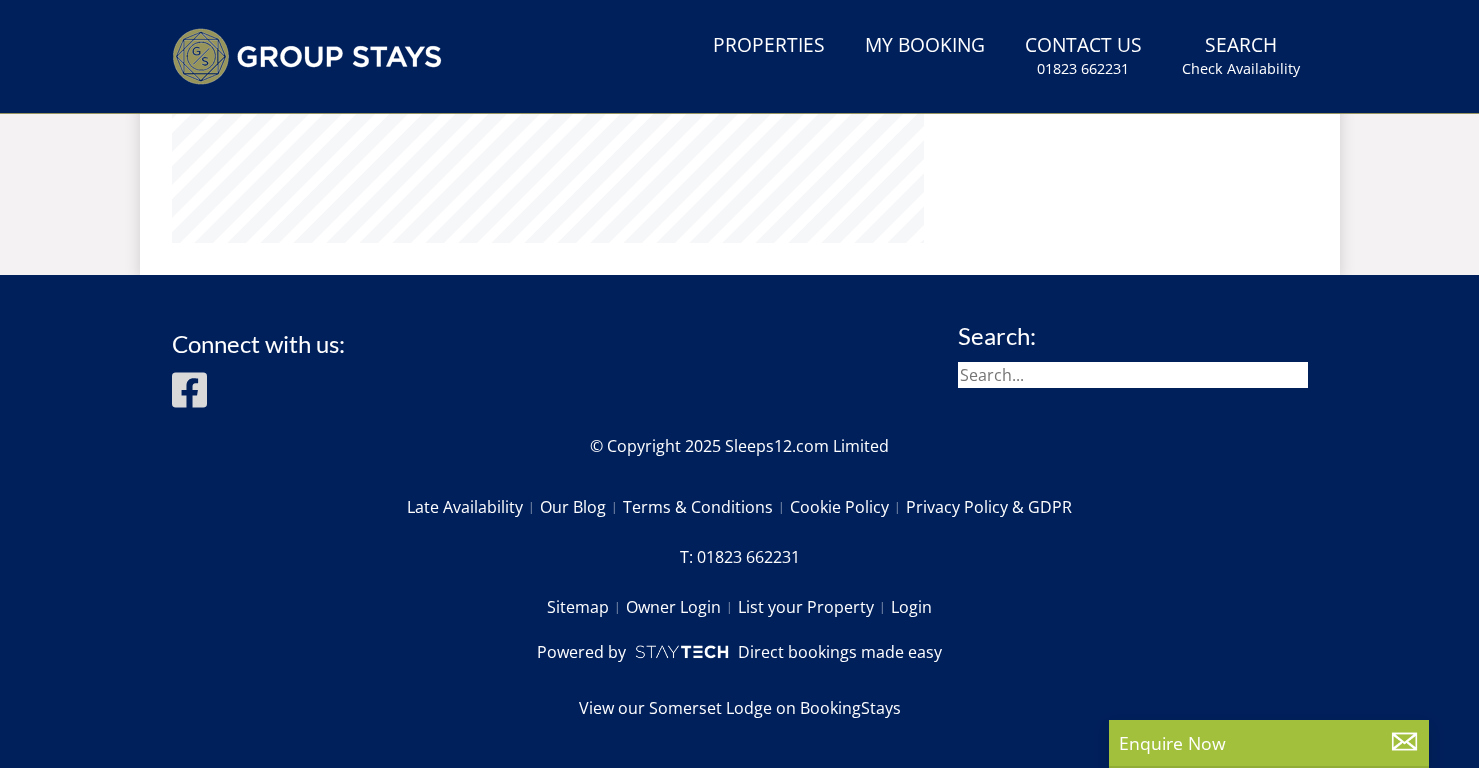 scroll, scrollTop: 0, scrollLeft: 0, axis: both 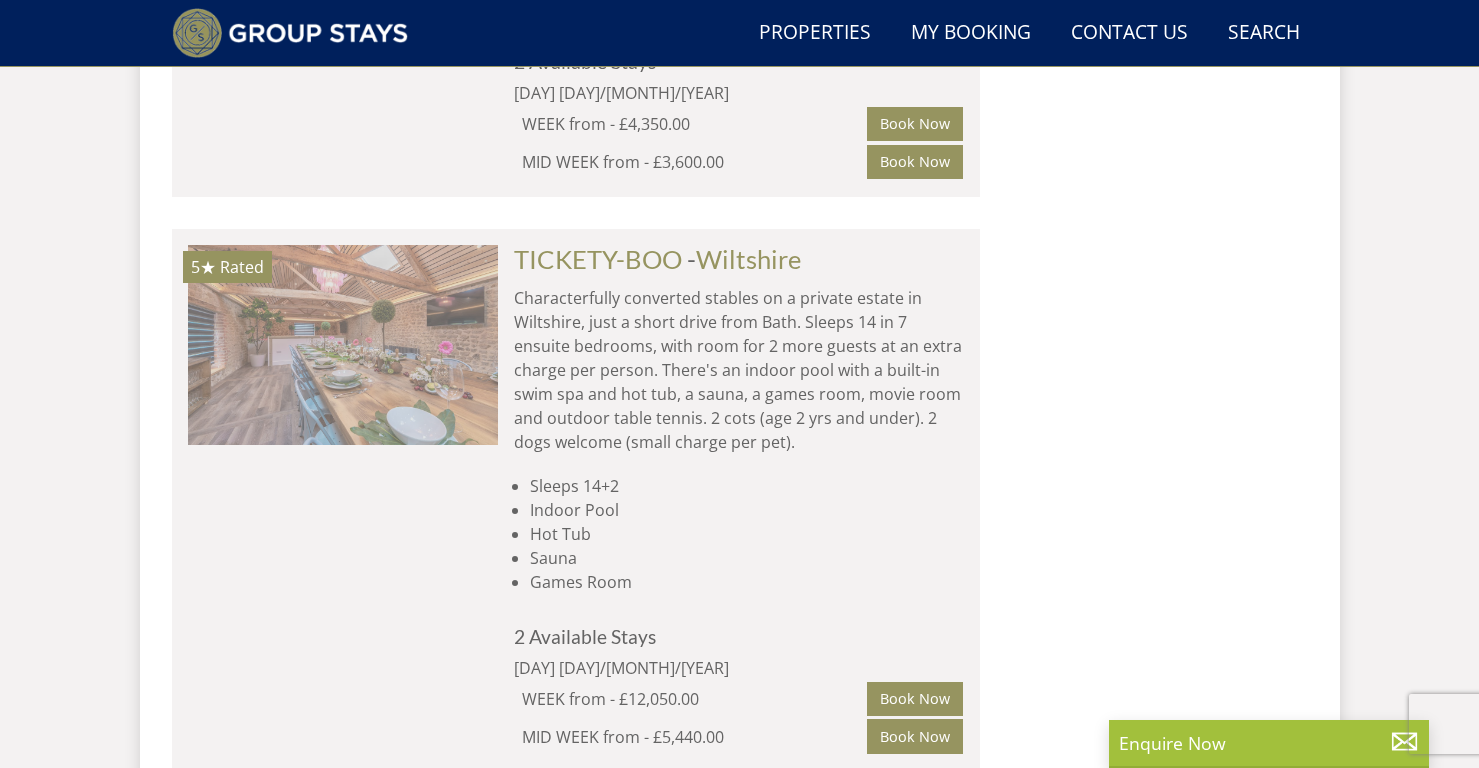 click at bounding box center (343, 345) 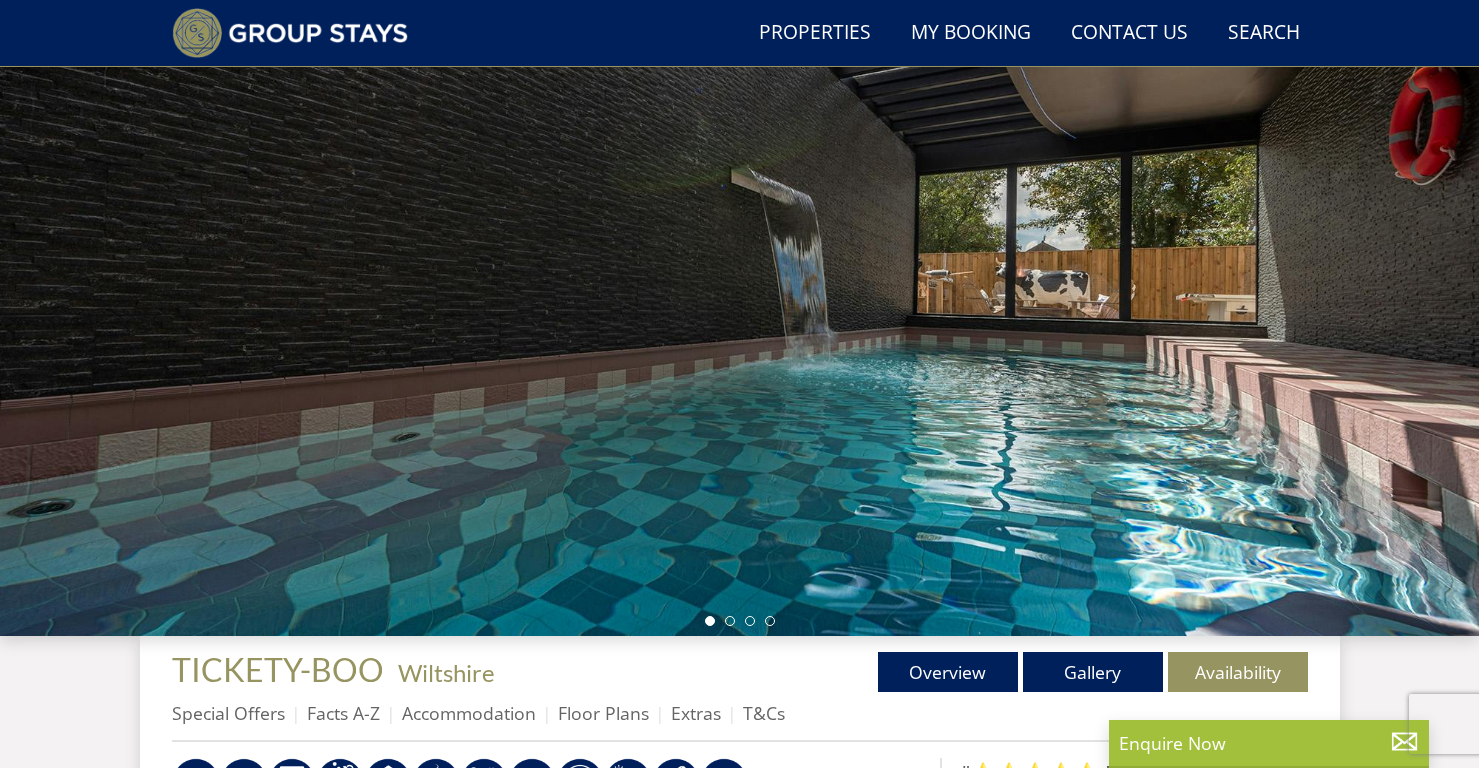 scroll, scrollTop: 183, scrollLeft: 0, axis: vertical 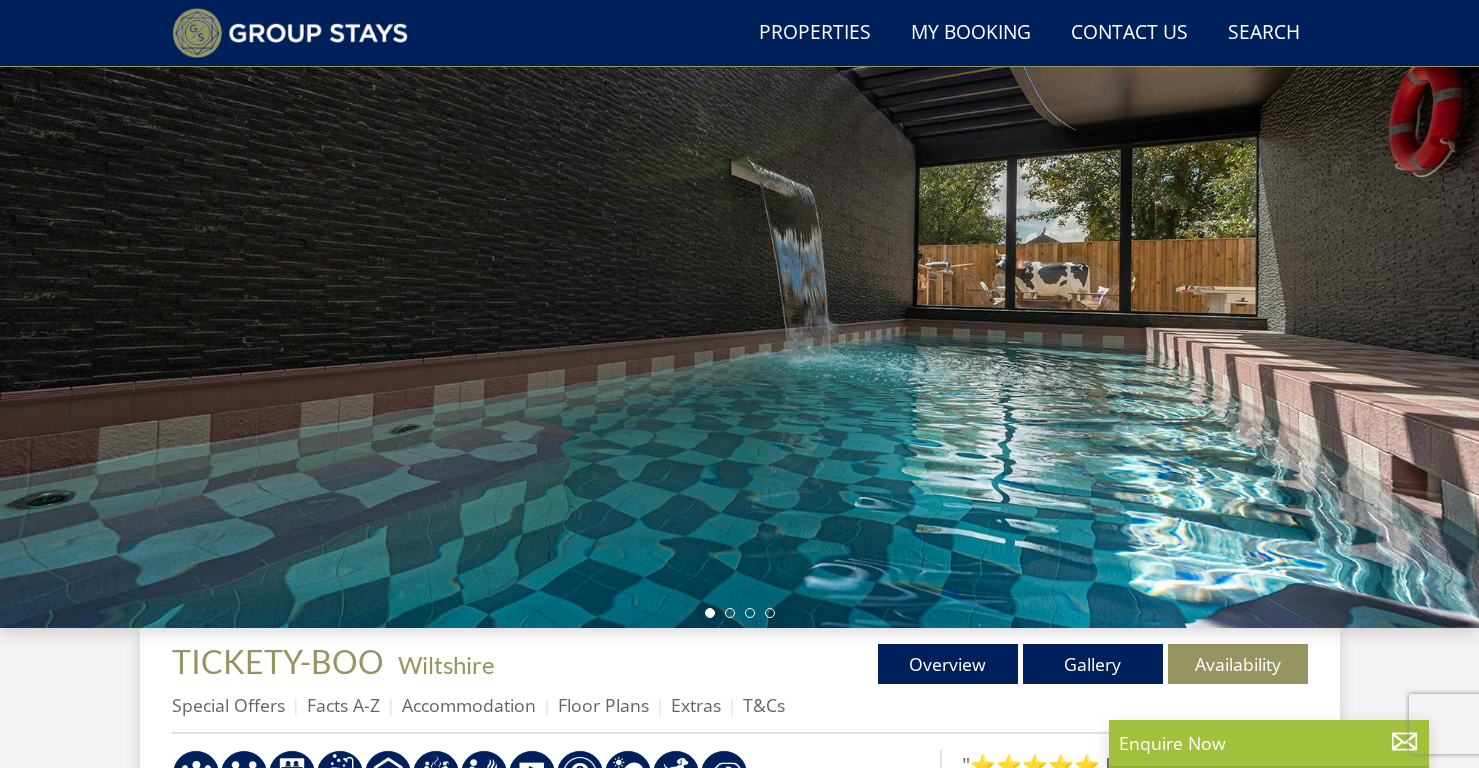 click at bounding box center [739, 278] 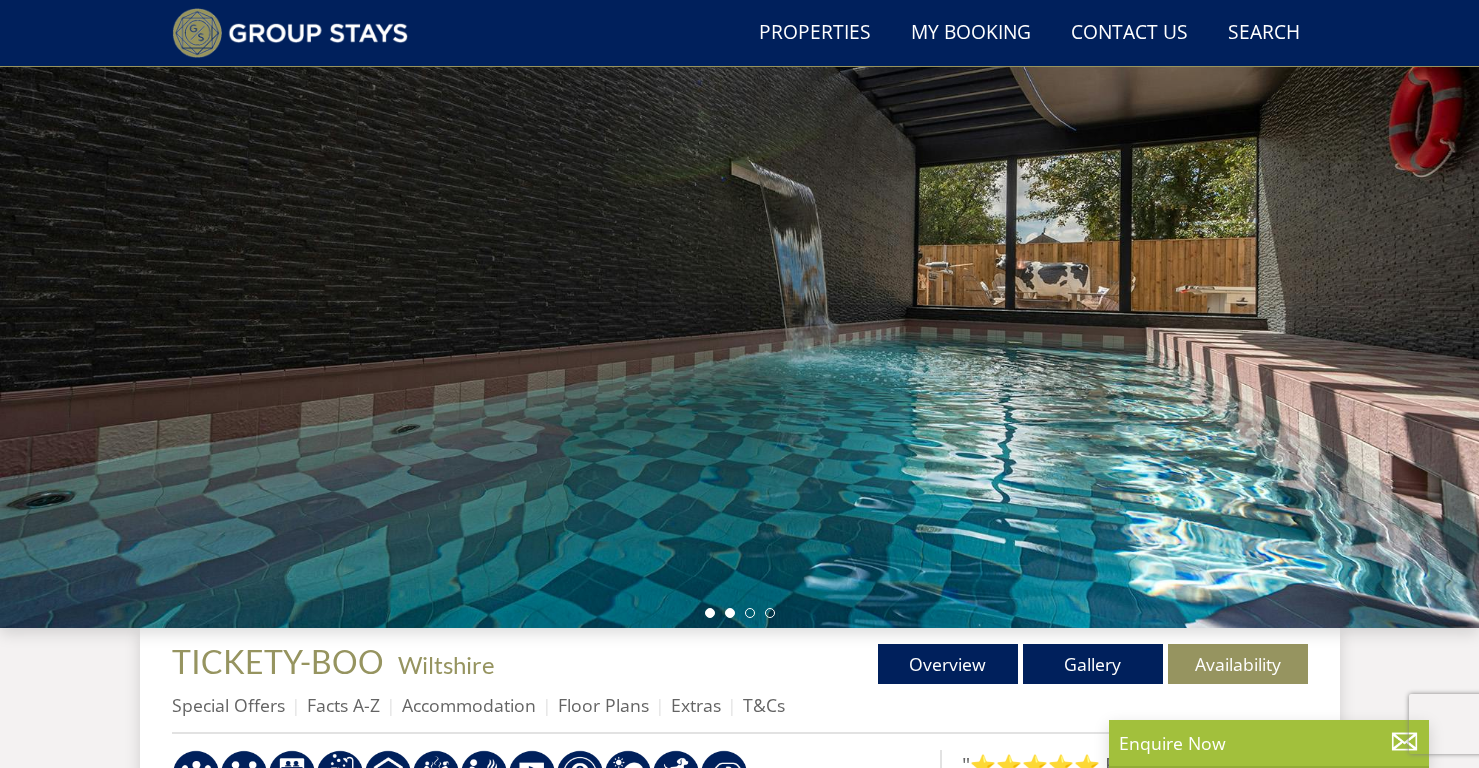 click at bounding box center [730, 613] 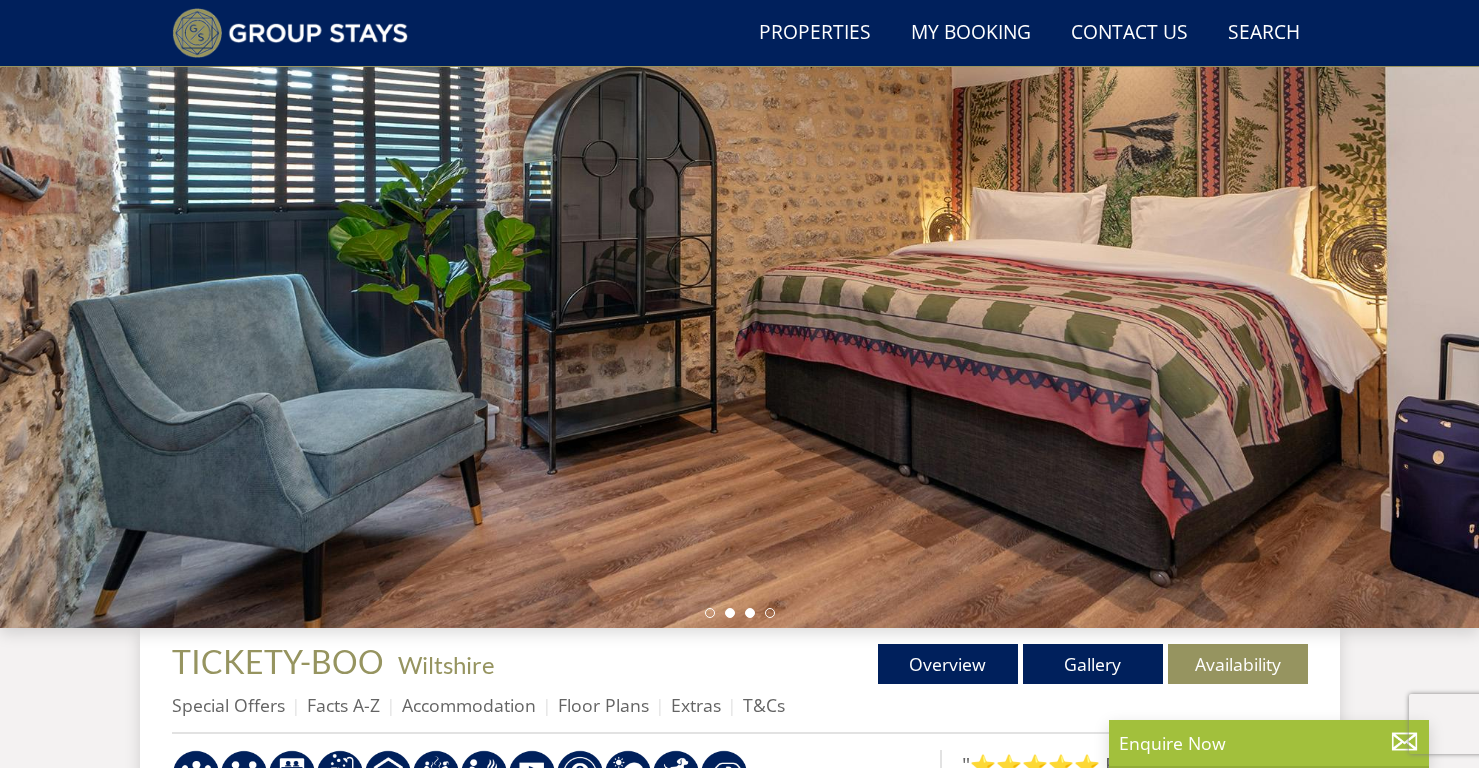 click at bounding box center (750, 613) 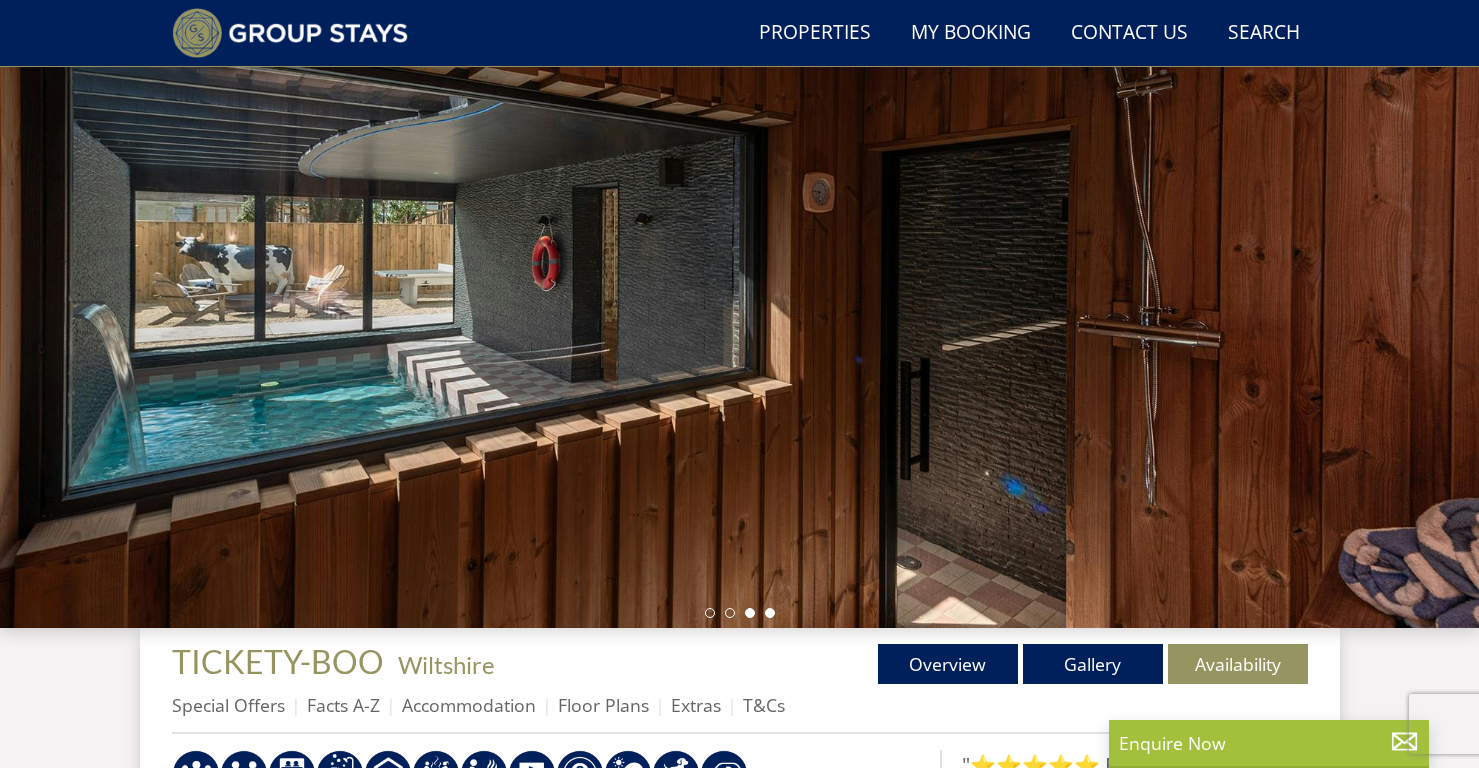 click at bounding box center (770, 613) 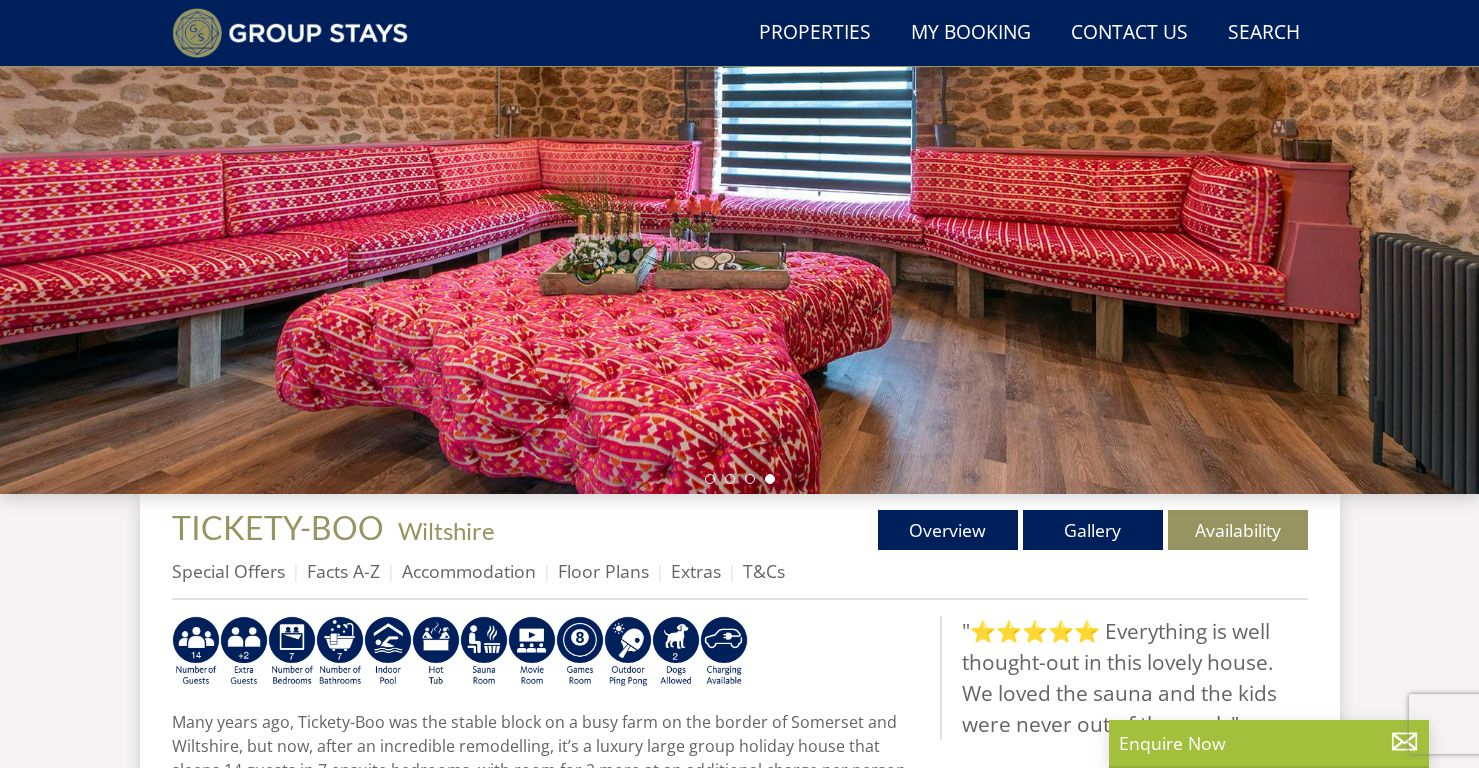 scroll, scrollTop: 324, scrollLeft: 0, axis: vertical 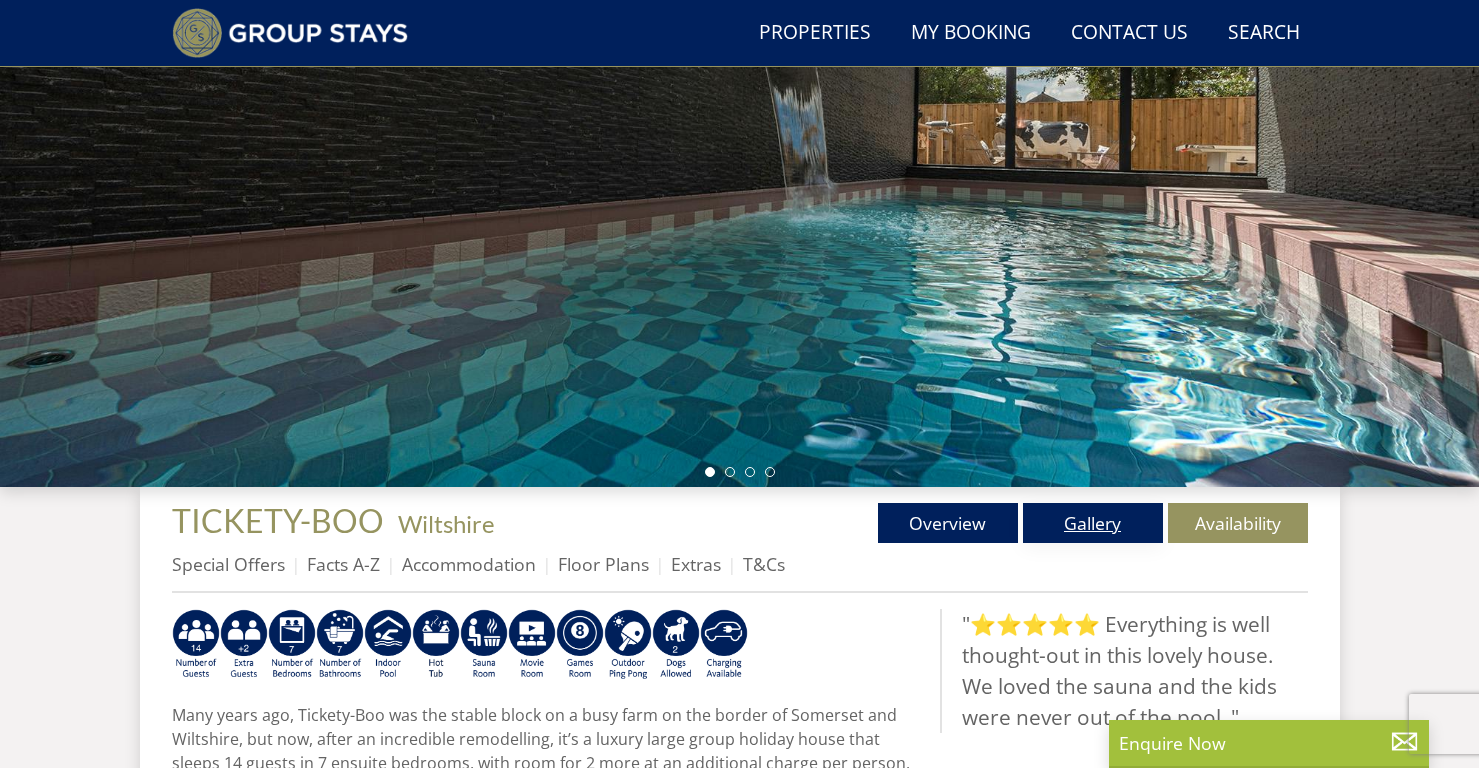 click on "Gallery" at bounding box center [1093, 523] 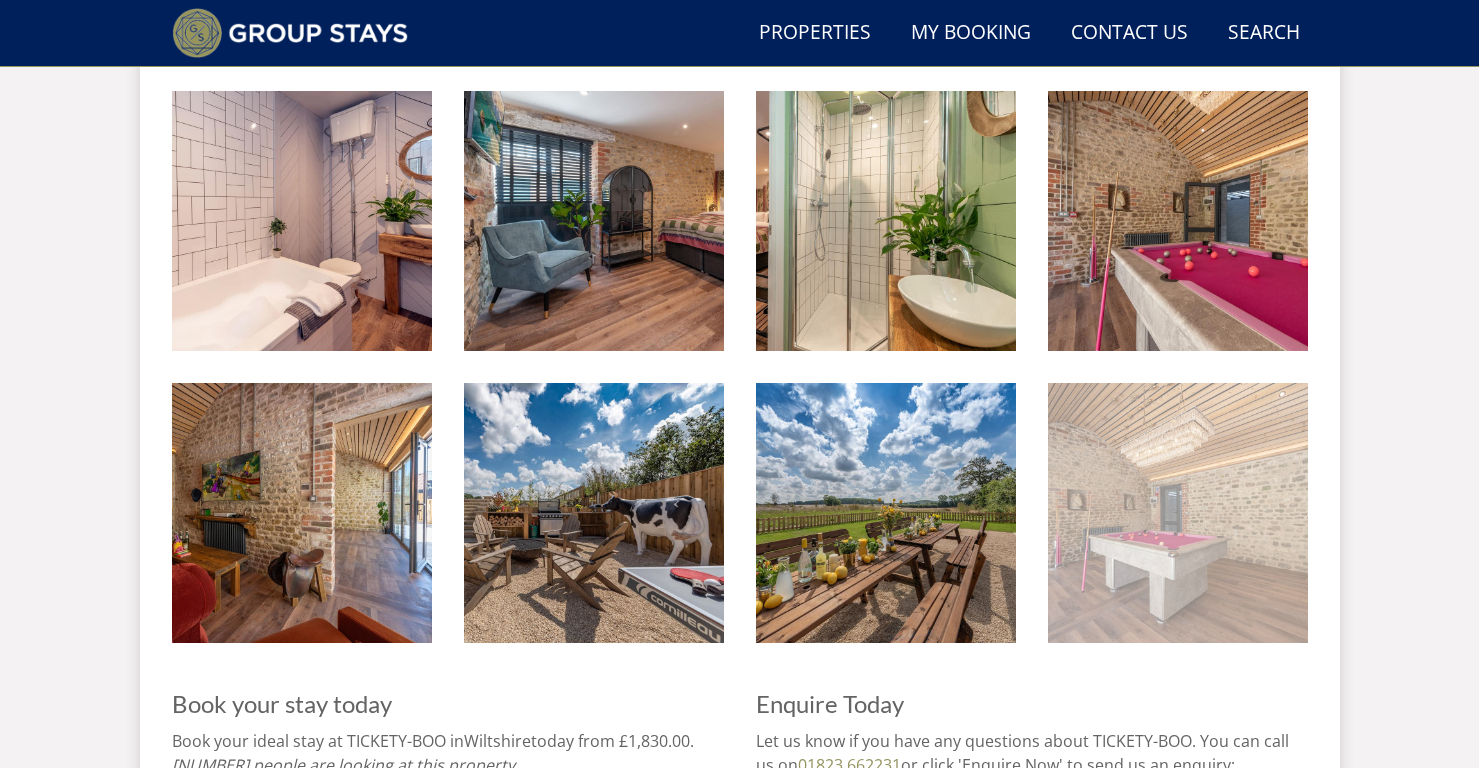 scroll, scrollTop: 2594, scrollLeft: 0, axis: vertical 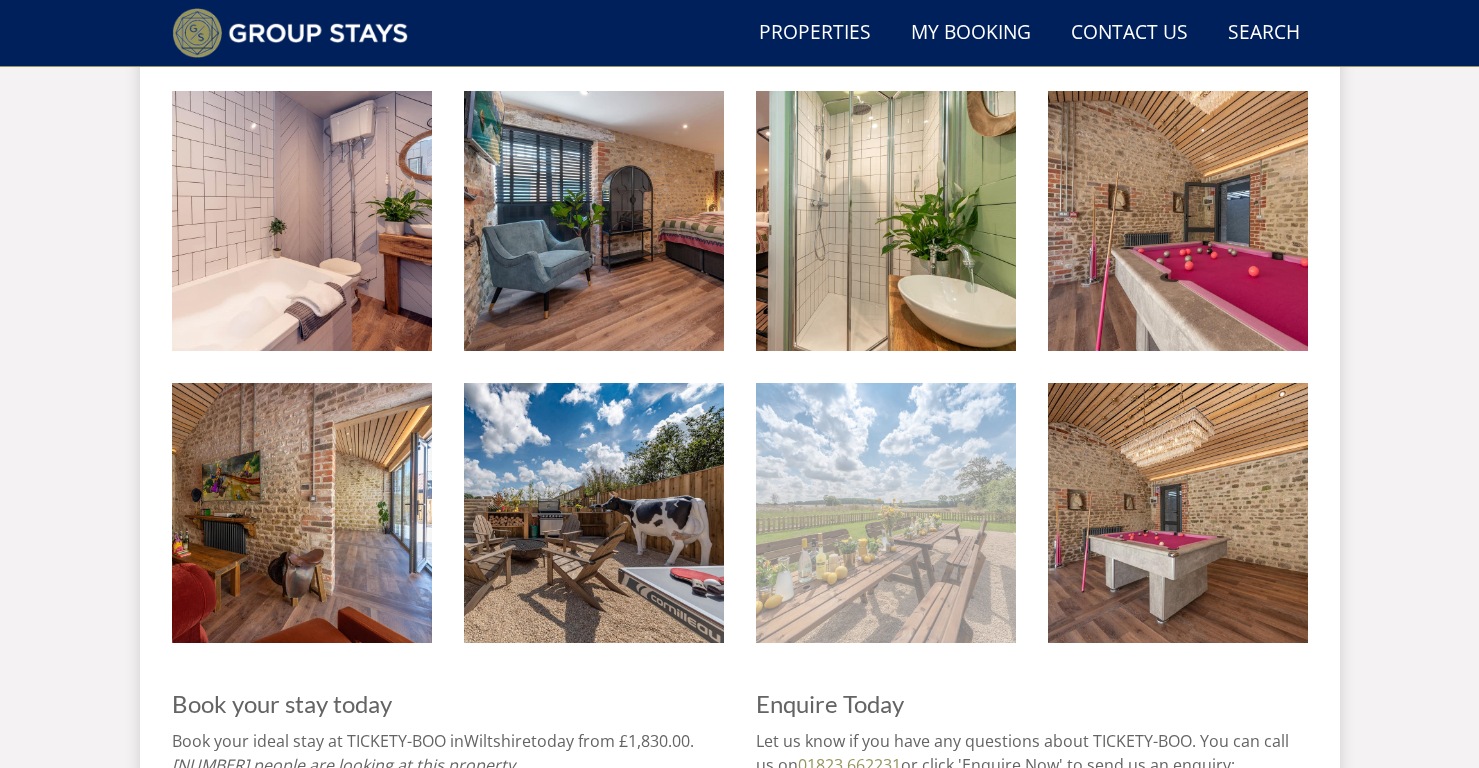 click at bounding box center [886, 513] 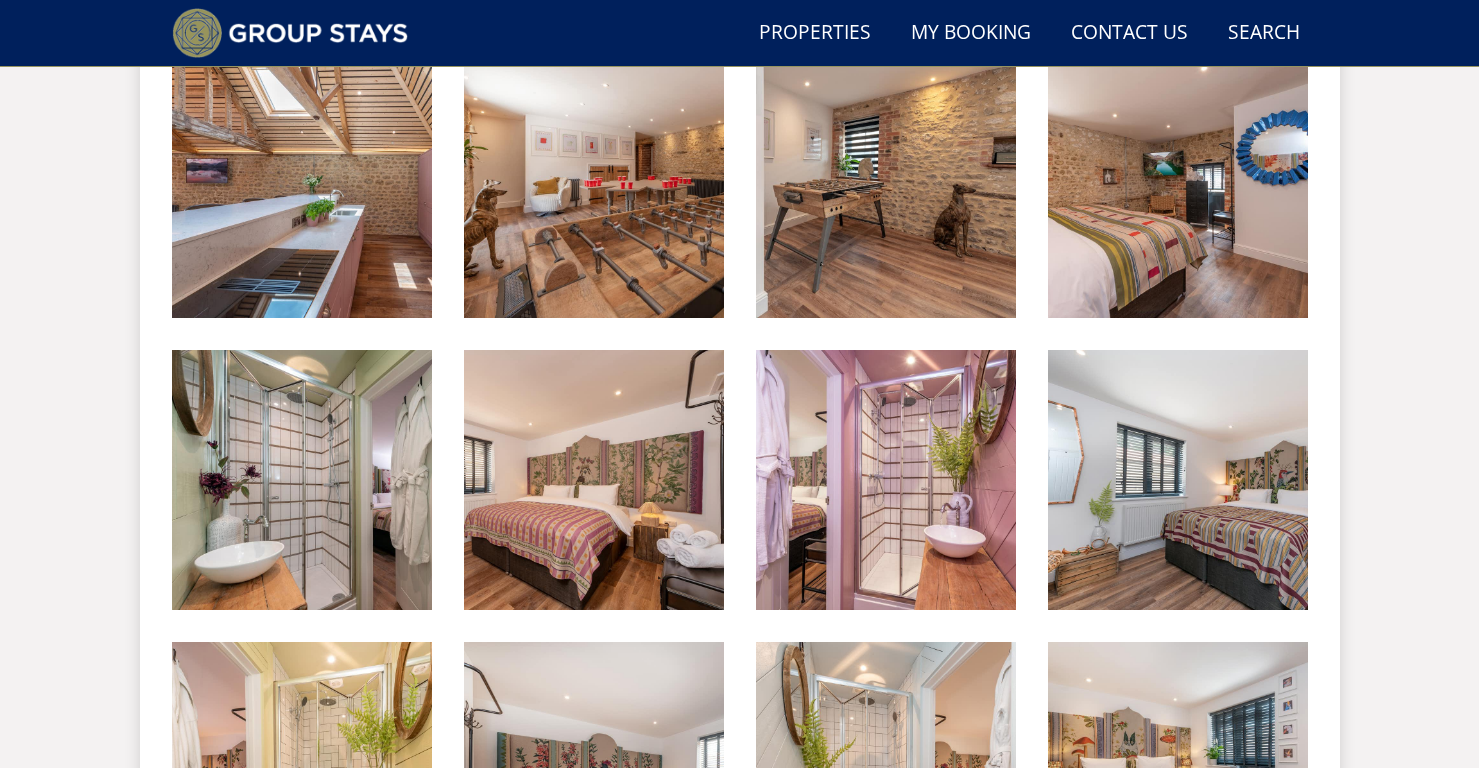 scroll, scrollTop: 1691, scrollLeft: 0, axis: vertical 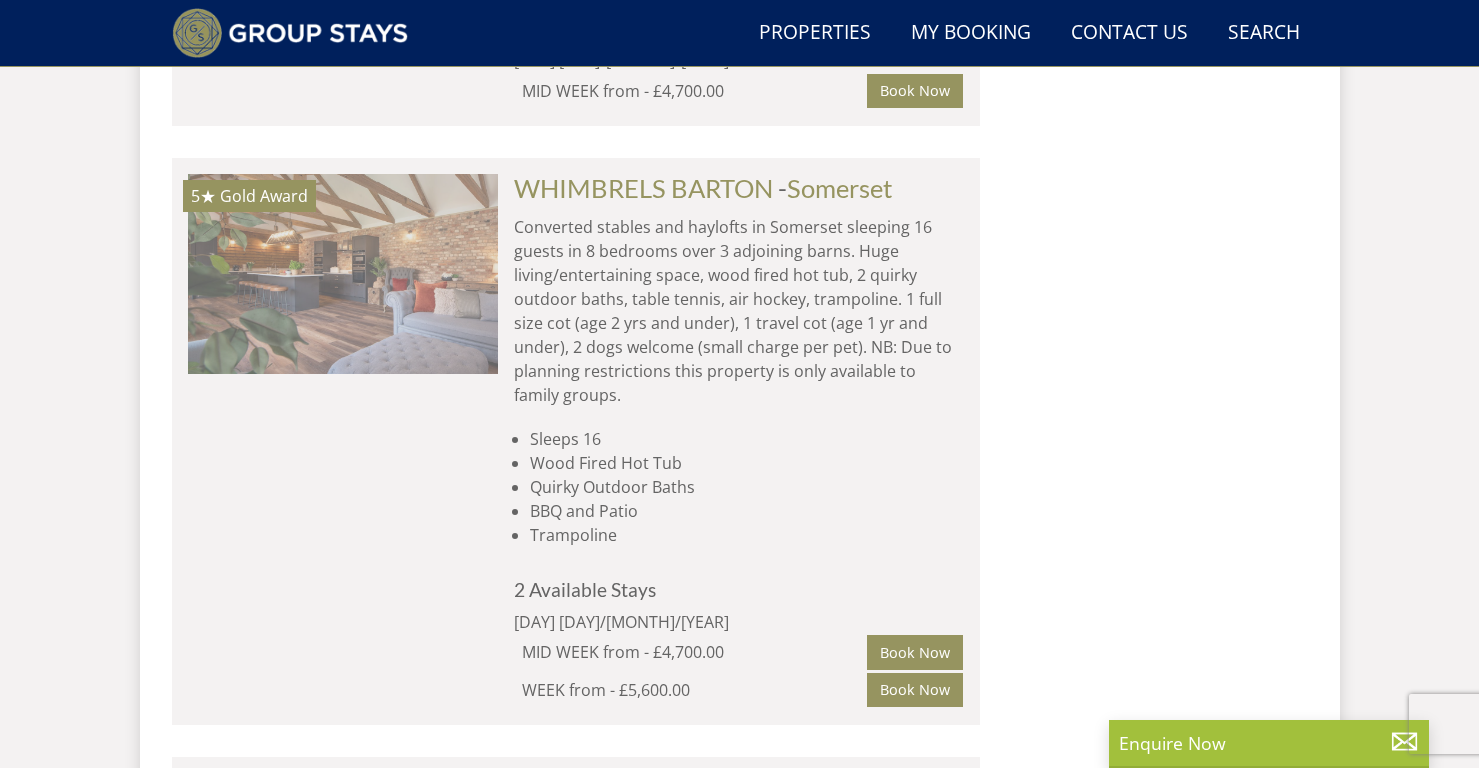 click at bounding box center [343, 274] 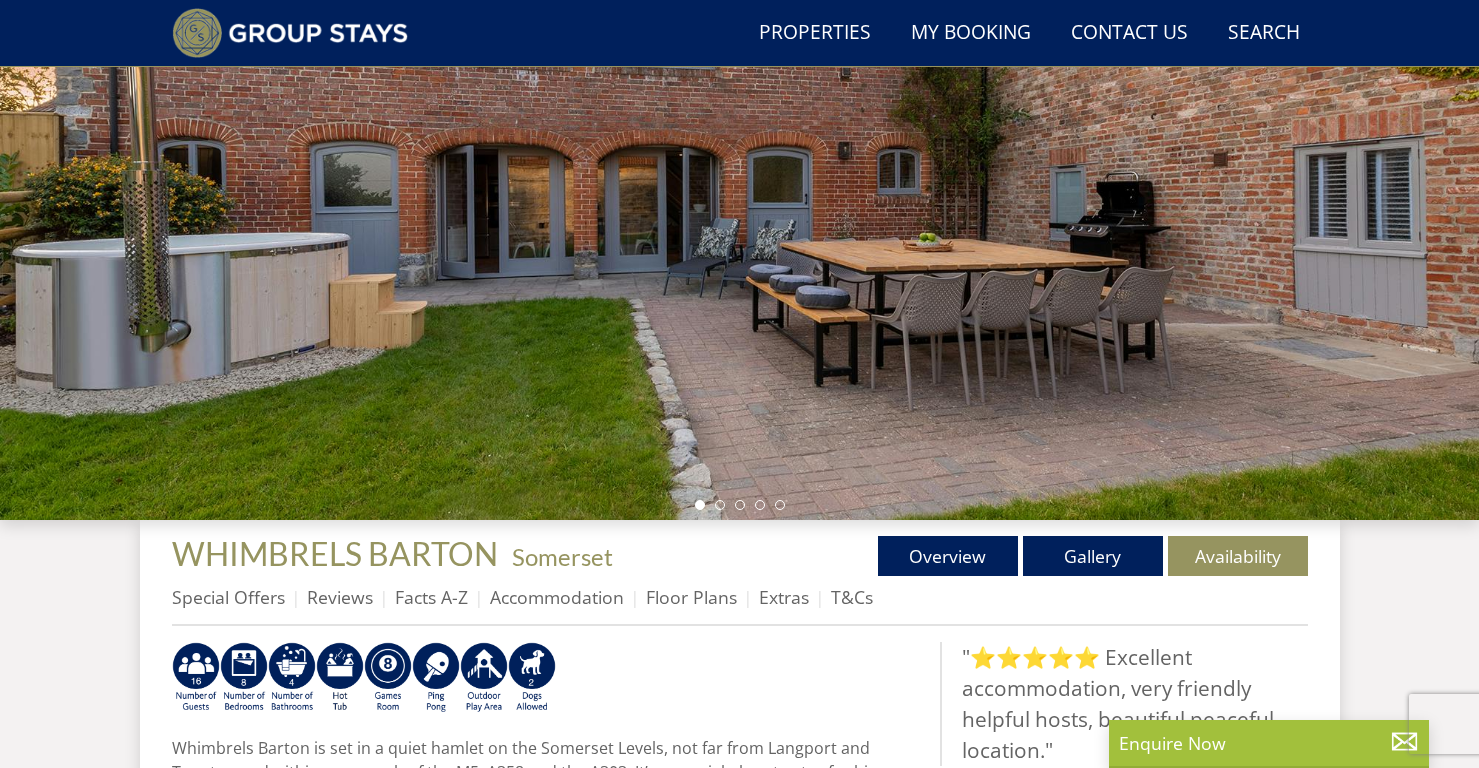 scroll, scrollTop: 291, scrollLeft: 0, axis: vertical 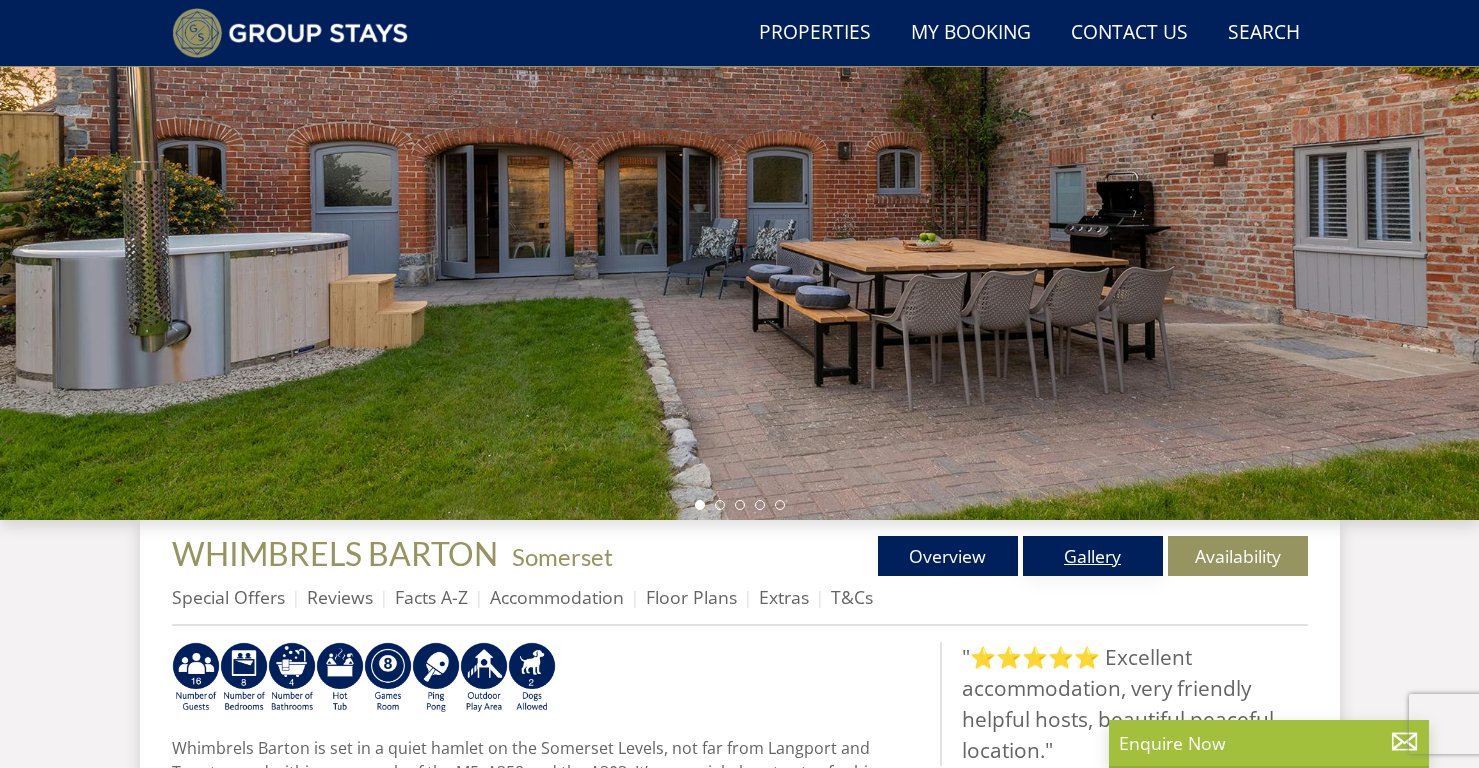 click on "Gallery" at bounding box center (1093, 556) 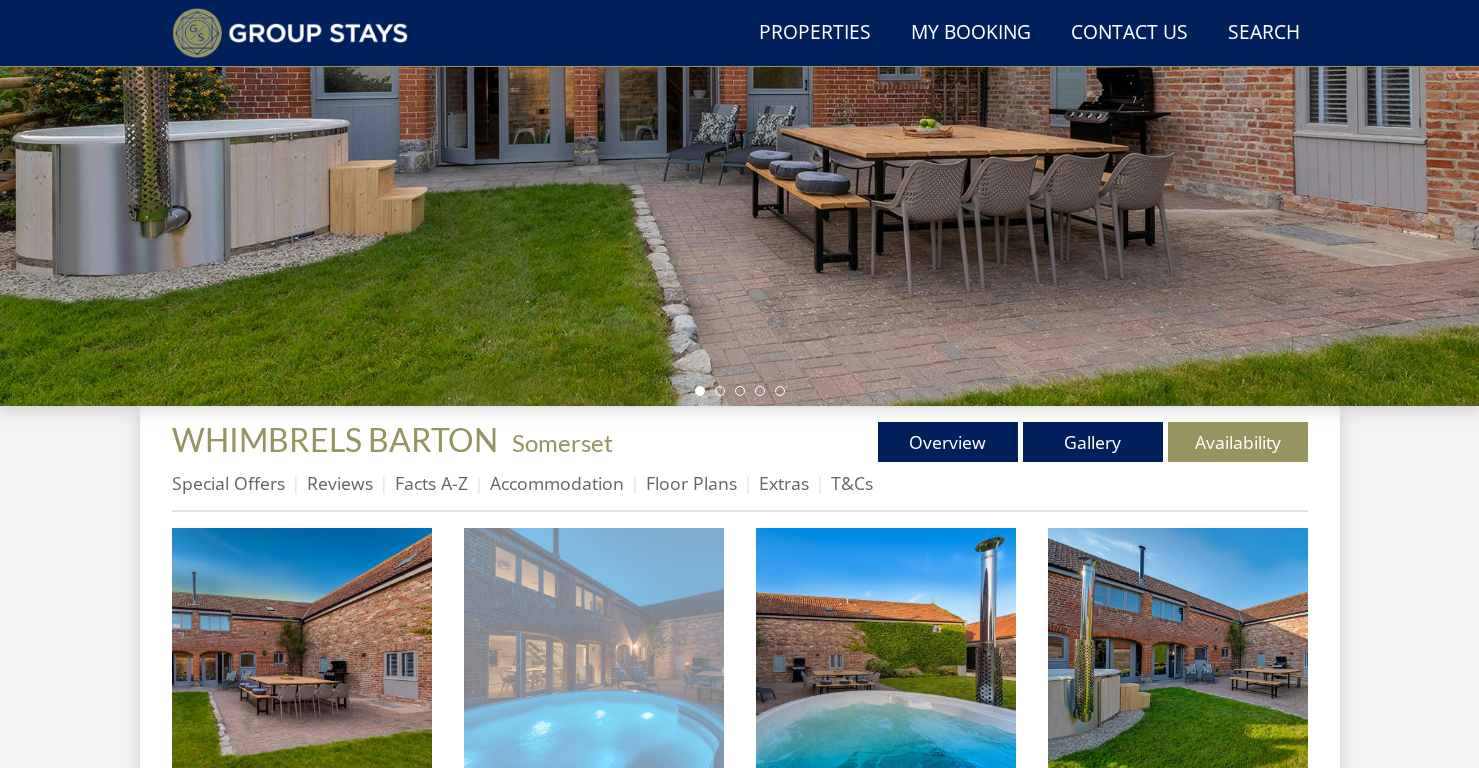 scroll, scrollTop: 529, scrollLeft: 0, axis: vertical 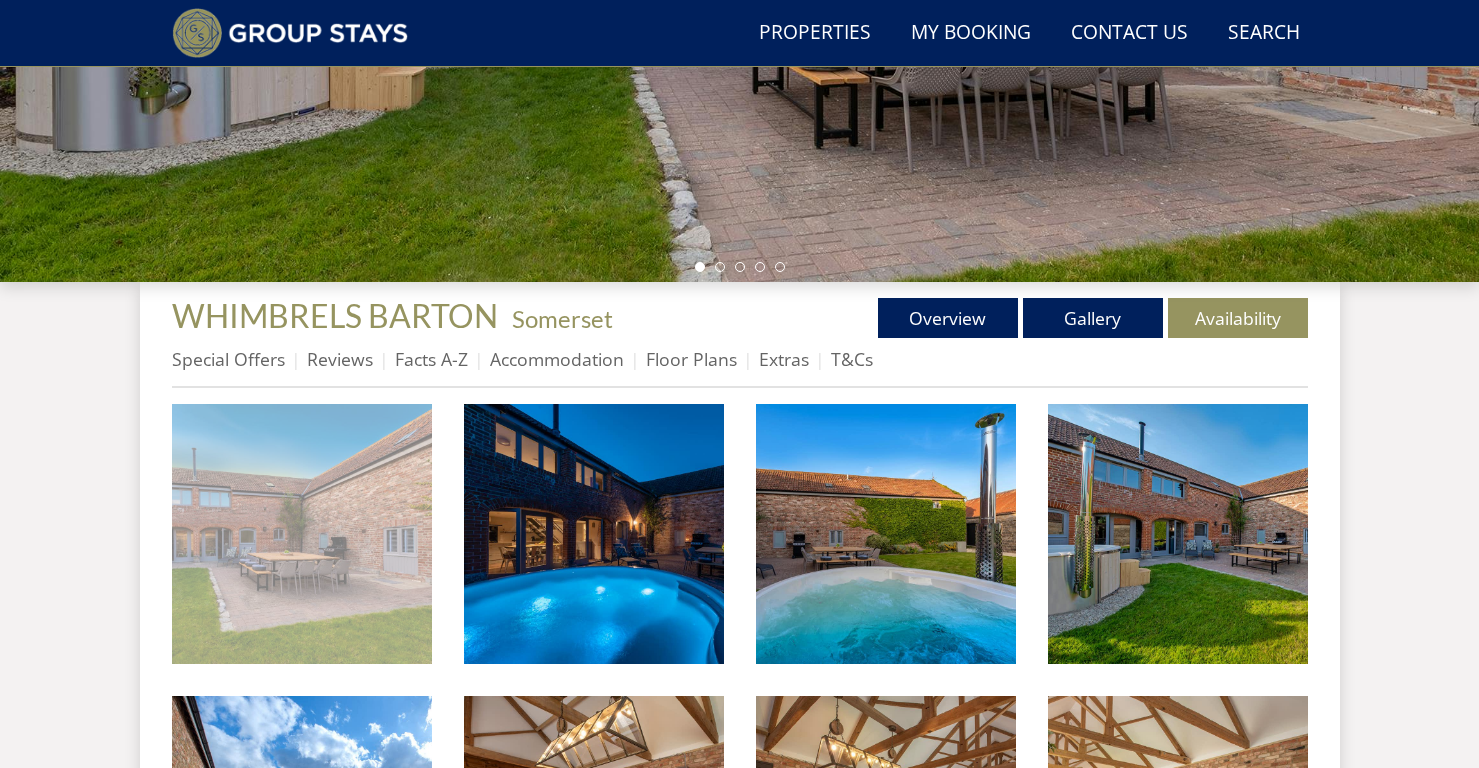 click at bounding box center [302, 534] 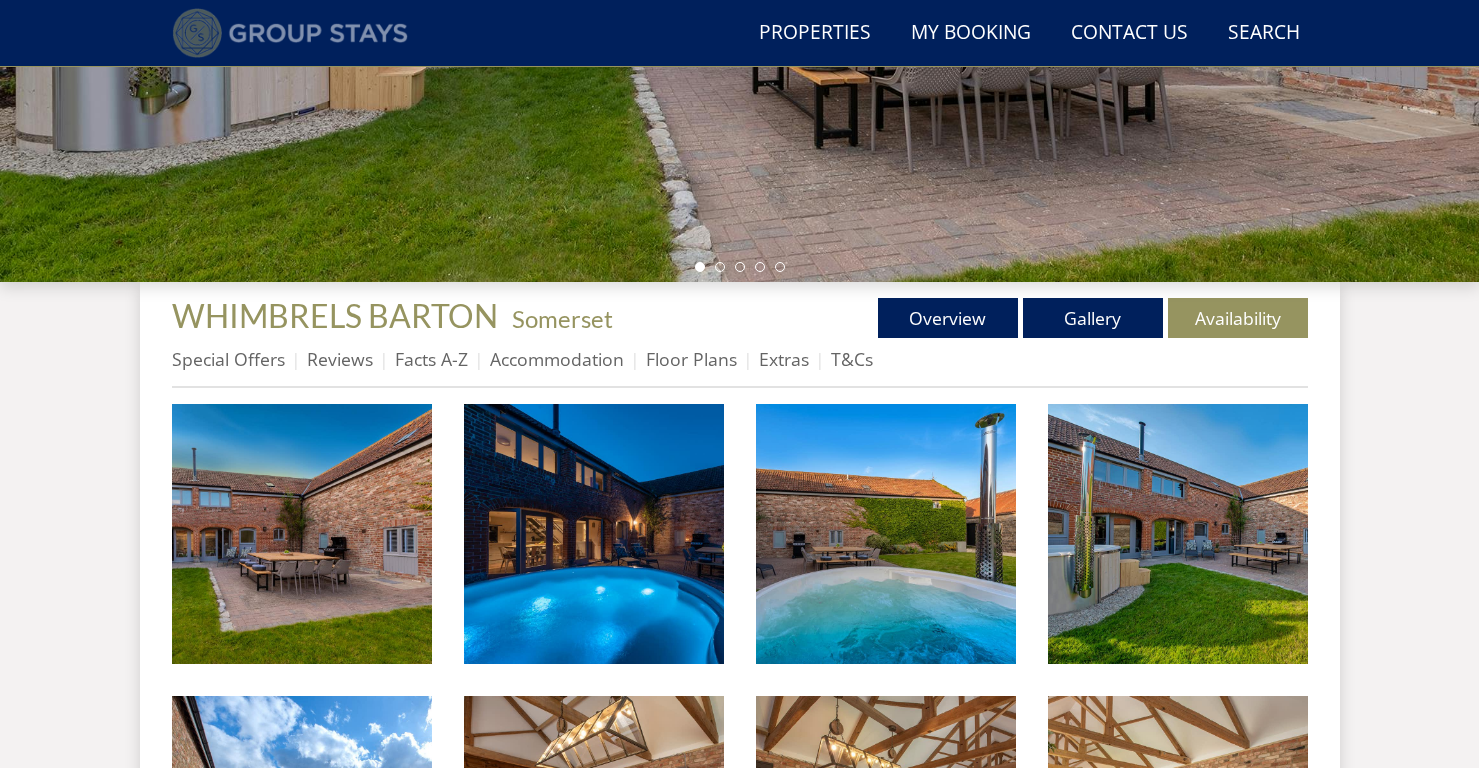 scroll, scrollTop: 291, scrollLeft: 0, axis: vertical 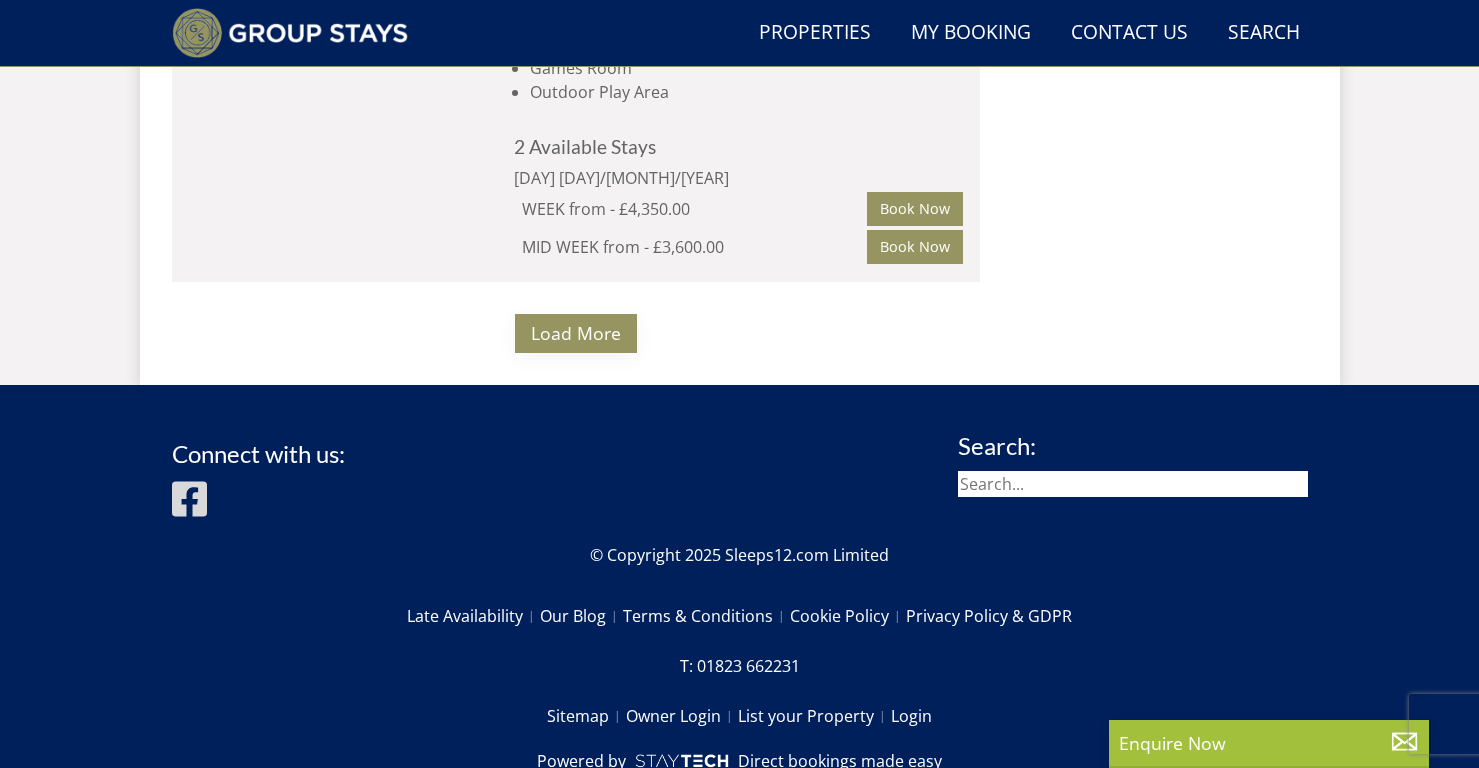 click on "Load More" at bounding box center (576, 333) 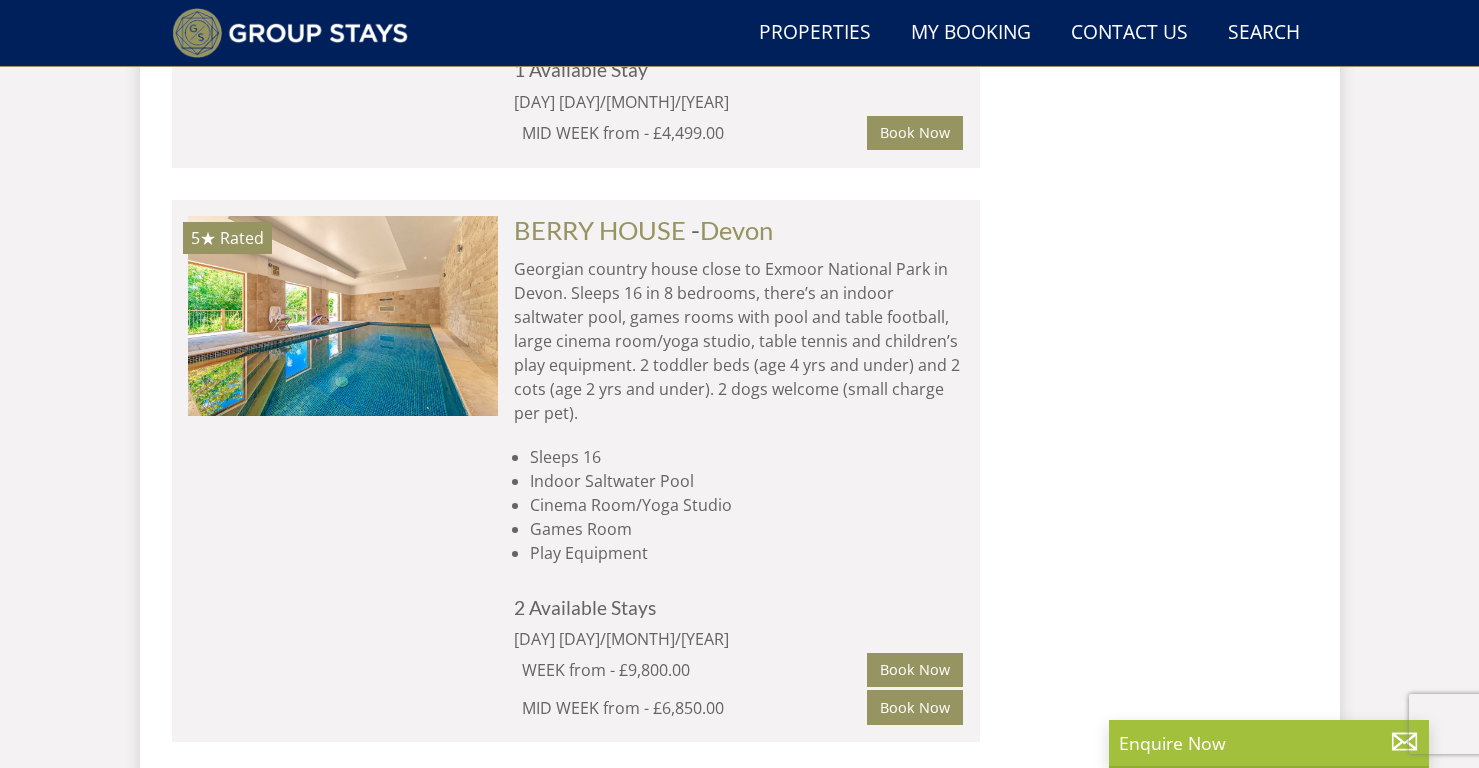 scroll, scrollTop: 13543, scrollLeft: 0, axis: vertical 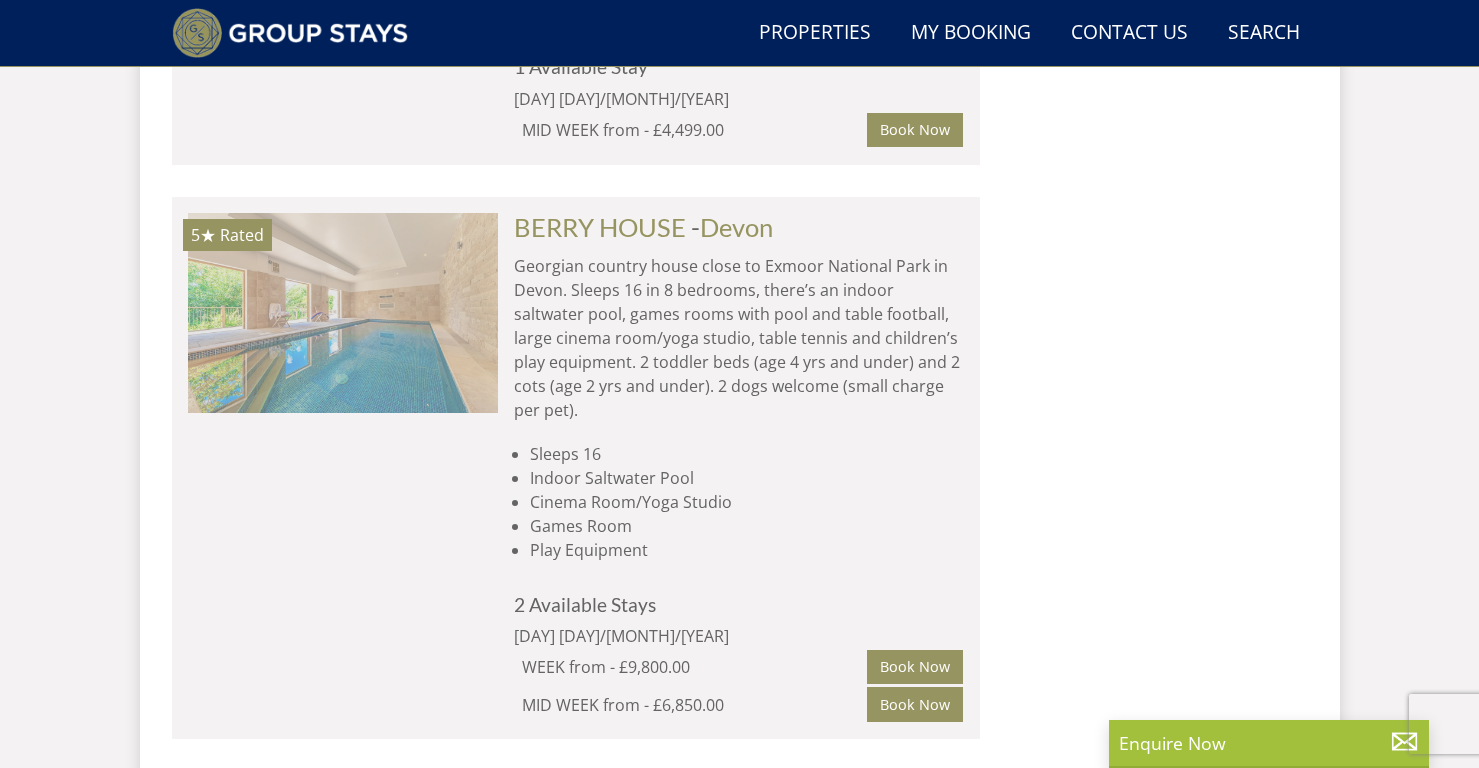 click at bounding box center (343, 313) 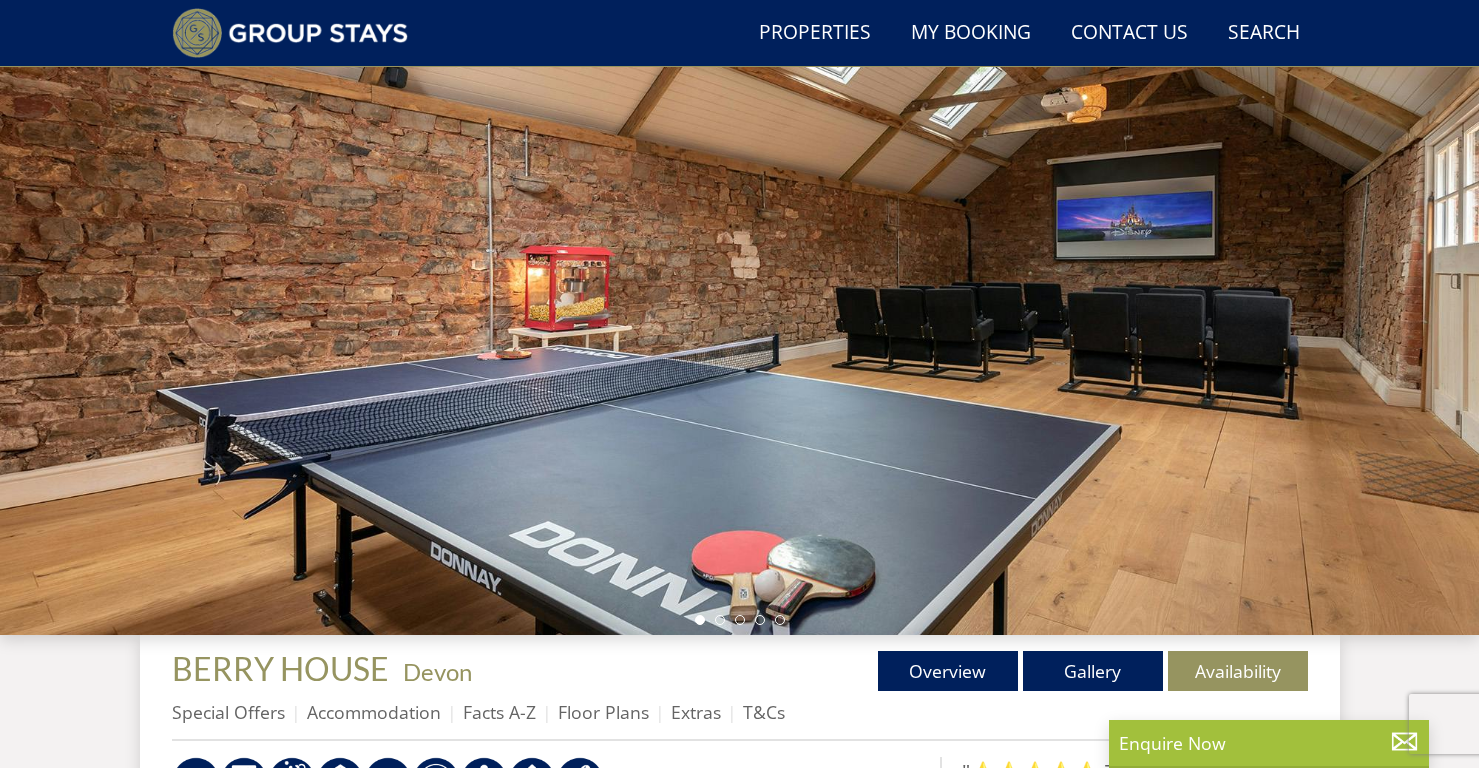 scroll, scrollTop: 175, scrollLeft: 0, axis: vertical 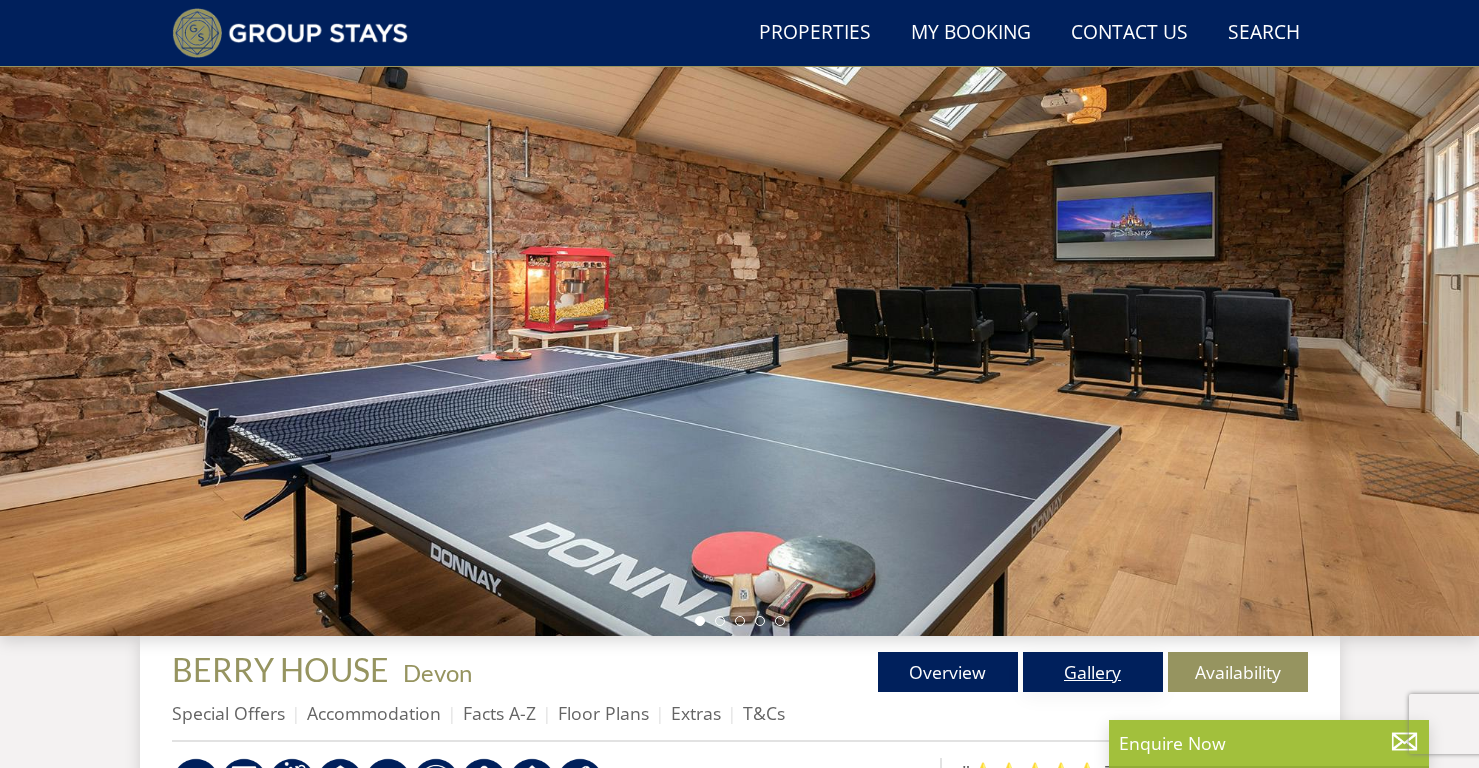 click on "Gallery" at bounding box center [1093, 672] 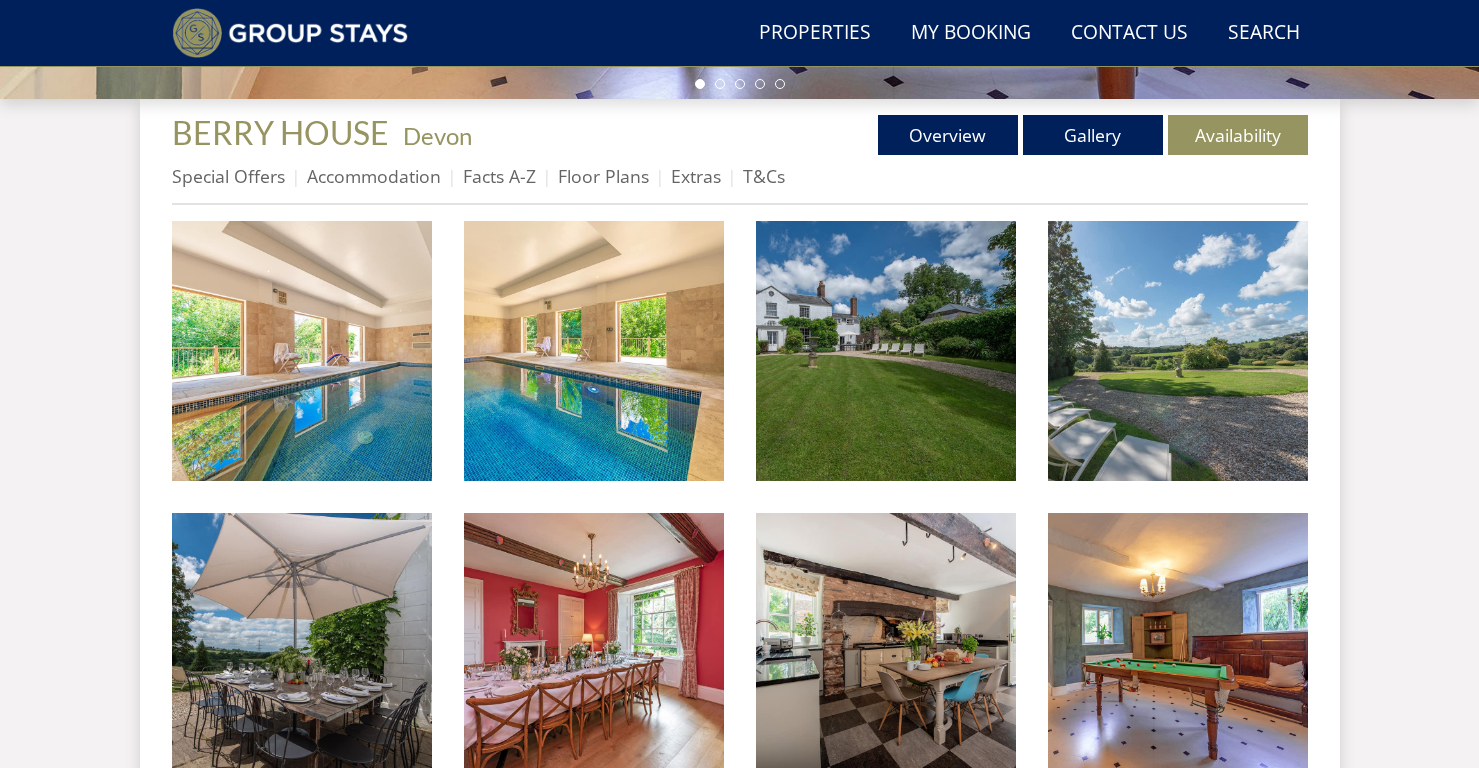 scroll, scrollTop: 723, scrollLeft: 0, axis: vertical 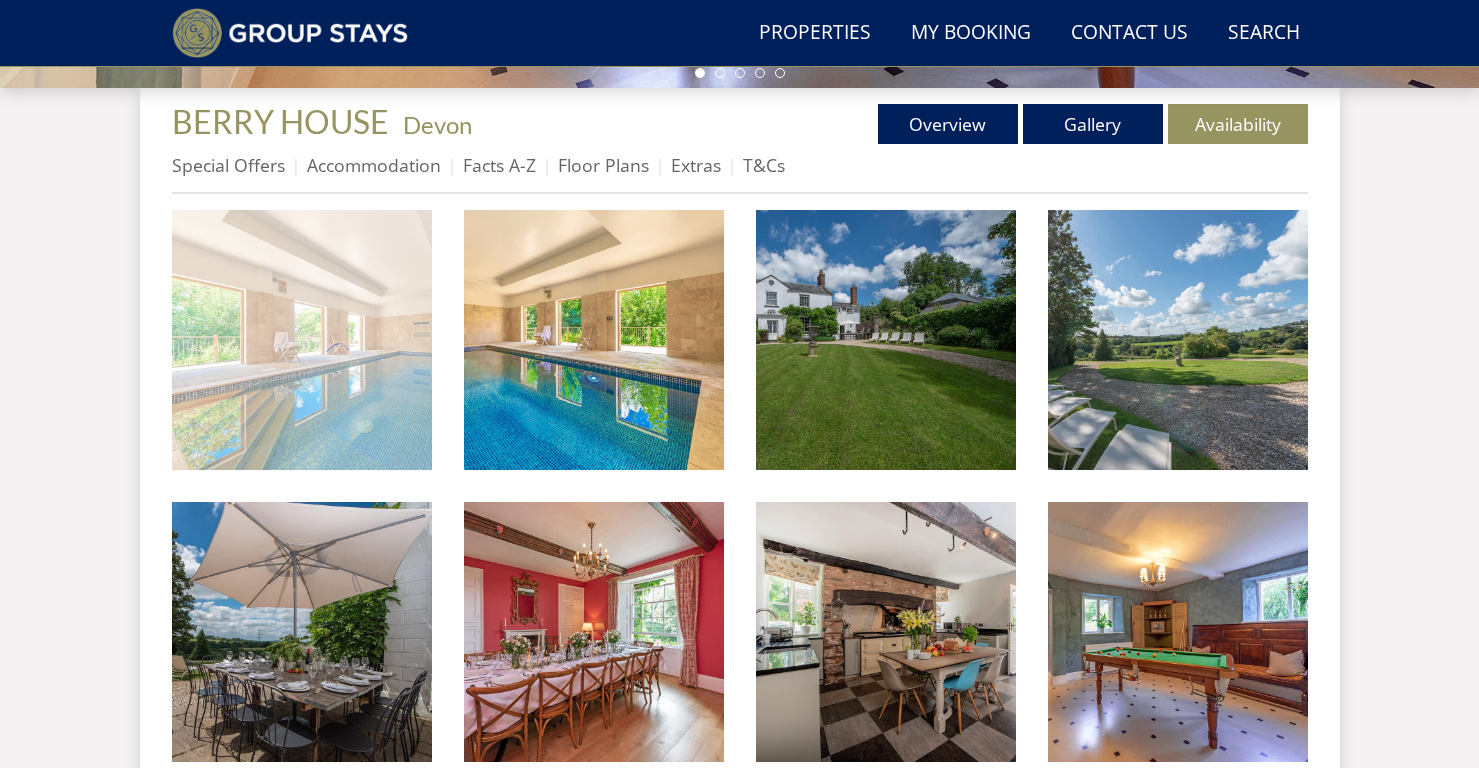click at bounding box center [302, 340] 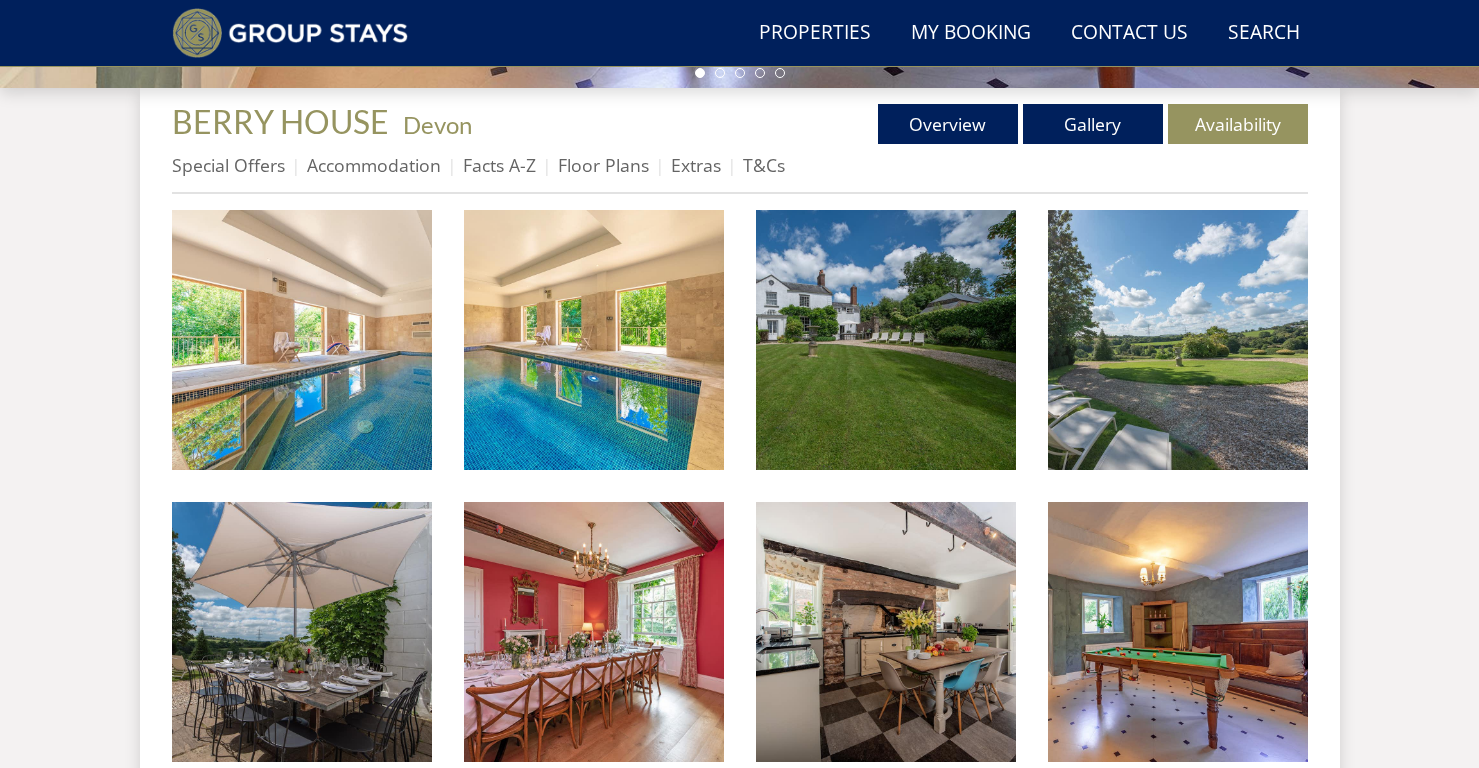 scroll, scrollTop: 175, scrollLeft: 0, axis: vertical 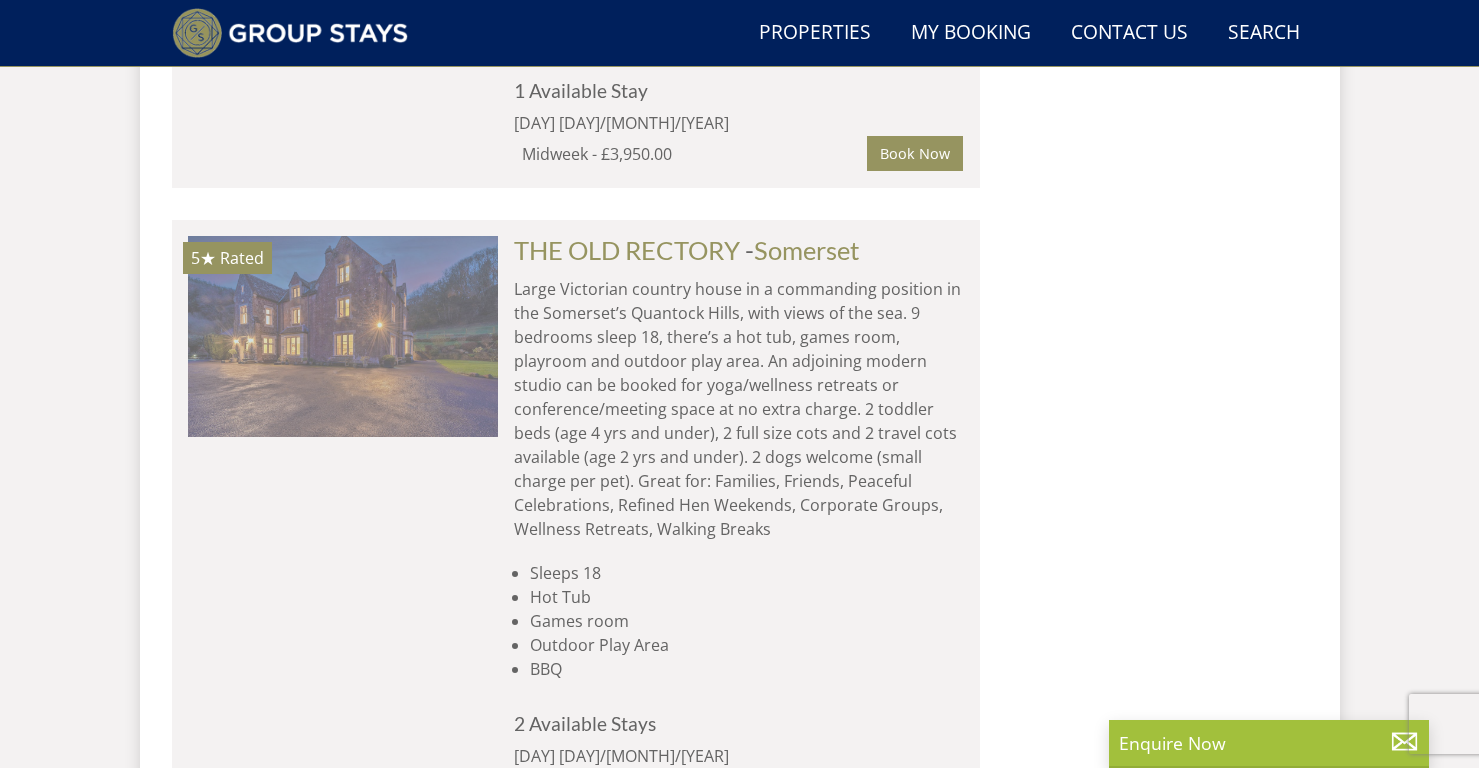 click at bounding box center (343, 336) 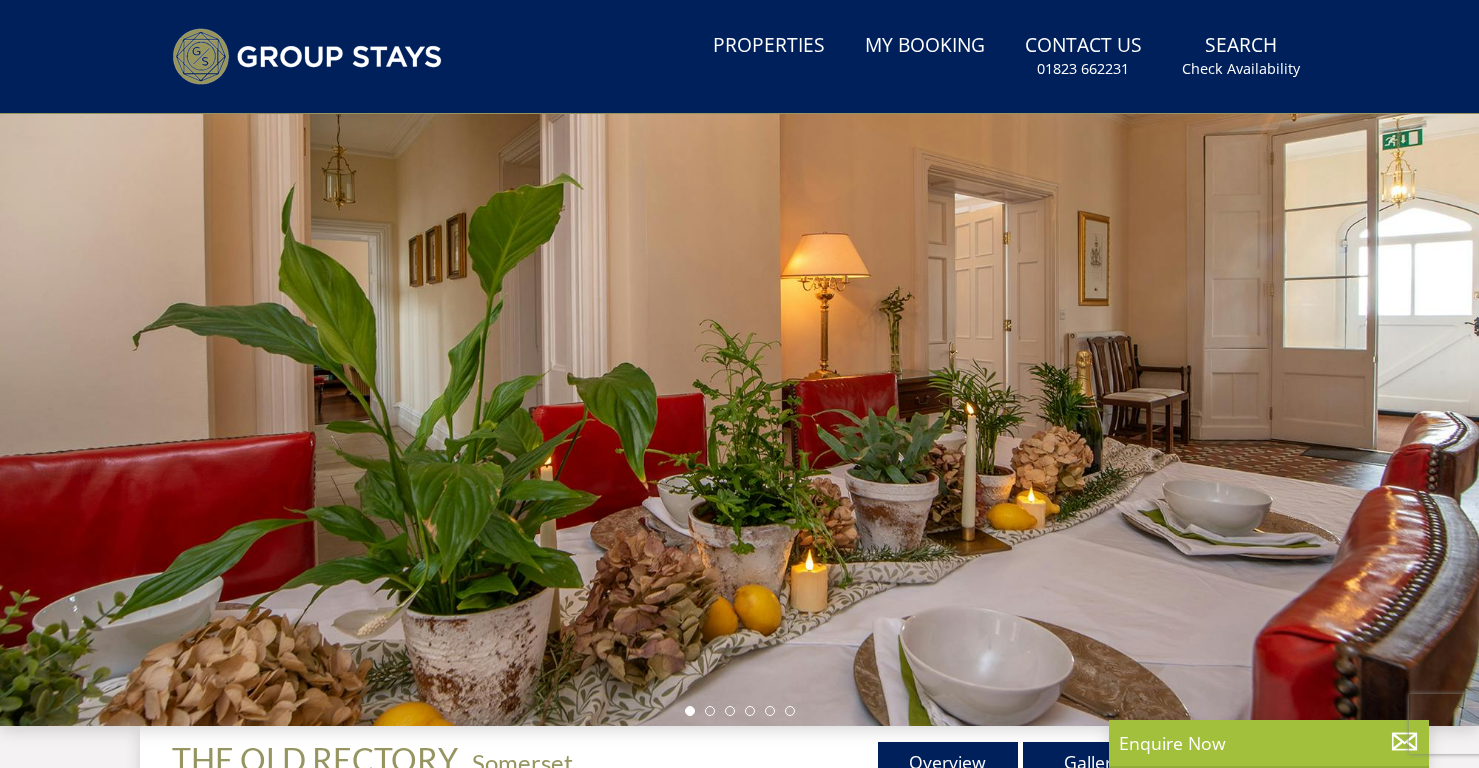 scroll, scrollTop: 173, scrollLeft: 0, axis: vertical 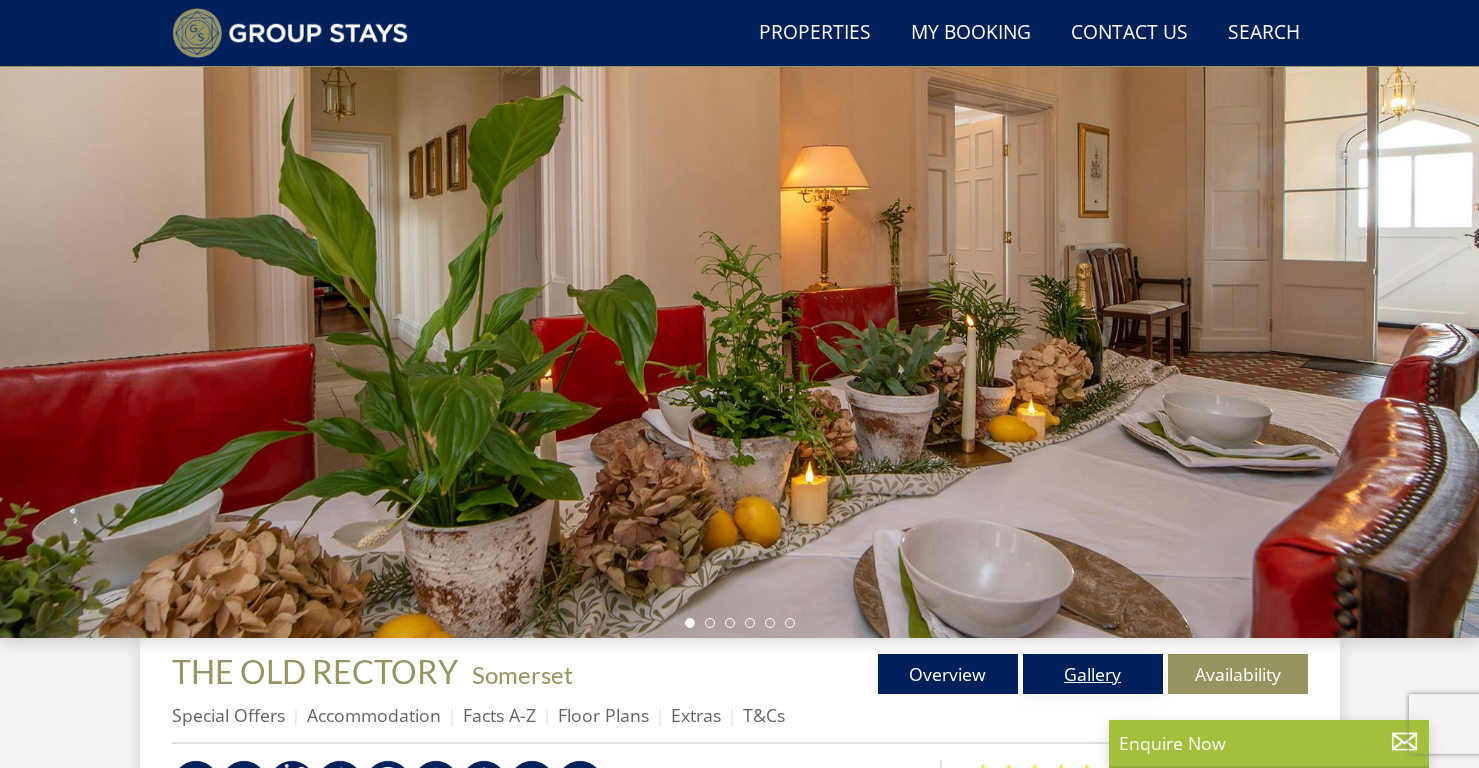 click on "Gallery" at bounding box center (1093, 674) 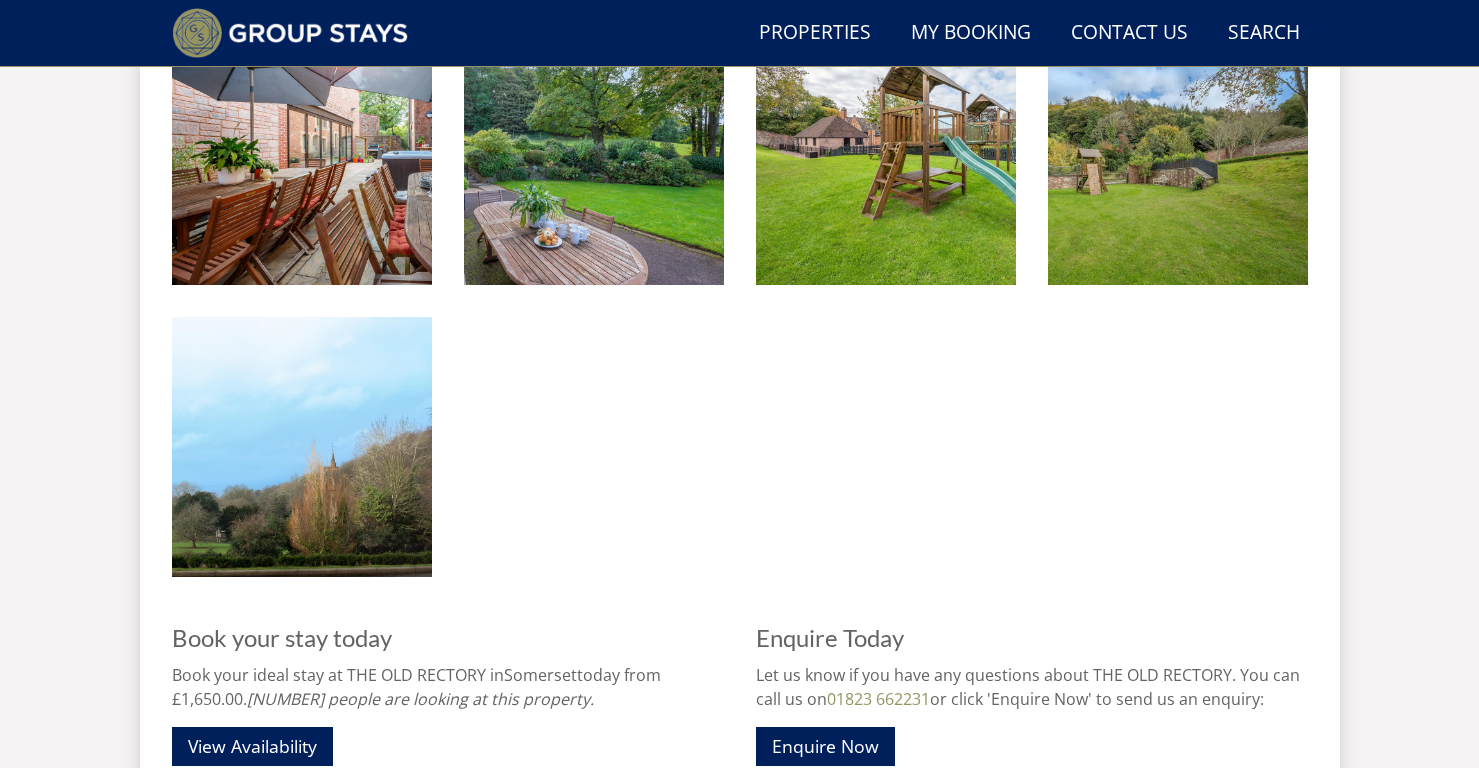 scroll, scrollTop: 3852, scrollLeft: 0, axis: vertical 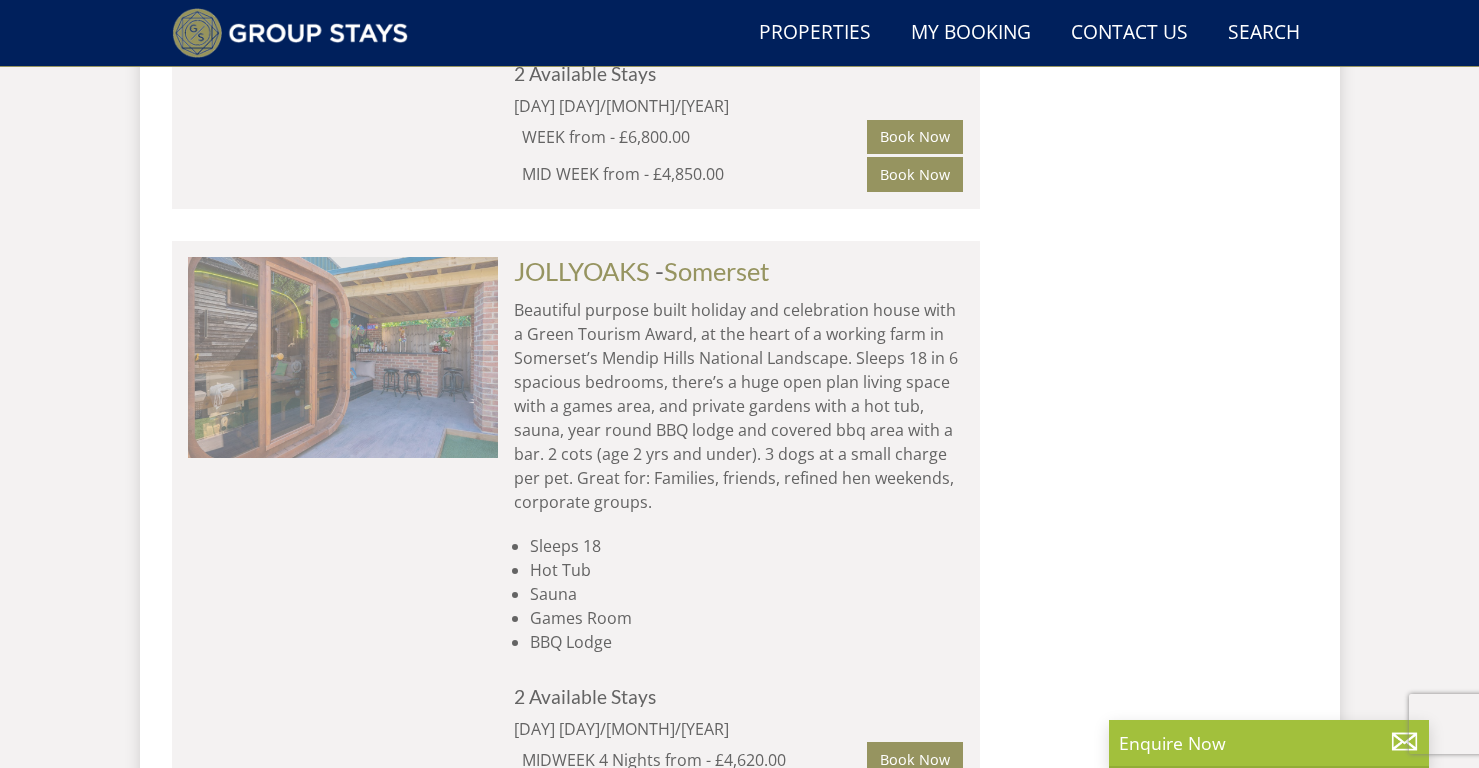 click at bounding box center [343, 357] 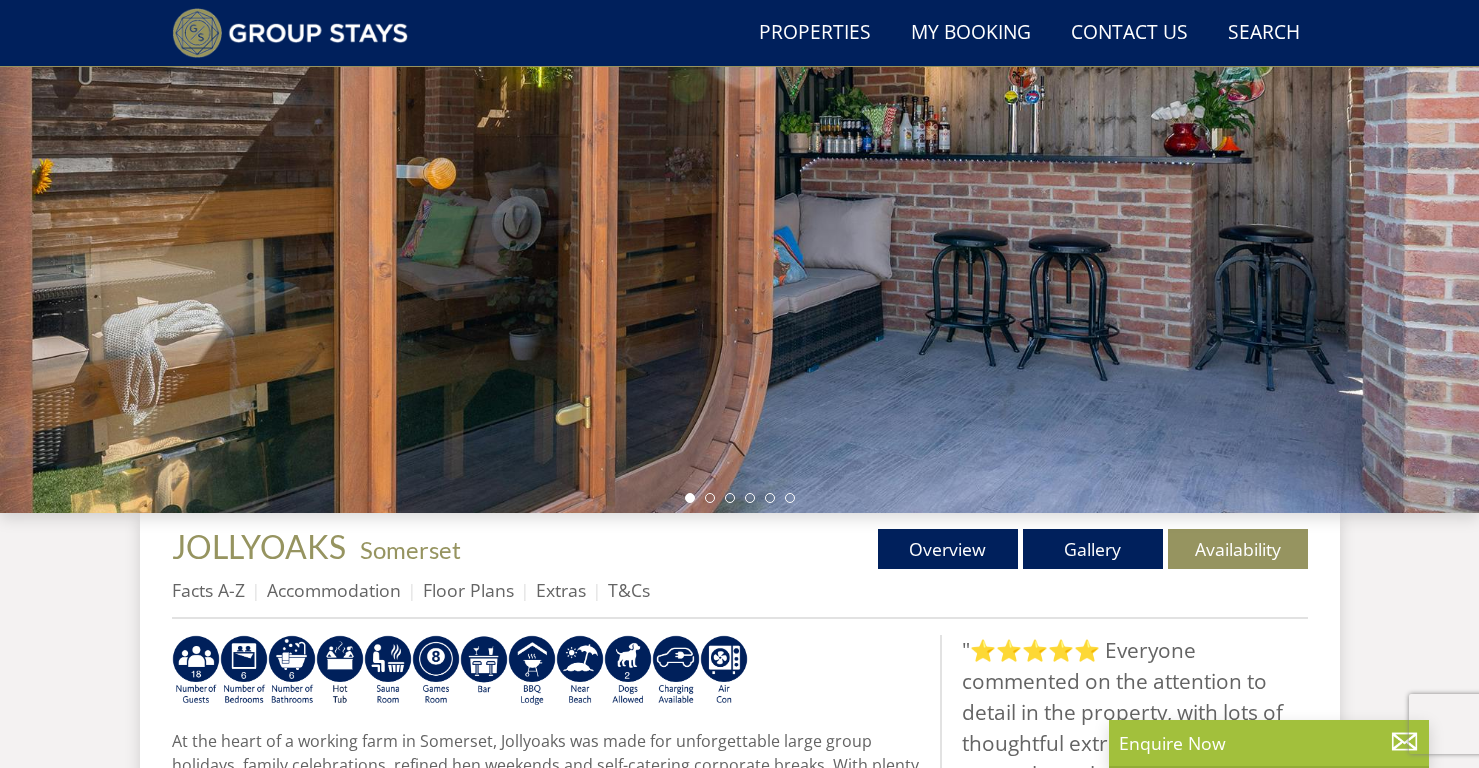 scroll, scrollTop: 301, scrollLeft: 0, axis: vertical 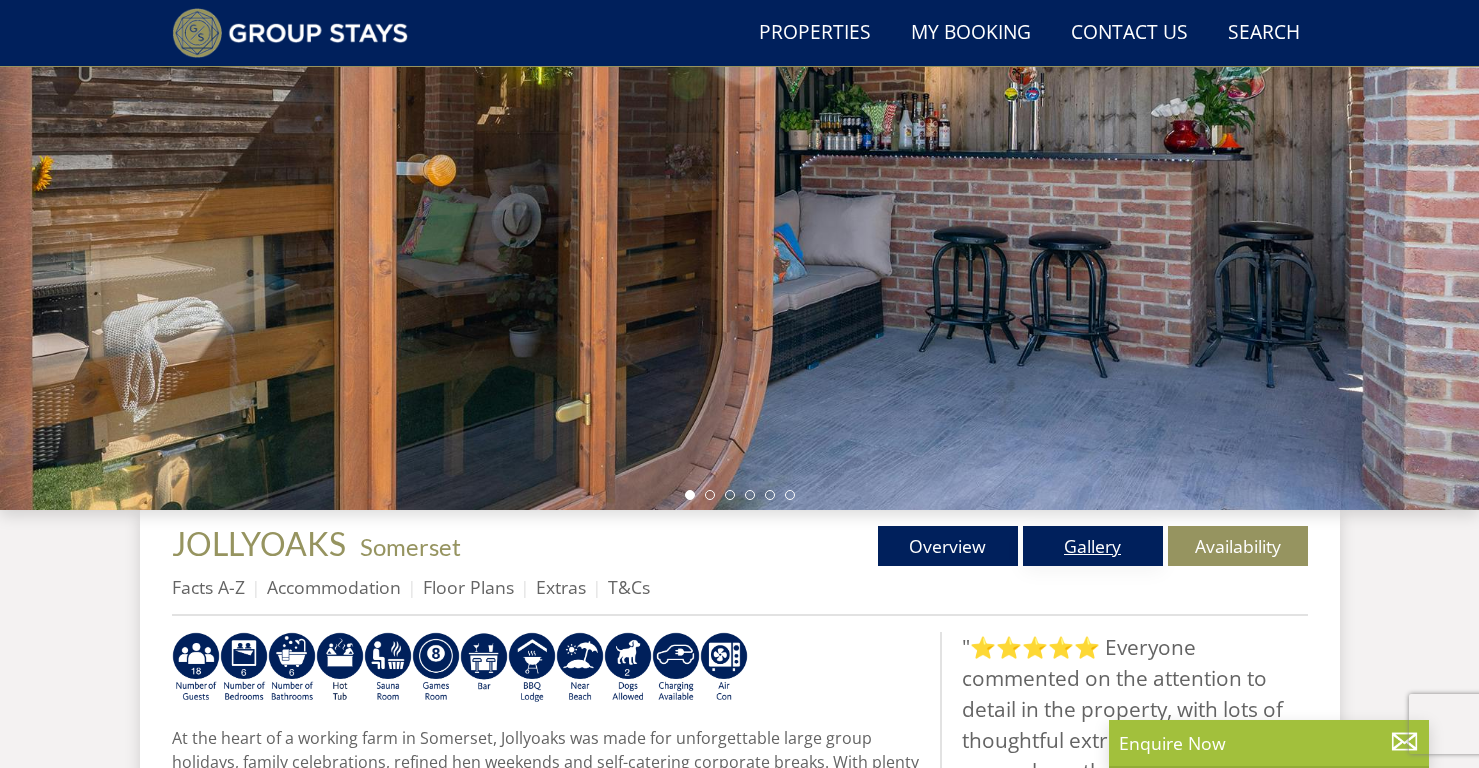 click on "Gallery" at bounding box center [1093, 546] 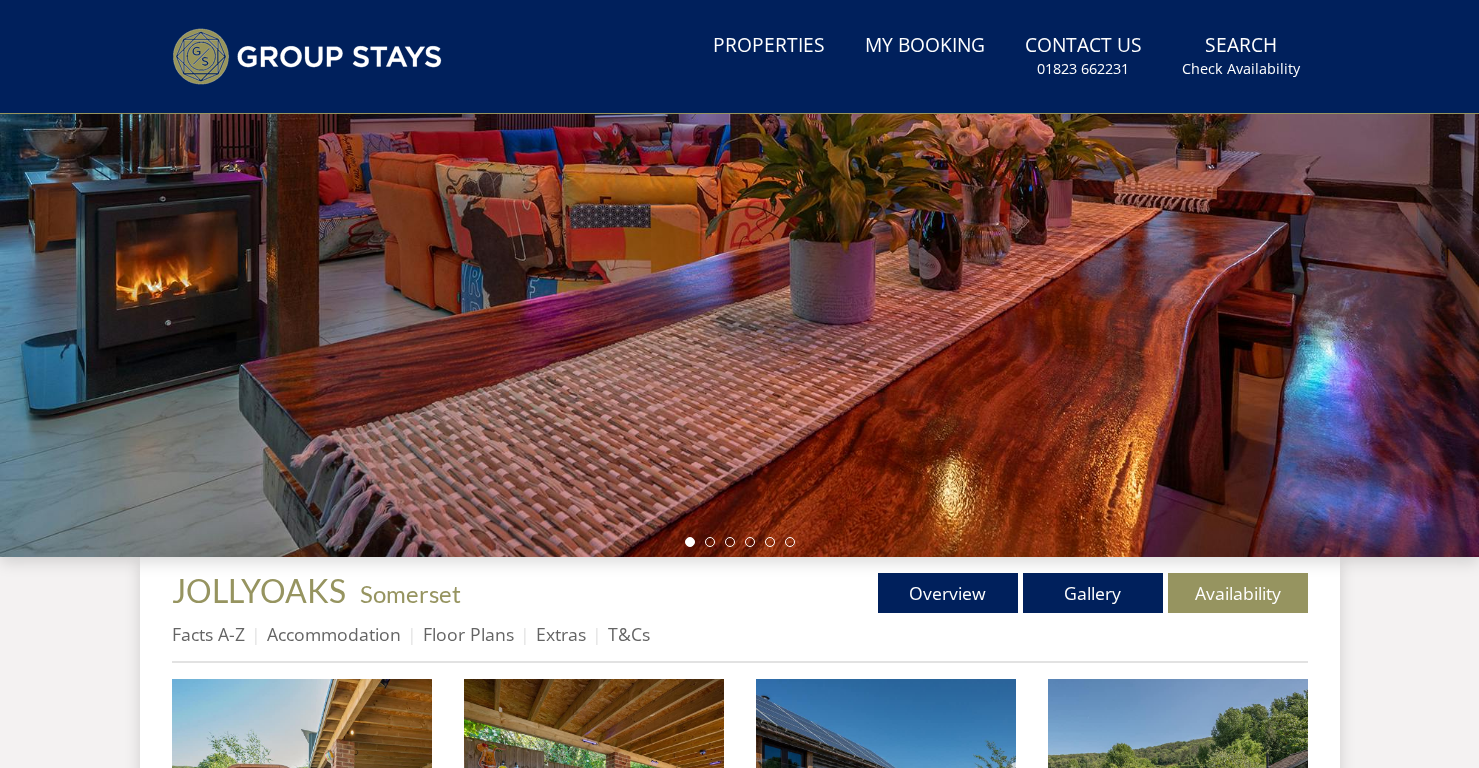 scroll, scrollTop: 0, scrollLeft: 0, axis: both 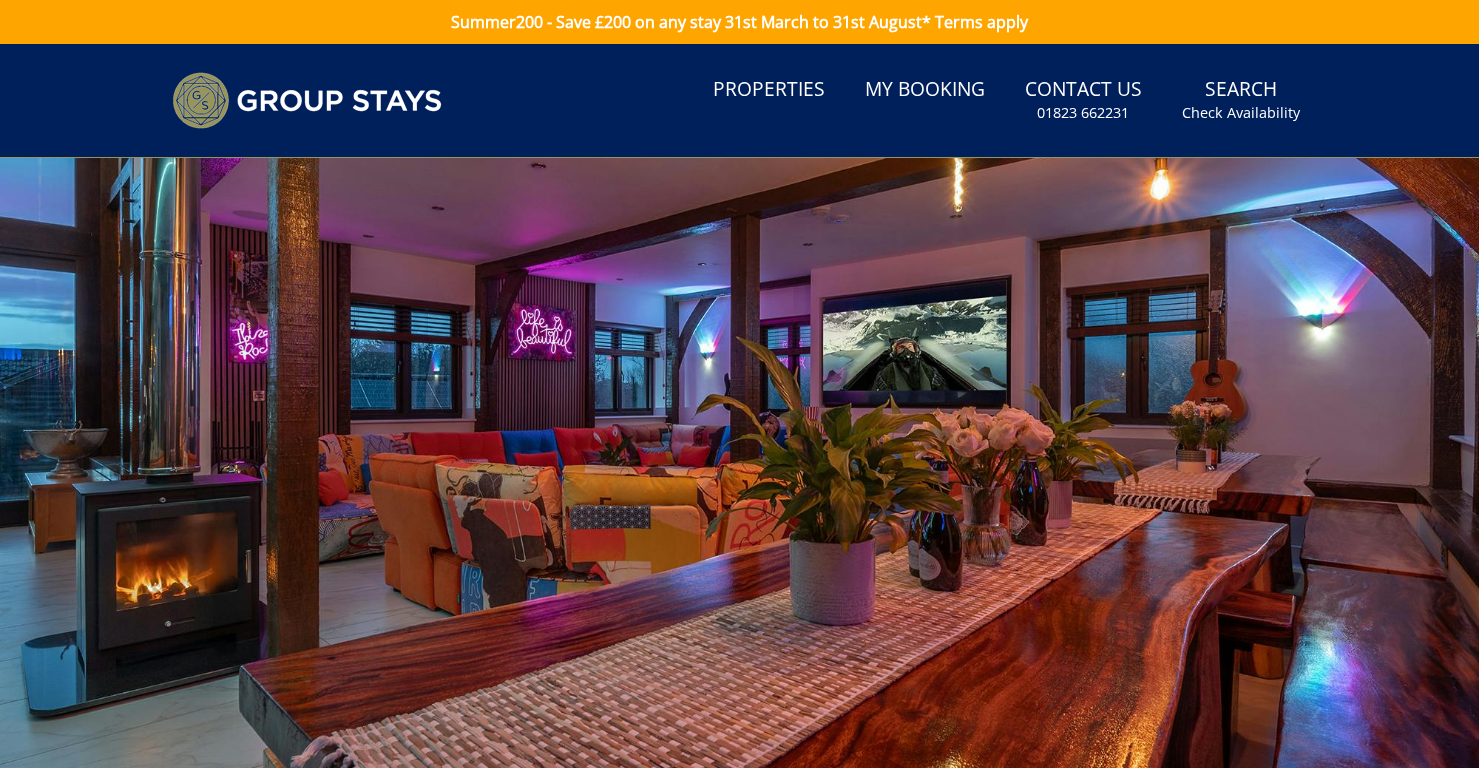 click at bounding box center [739, 508] 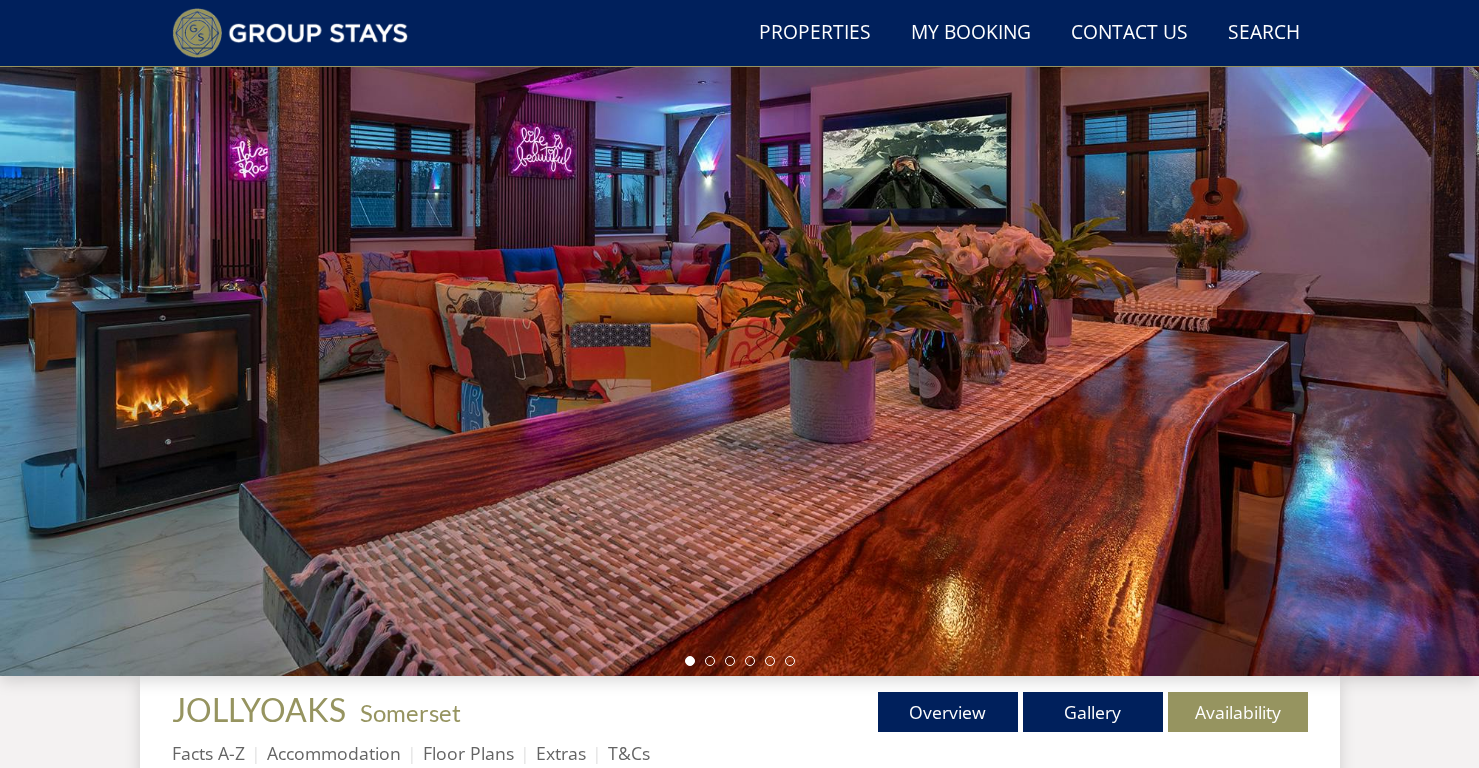 scroll, scrollTop: 135, scrollLeft: 0, axis: vertical 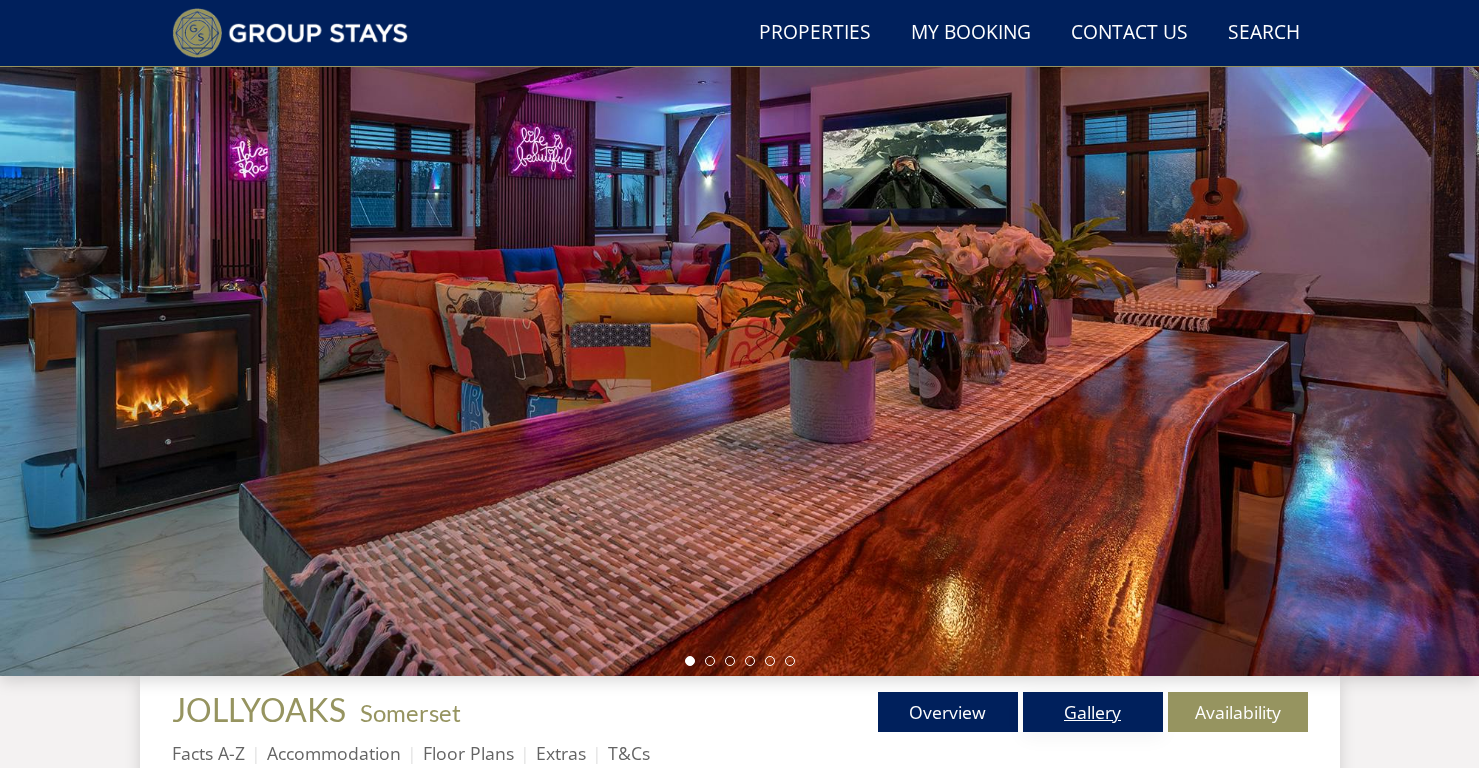 click on "Gallery" at bounding box center [1093, 712] 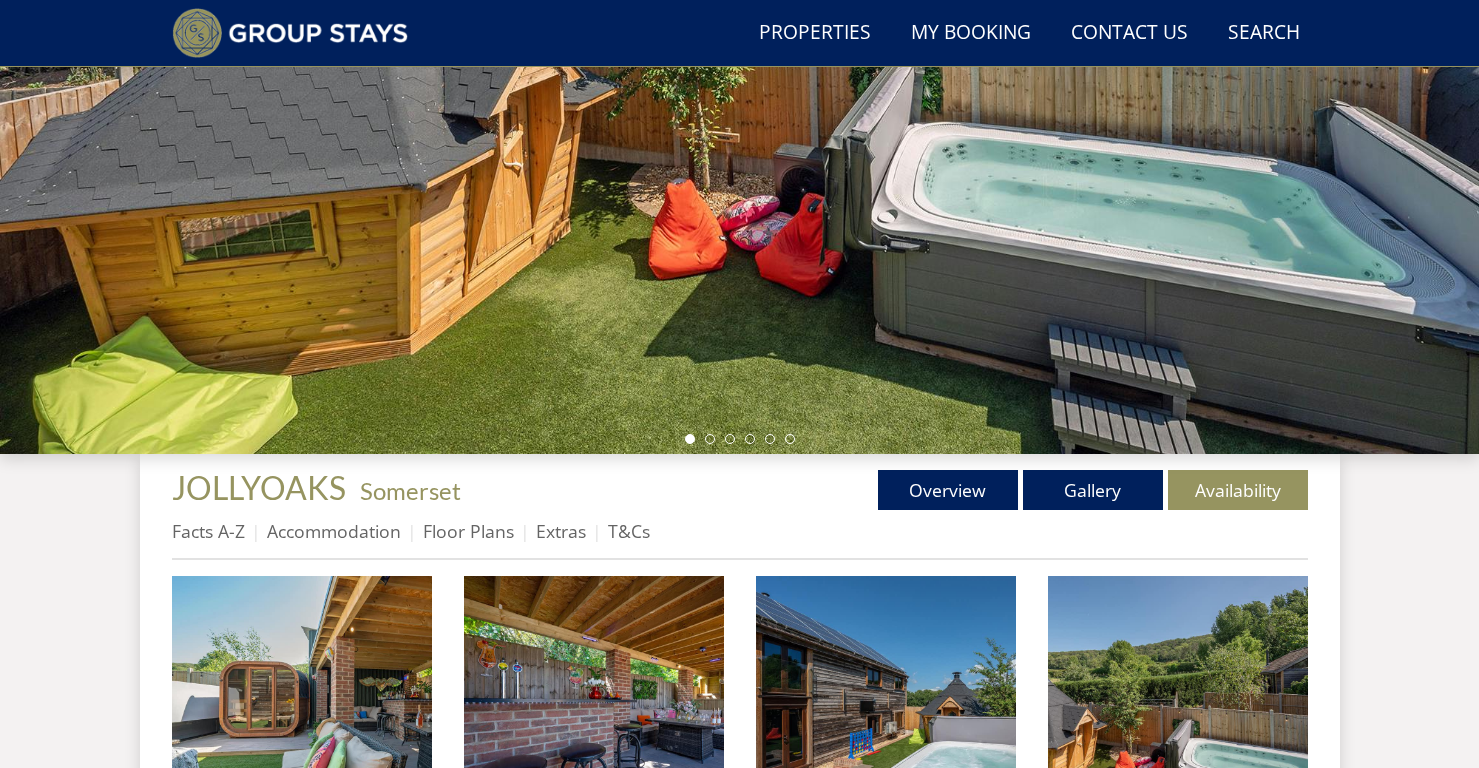 scroll, scrollTop: 384, scrollLeft: 0, axis: vertical 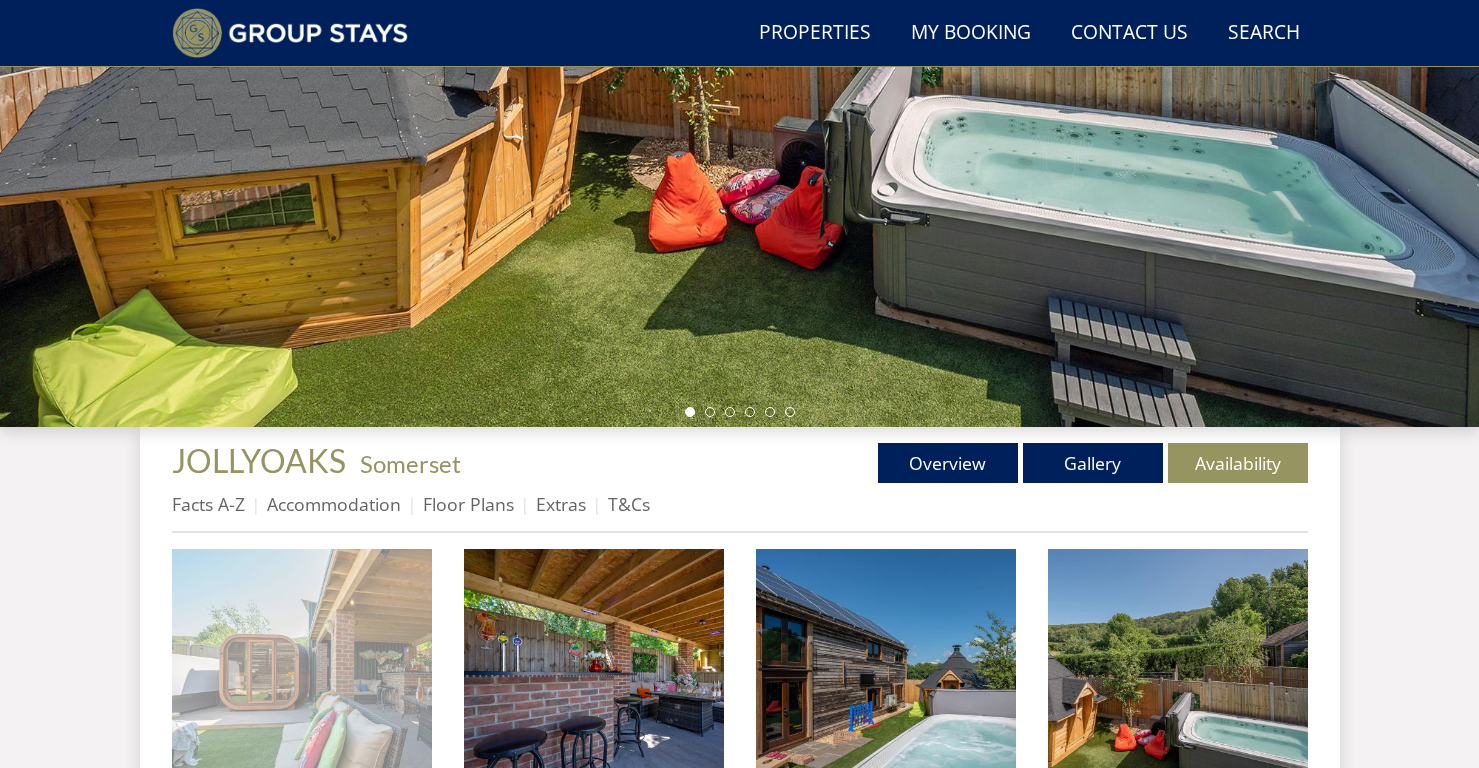 click at bounding box center (302, 679) 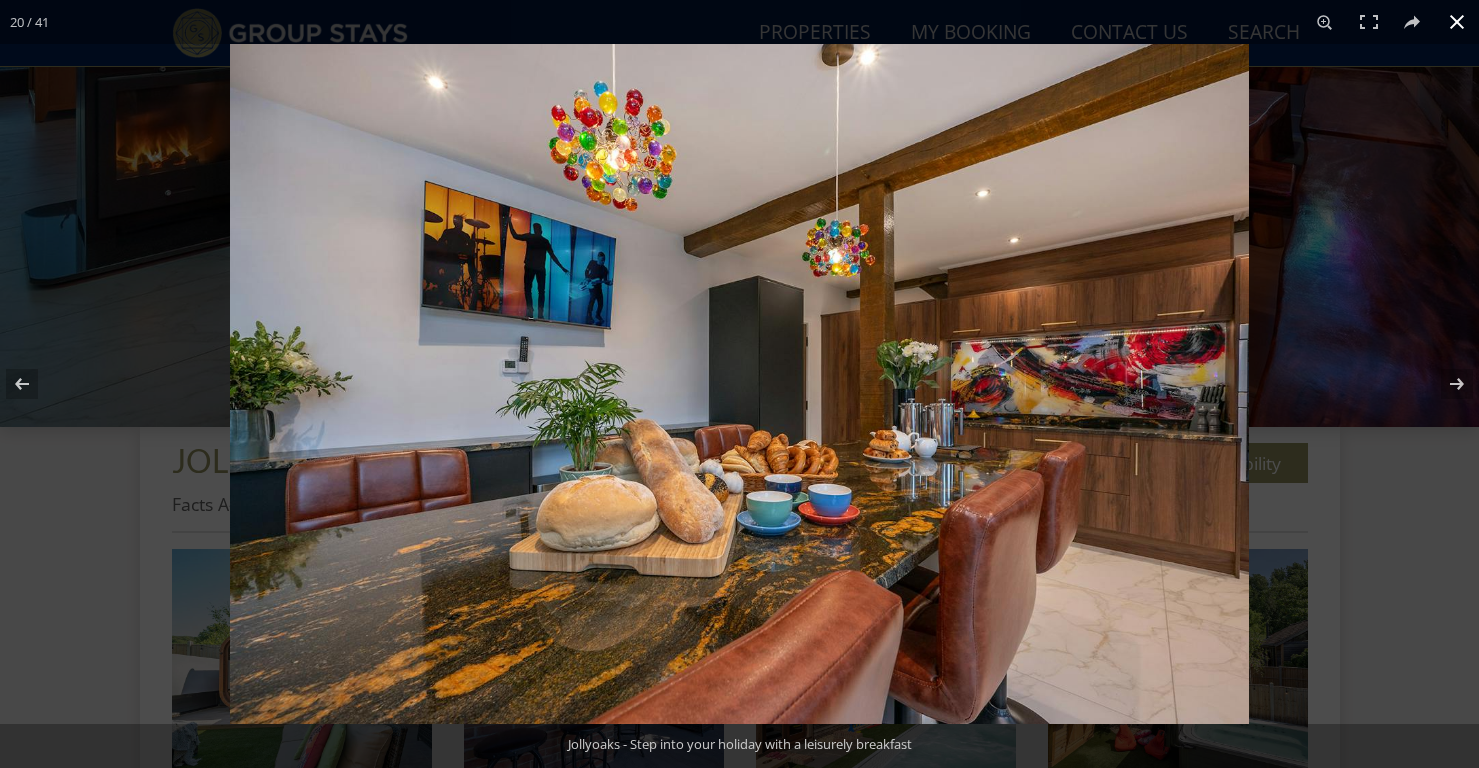 click at bounding box center (1457, 22) 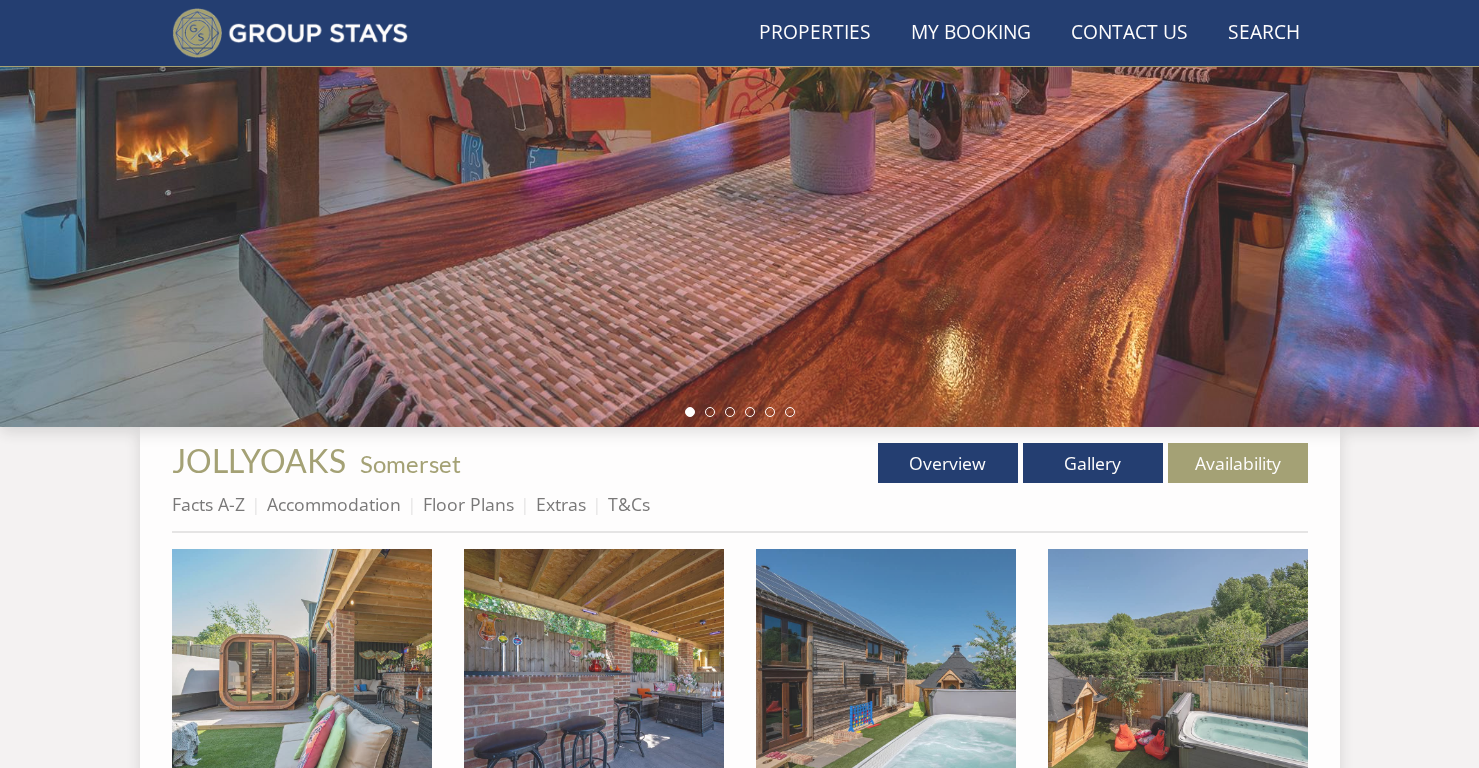 scroll, scrollTop: 135, scrollLeft: 0, axis: vertical 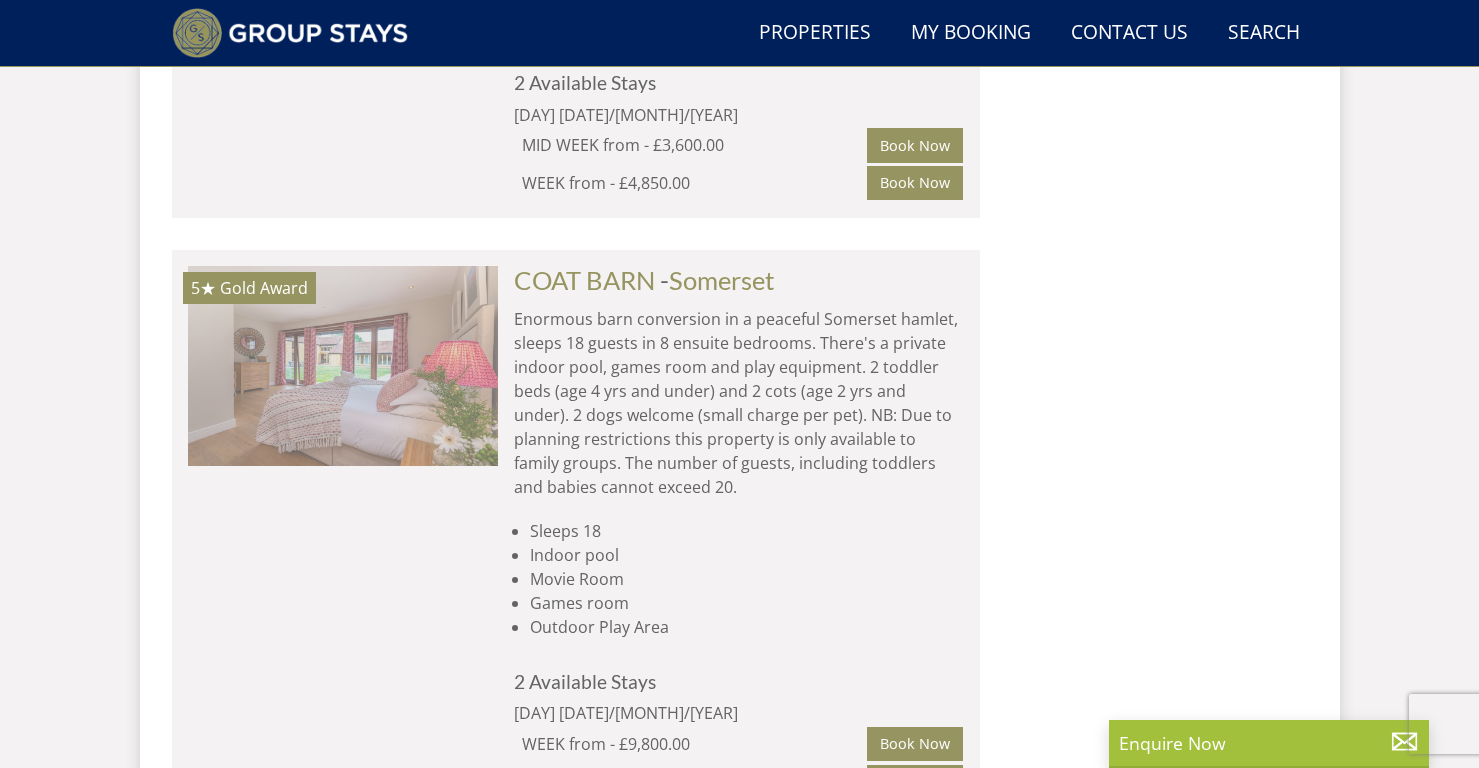 click at bounding box center (343, 366) 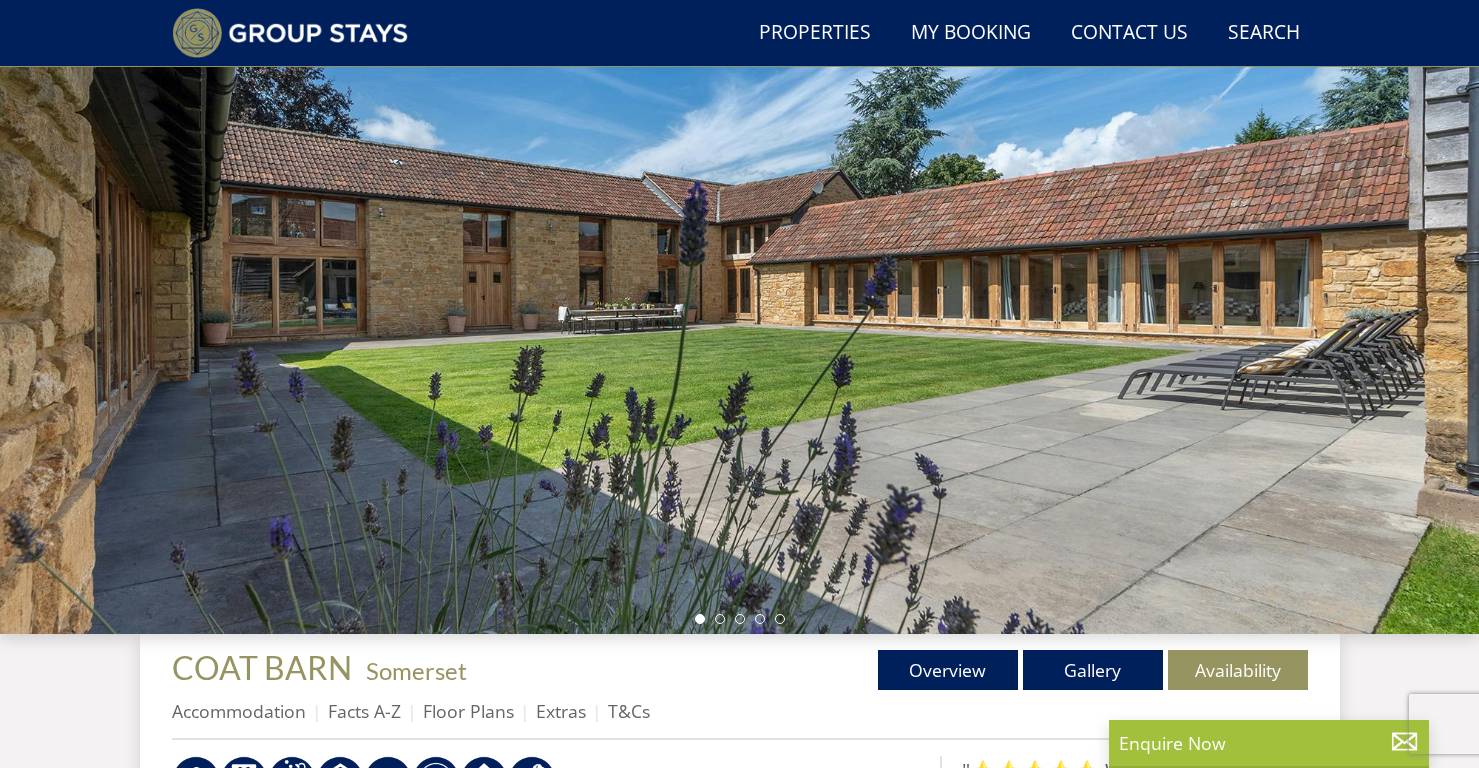 scroll, scrollTop: 176, scrollLeft: 0, axis: vertical 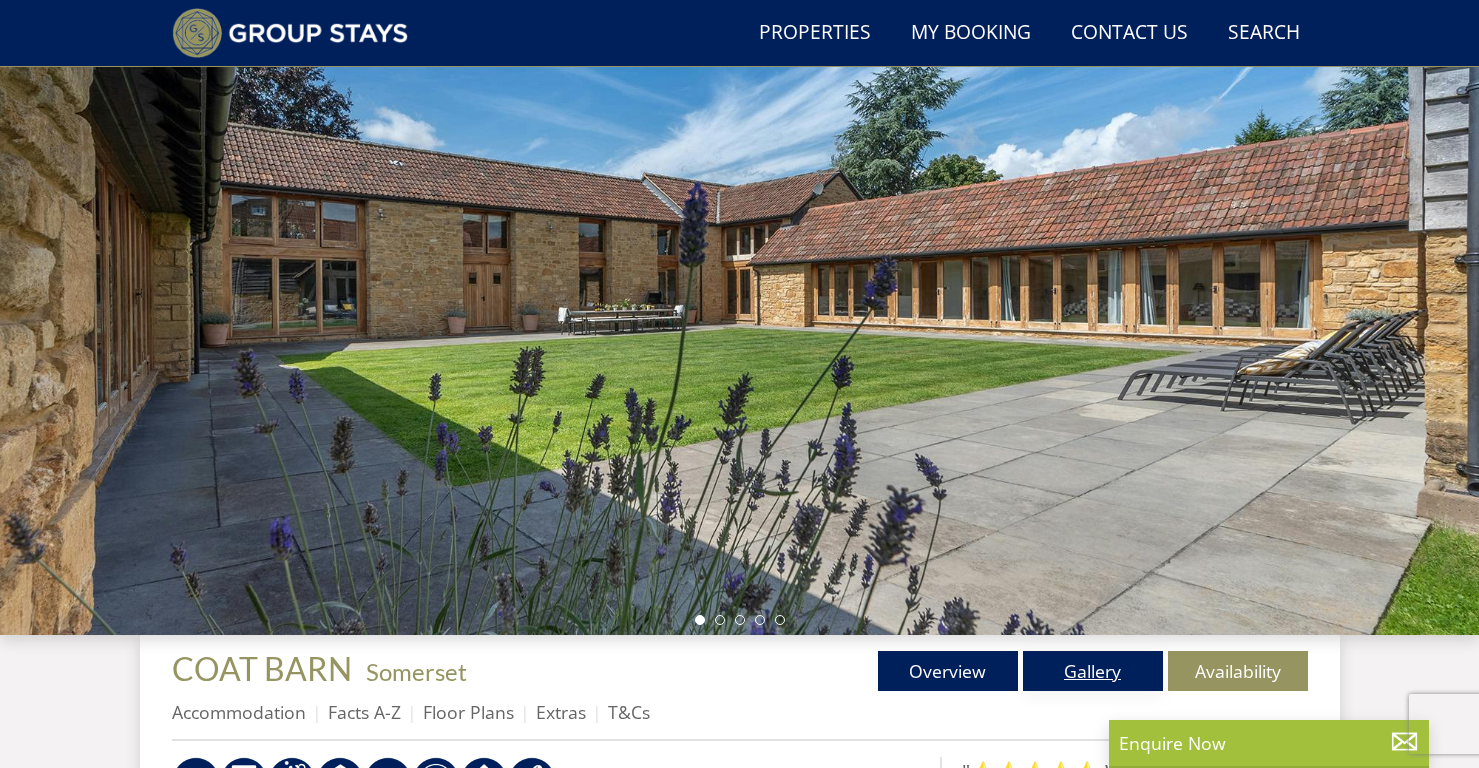 click on "Gallery" at bounding box center [1093, 671] 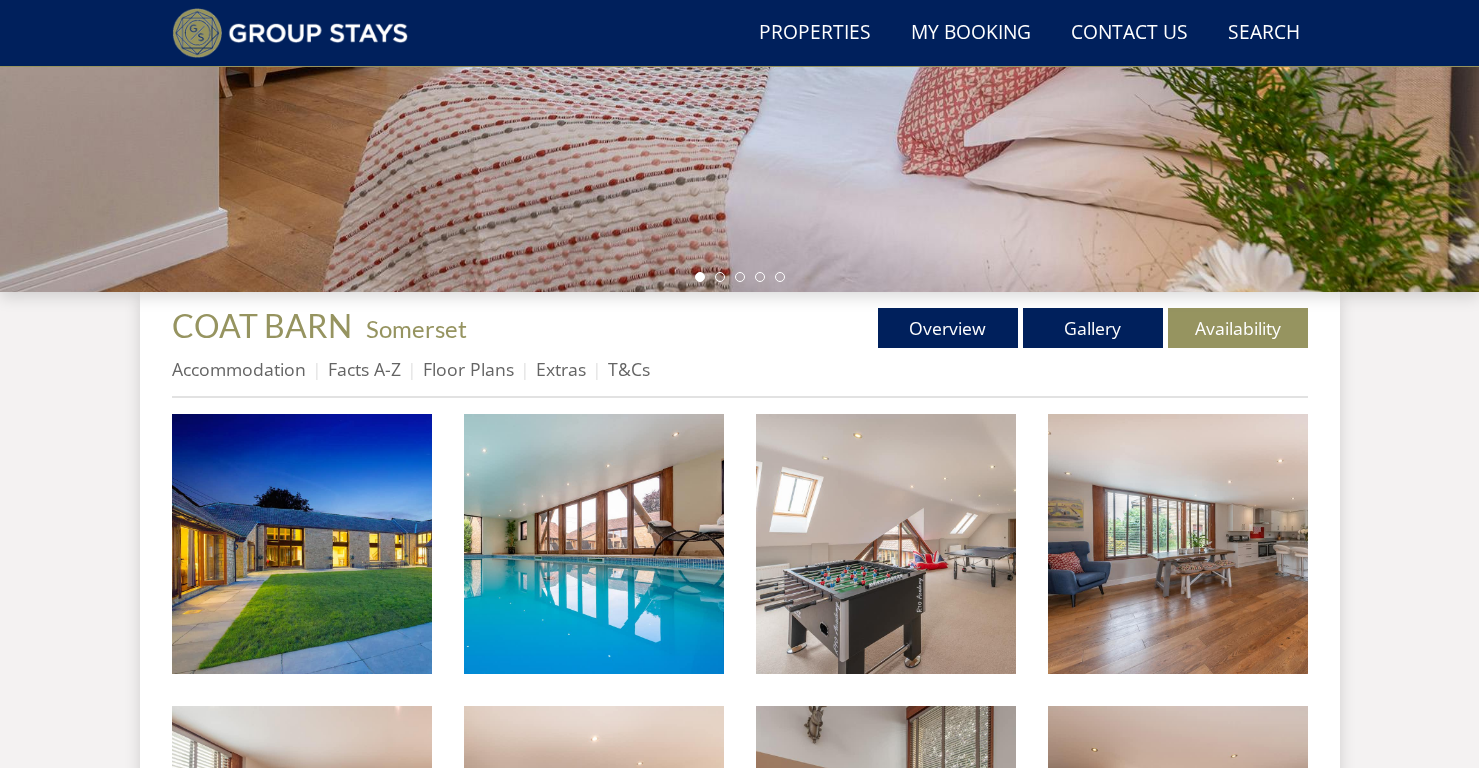scroll, scrollTop: 551, scrollLeft: 0, axis: vertical 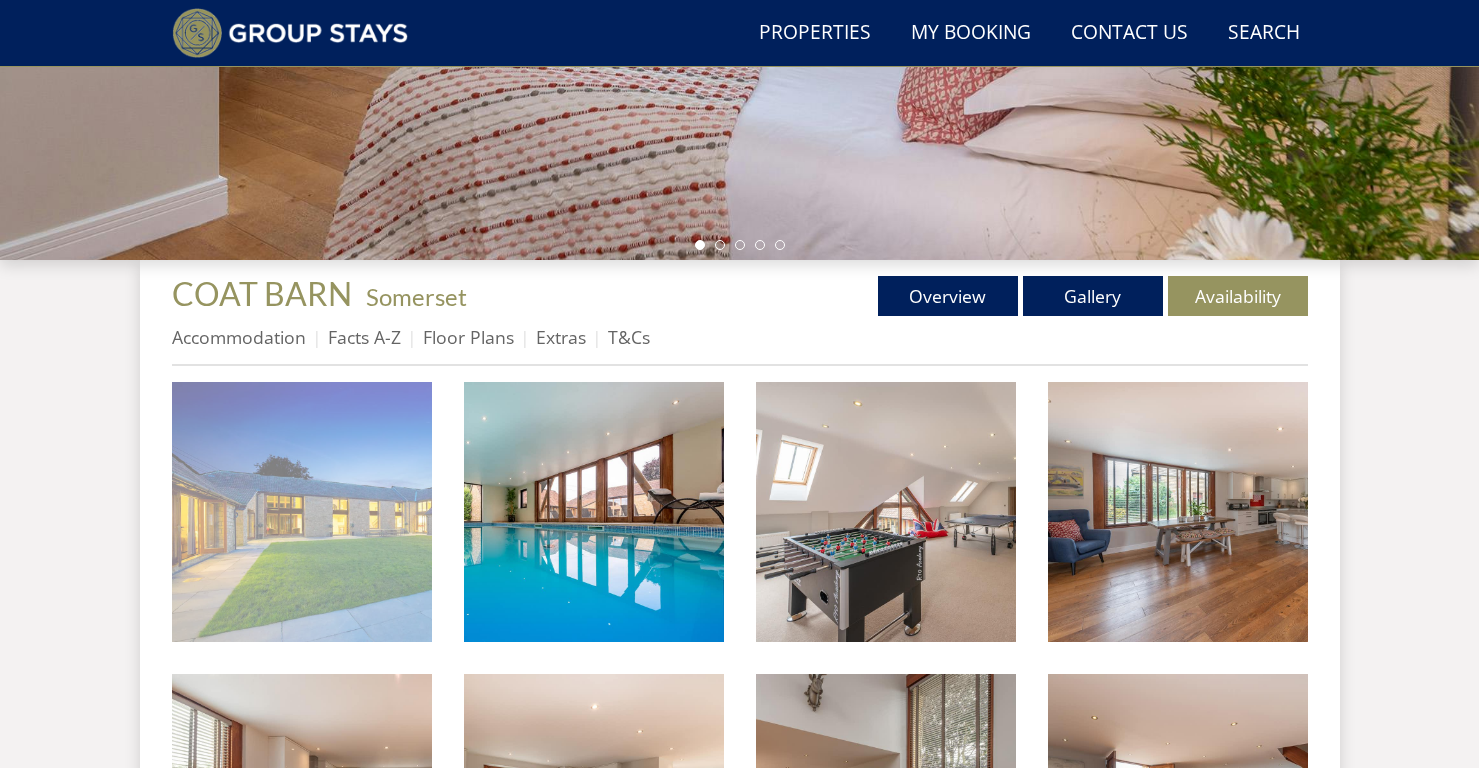 click at bounding box center [302, 512] 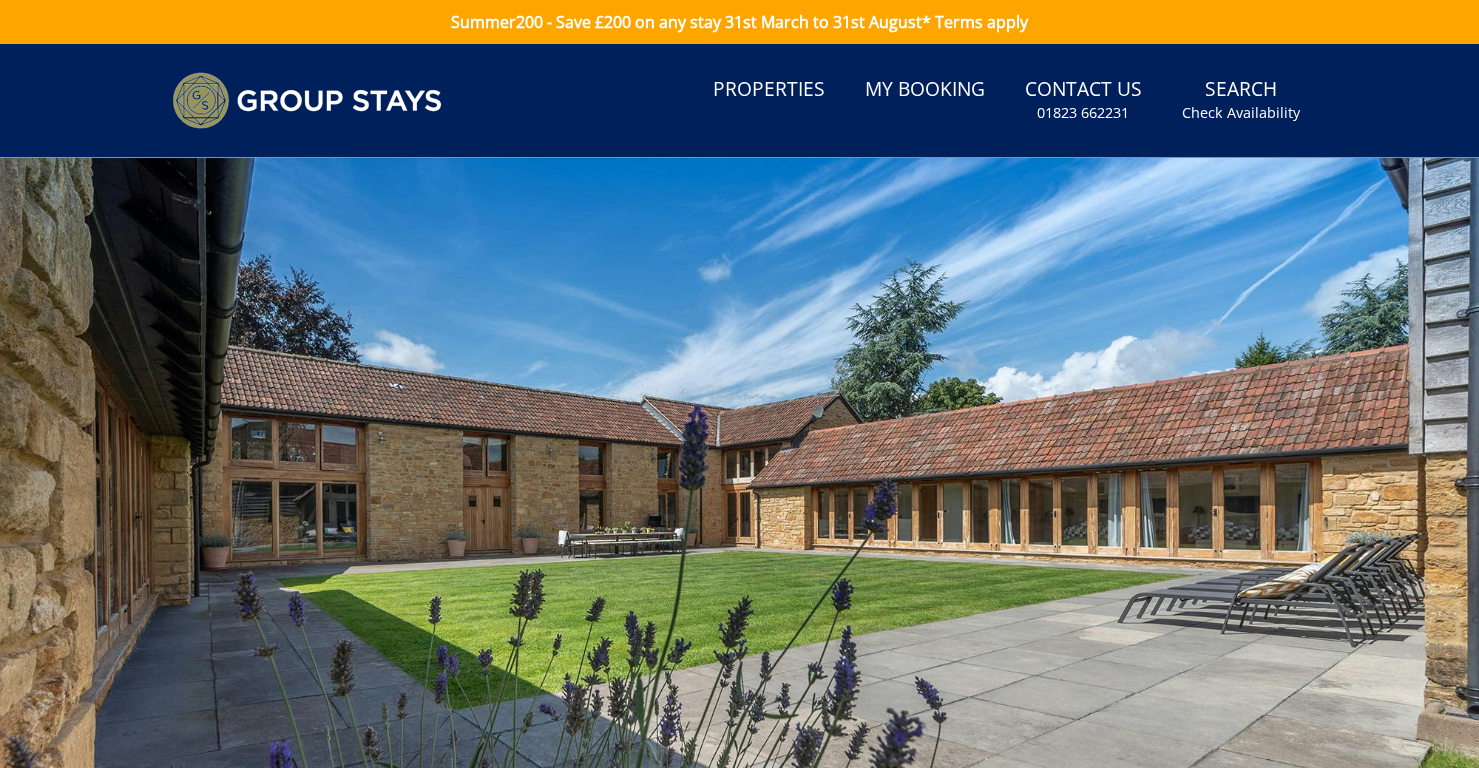 scroll, scrollTop: 0, scrollLeft: 0, axis: both 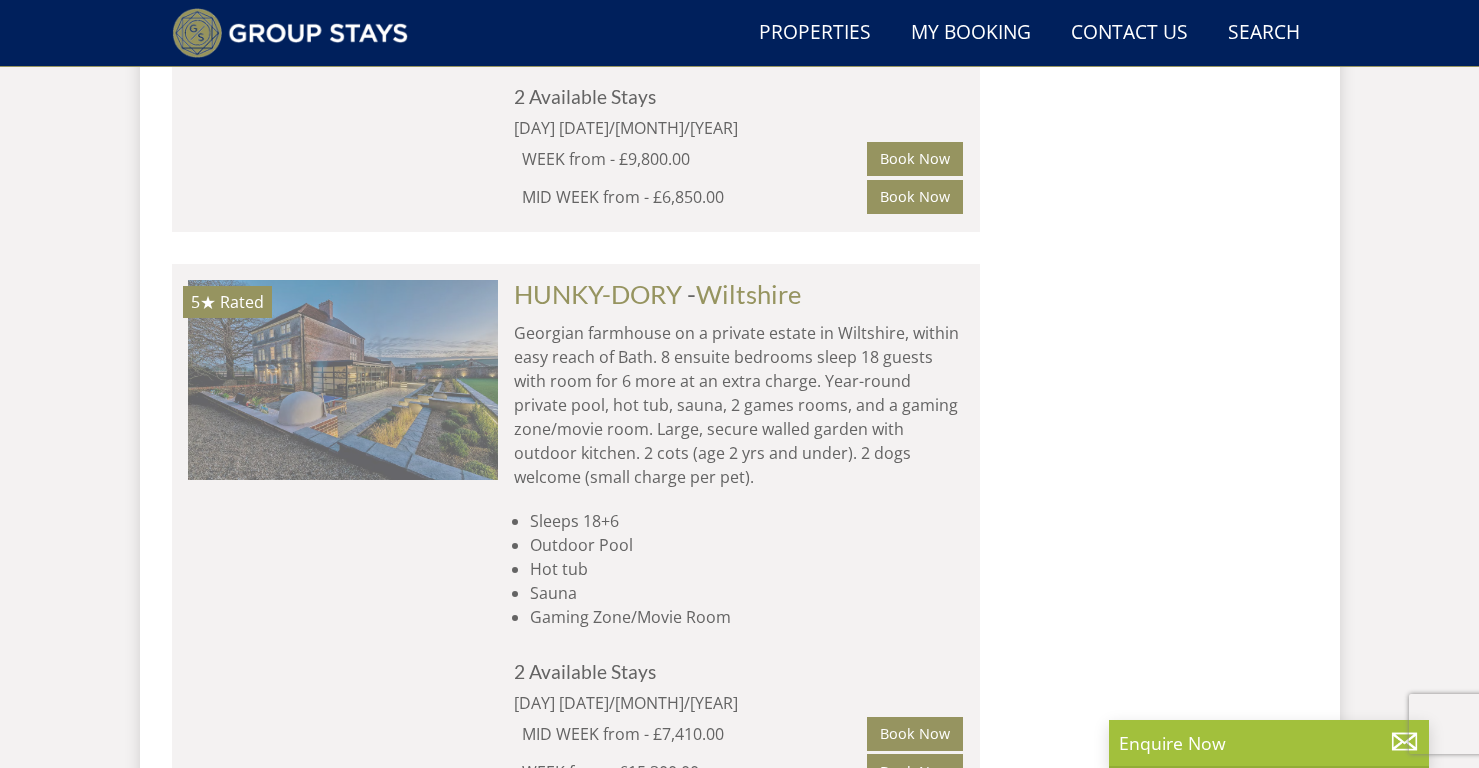click at bounding box center [343, 380] 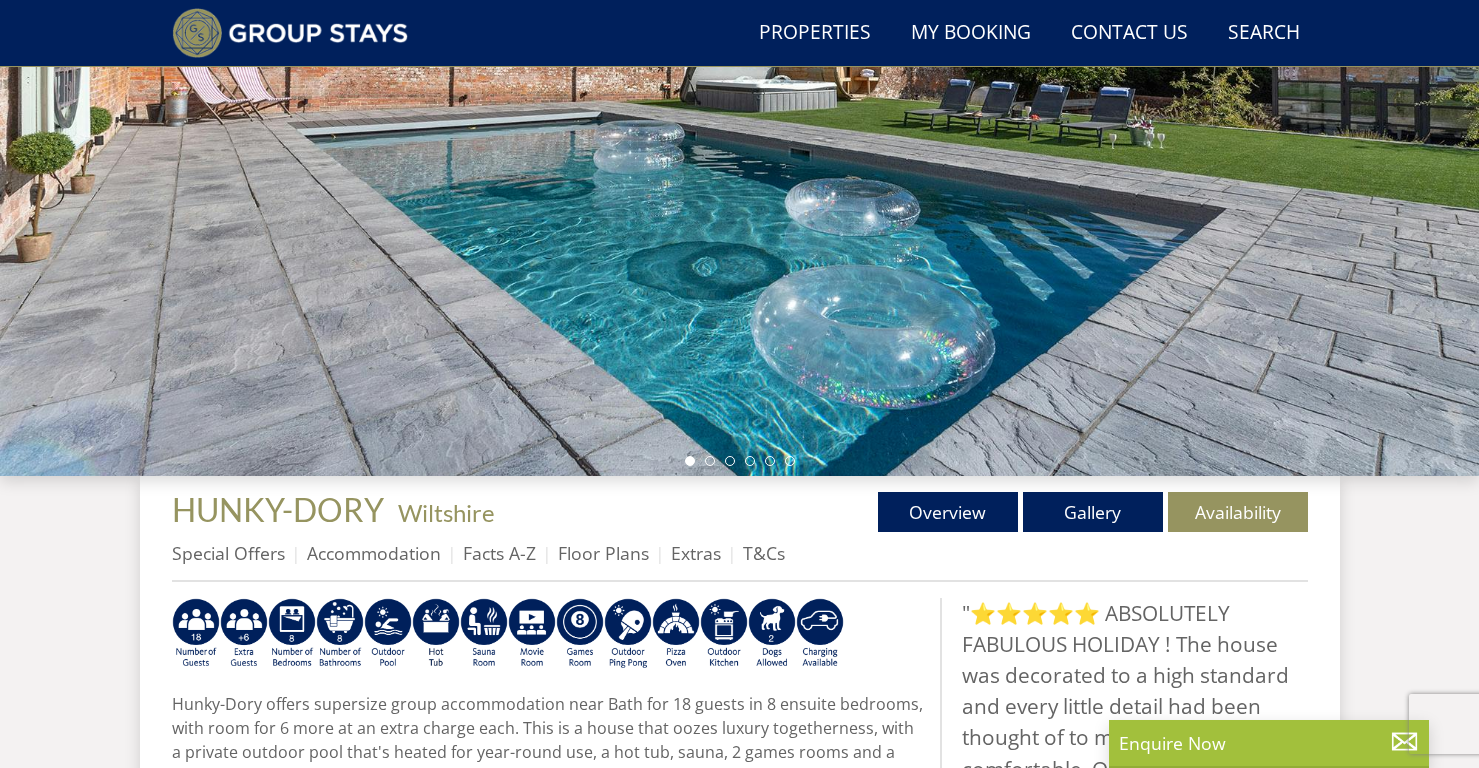 scroll, scrollTop: 337, scrollLeft: 0, axis: vertical 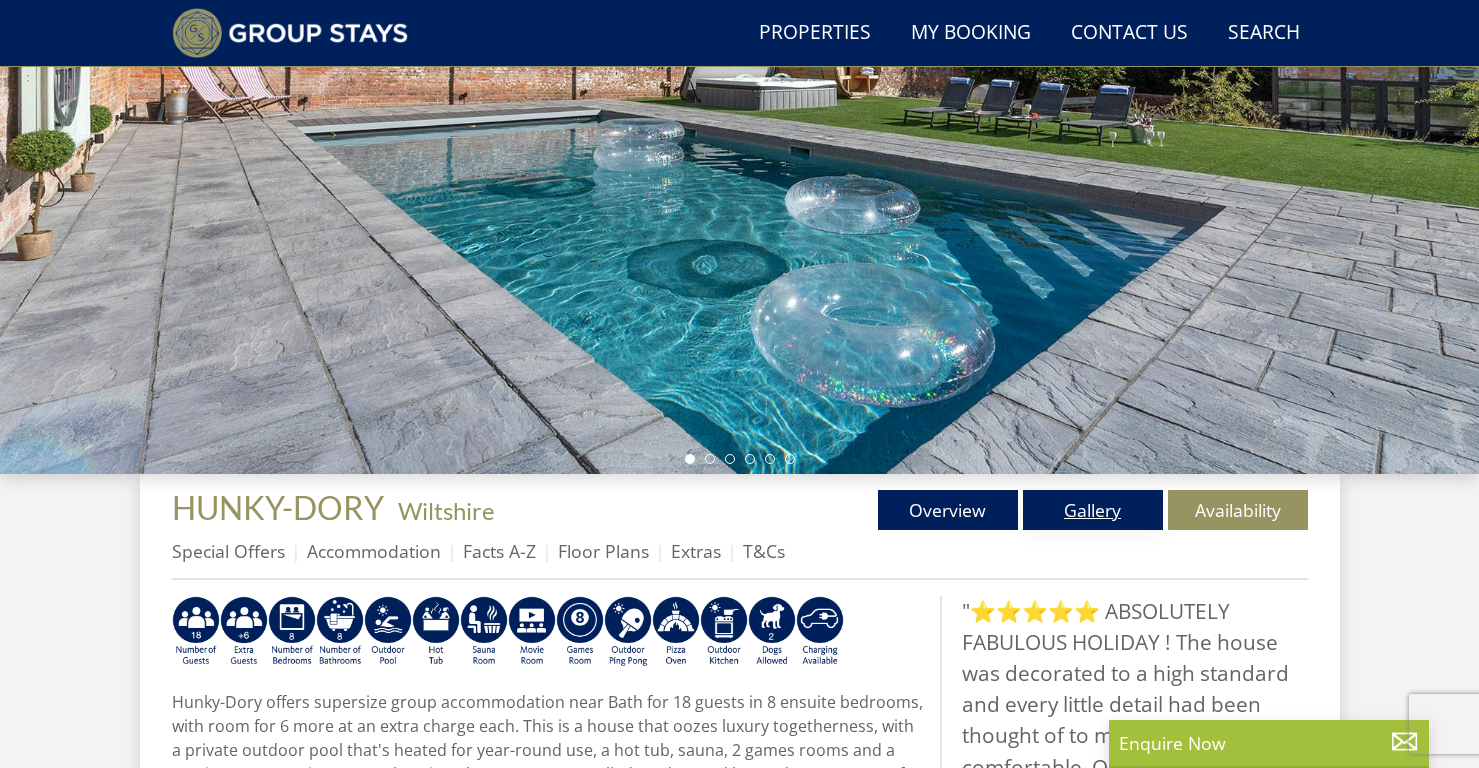 click on "Gallery" at bounding box center (1093, 510) 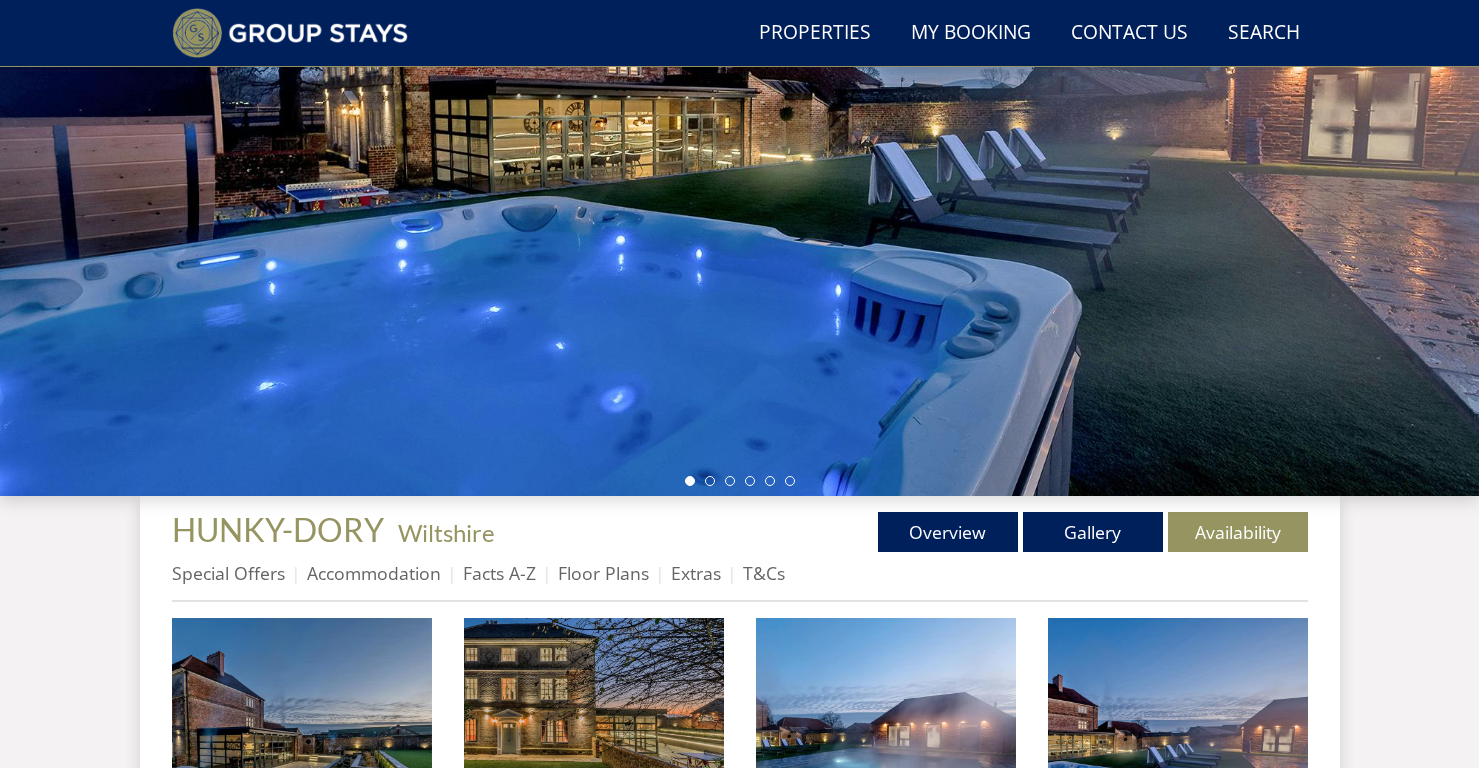 scroll, scrollTop: 693, scrollLeft: 0, axis: vertical 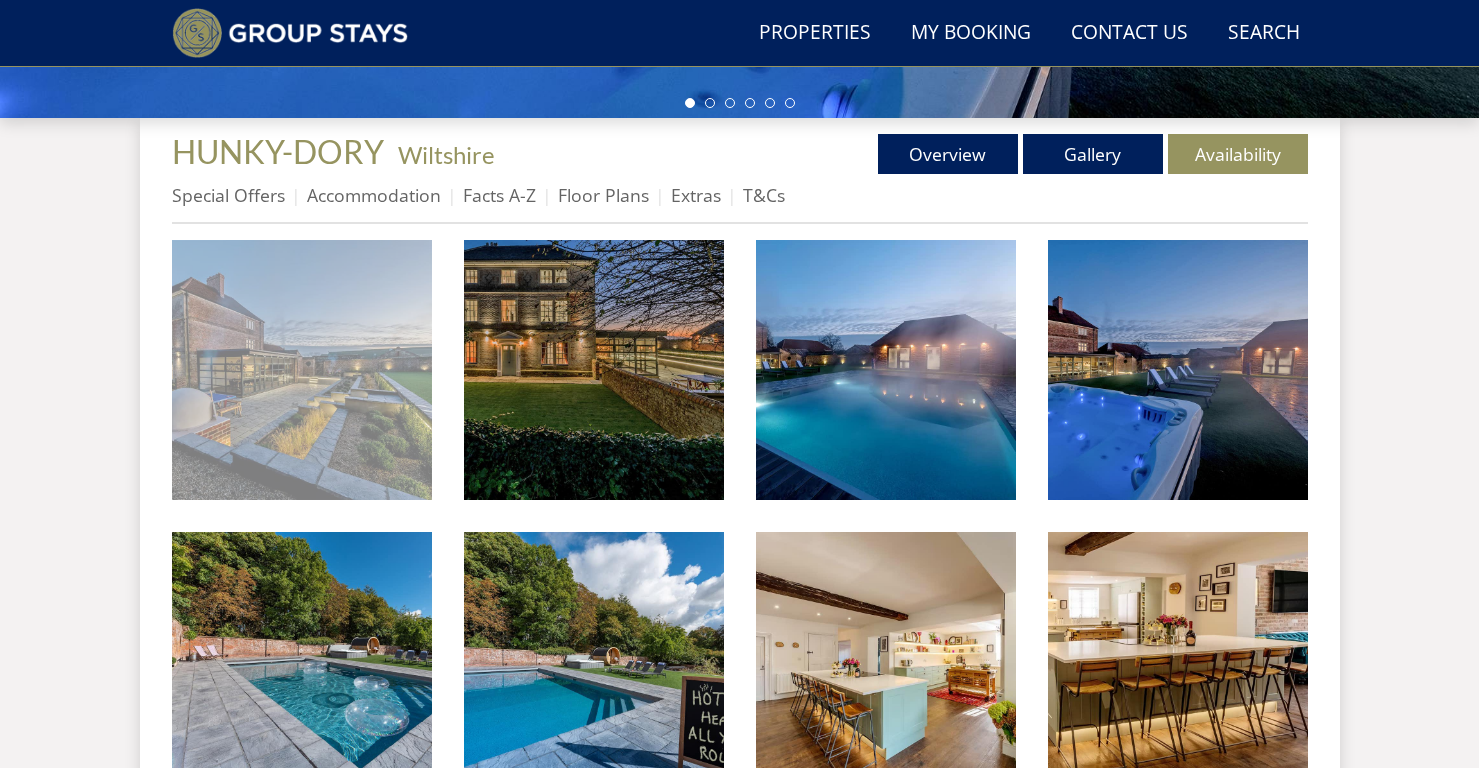 click at bounding box center [302, 370] 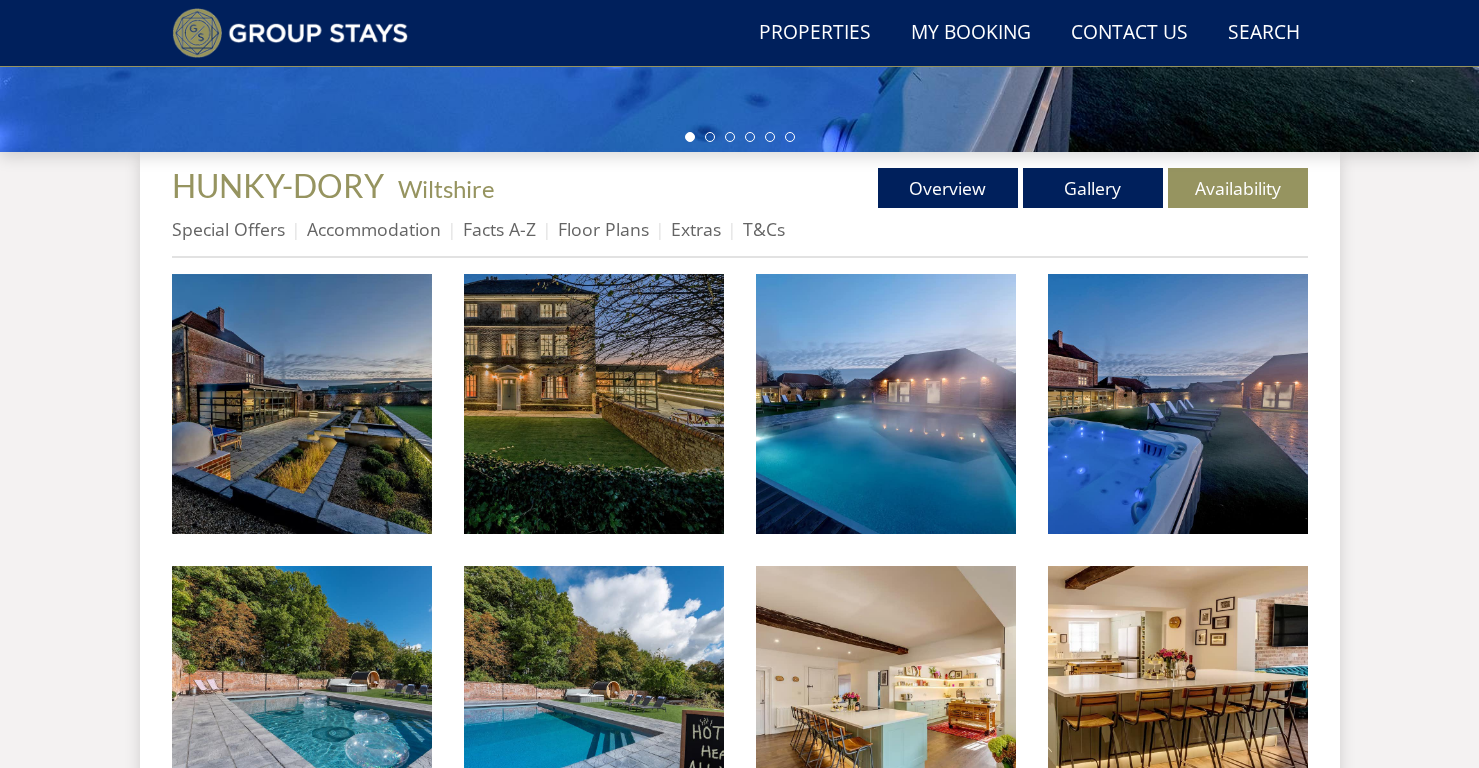 scroll, scrollTop: 661, scrollLeft: 0, axis: vertical 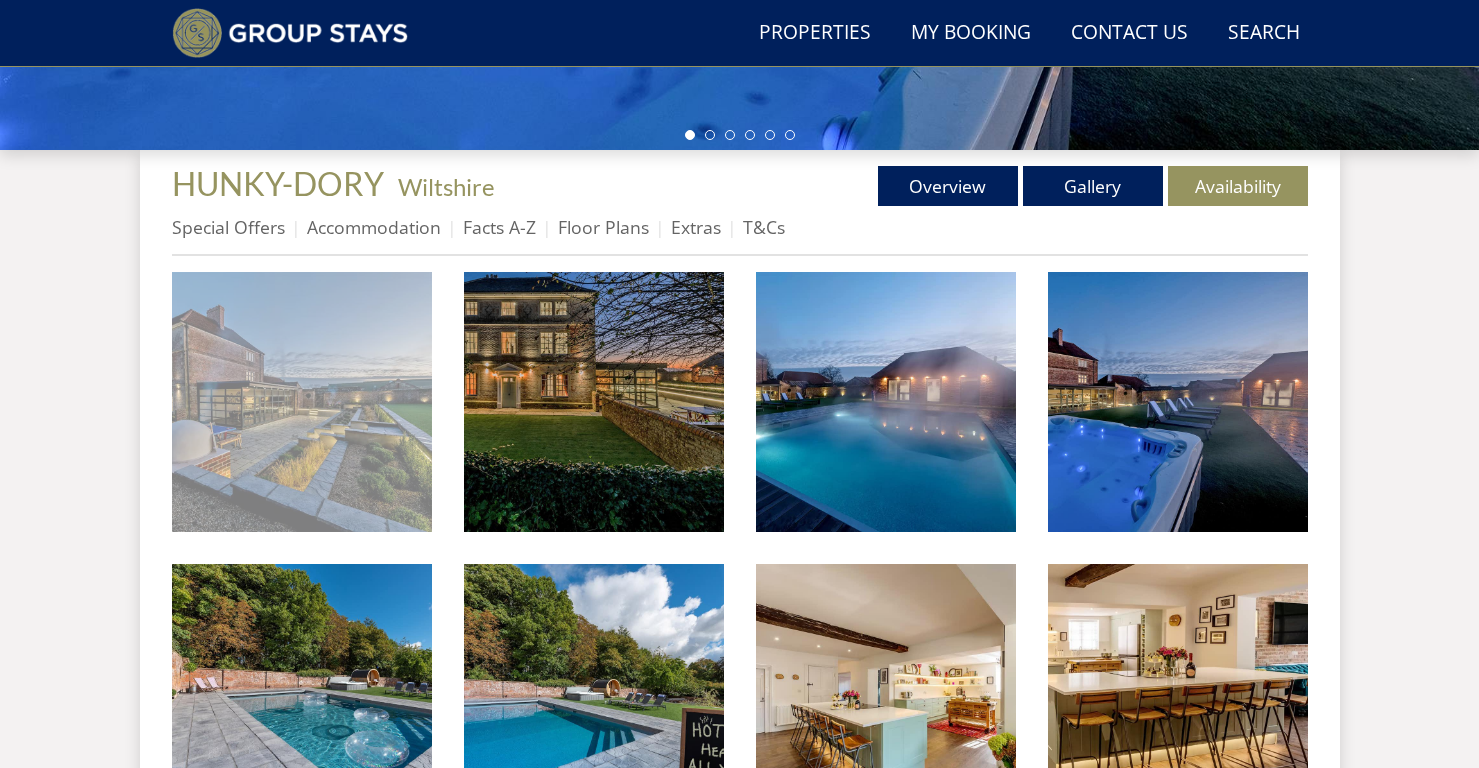 click at bounding box center (302, 402) 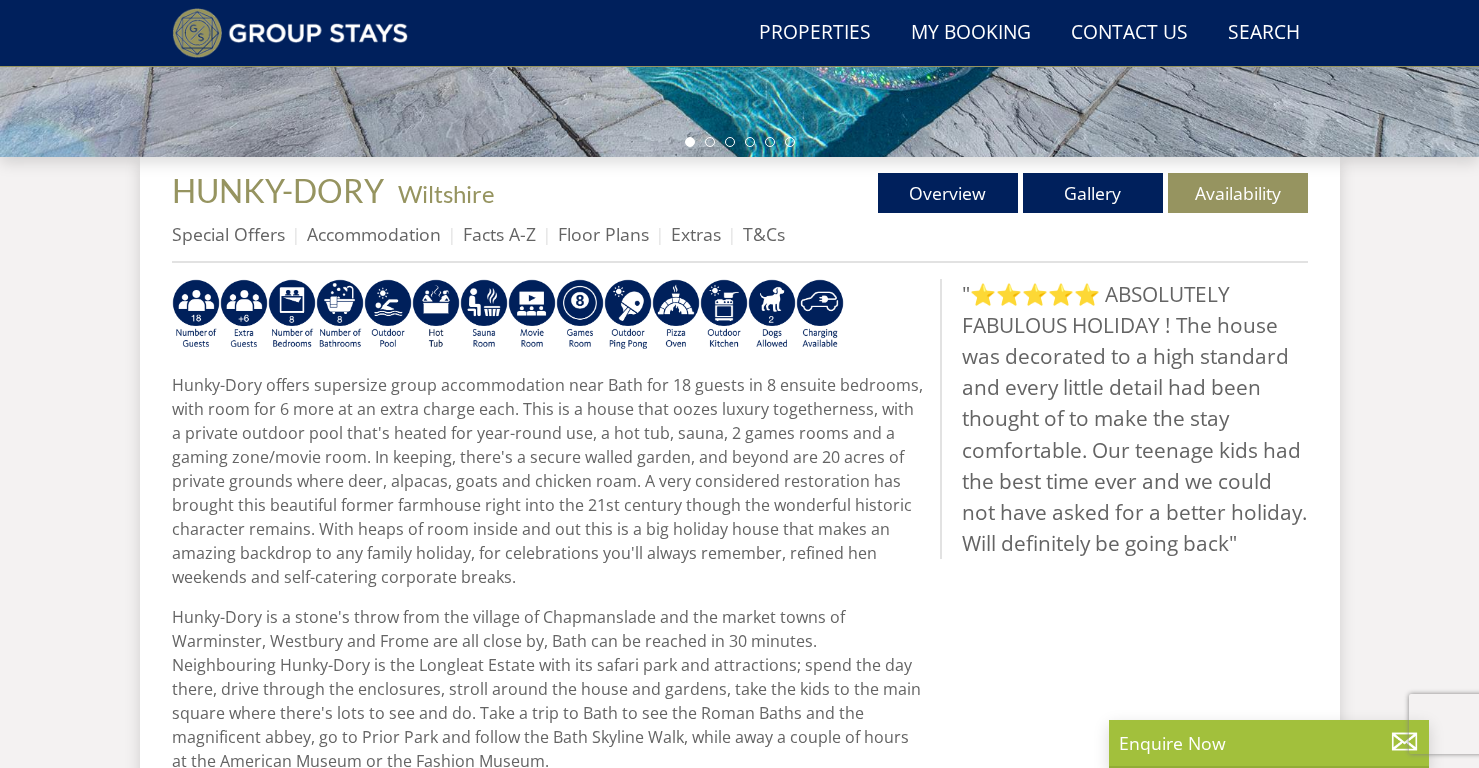 scroll, scrollTop: 1034, scrollLeft: 0, axis: vertical 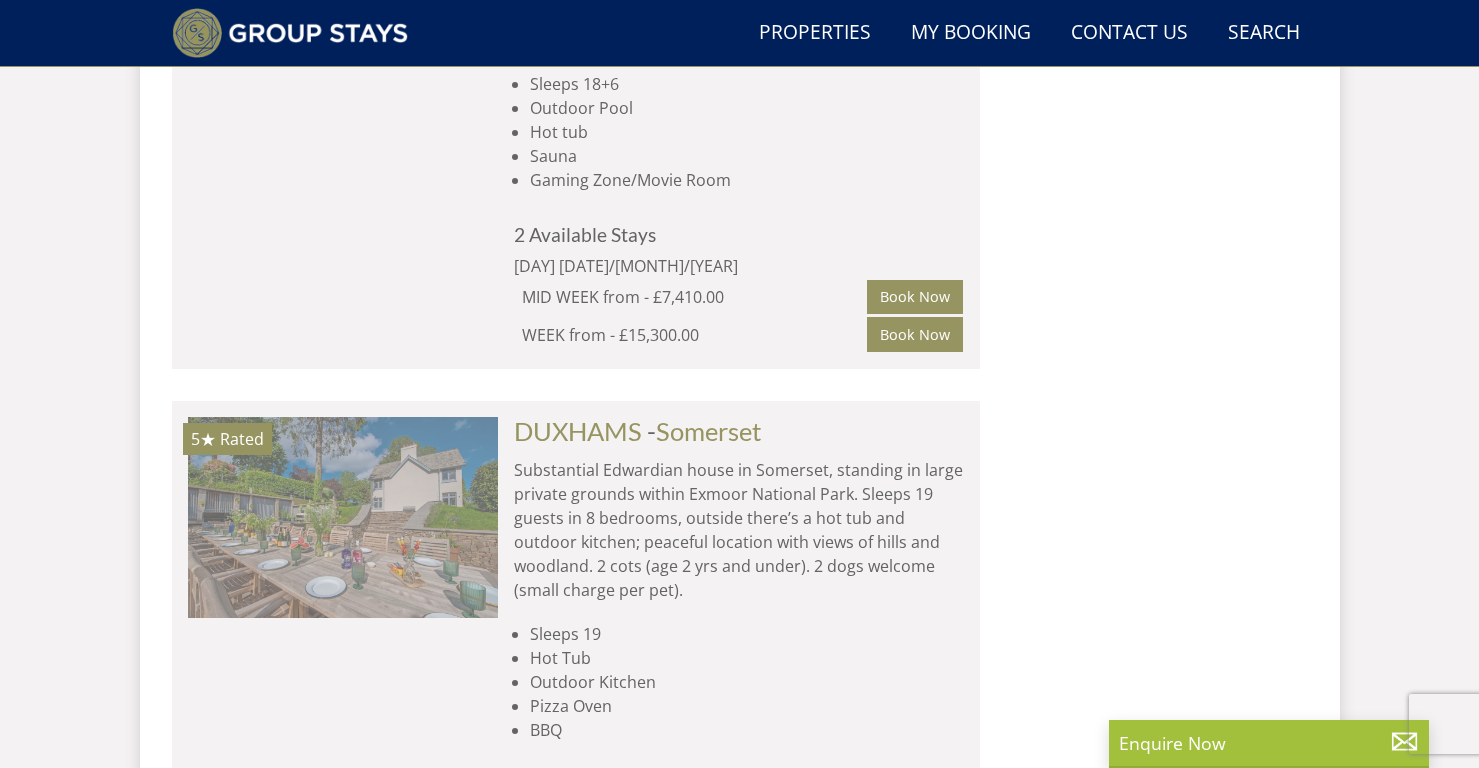 click at bounding box center (343, 517) 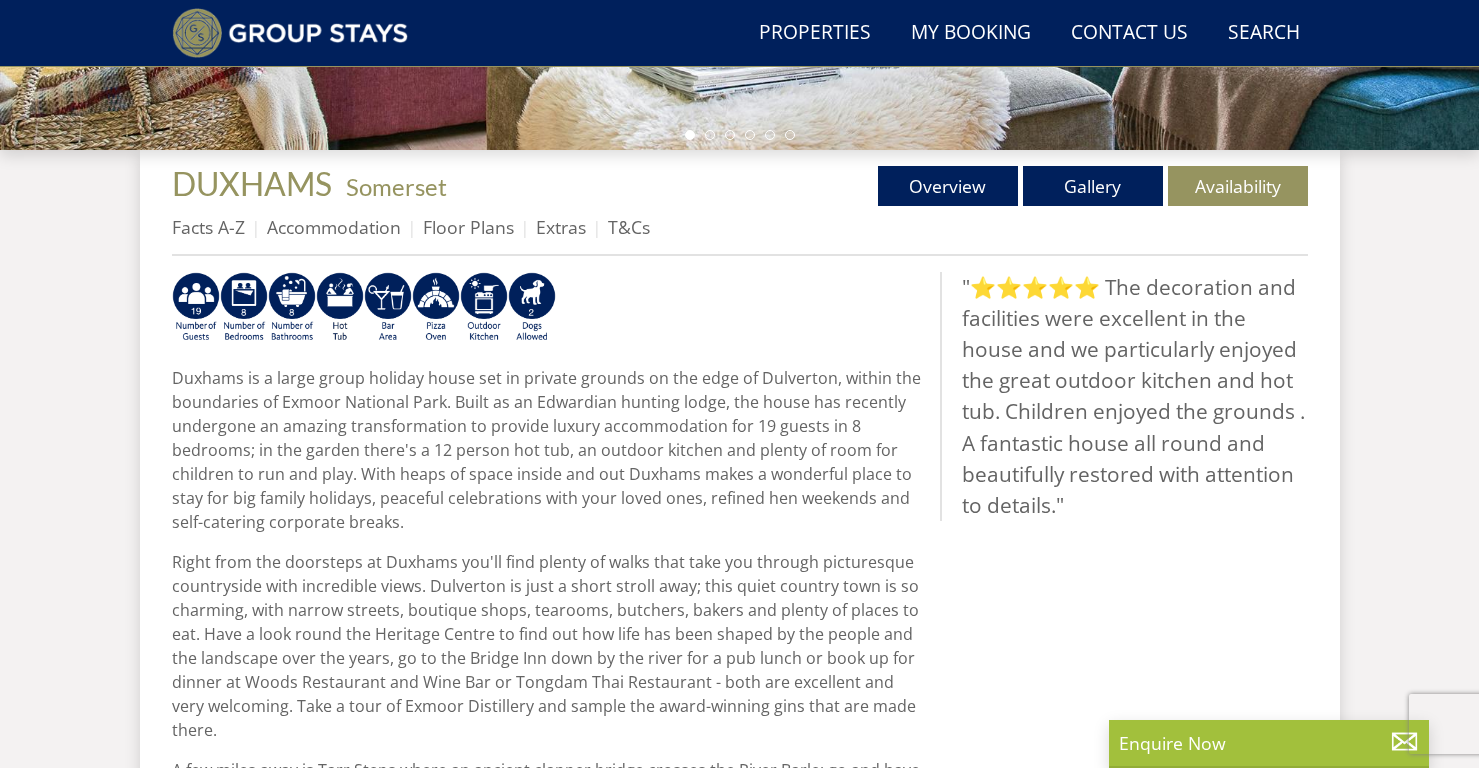scroll, scrollTop: 660, scrollLeft: 0, axis: vertical 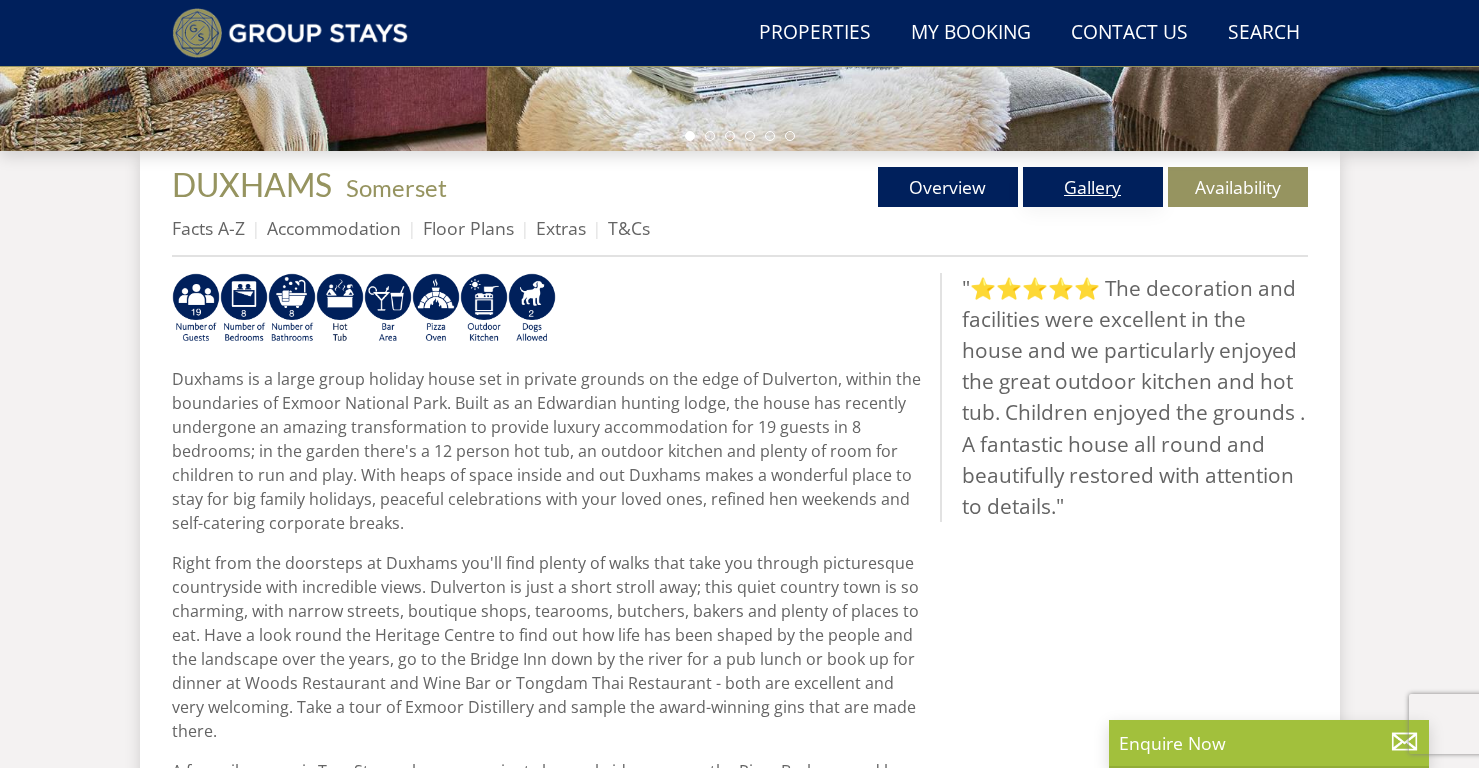 click on "Gallery" at bounding box center (1093, 187) 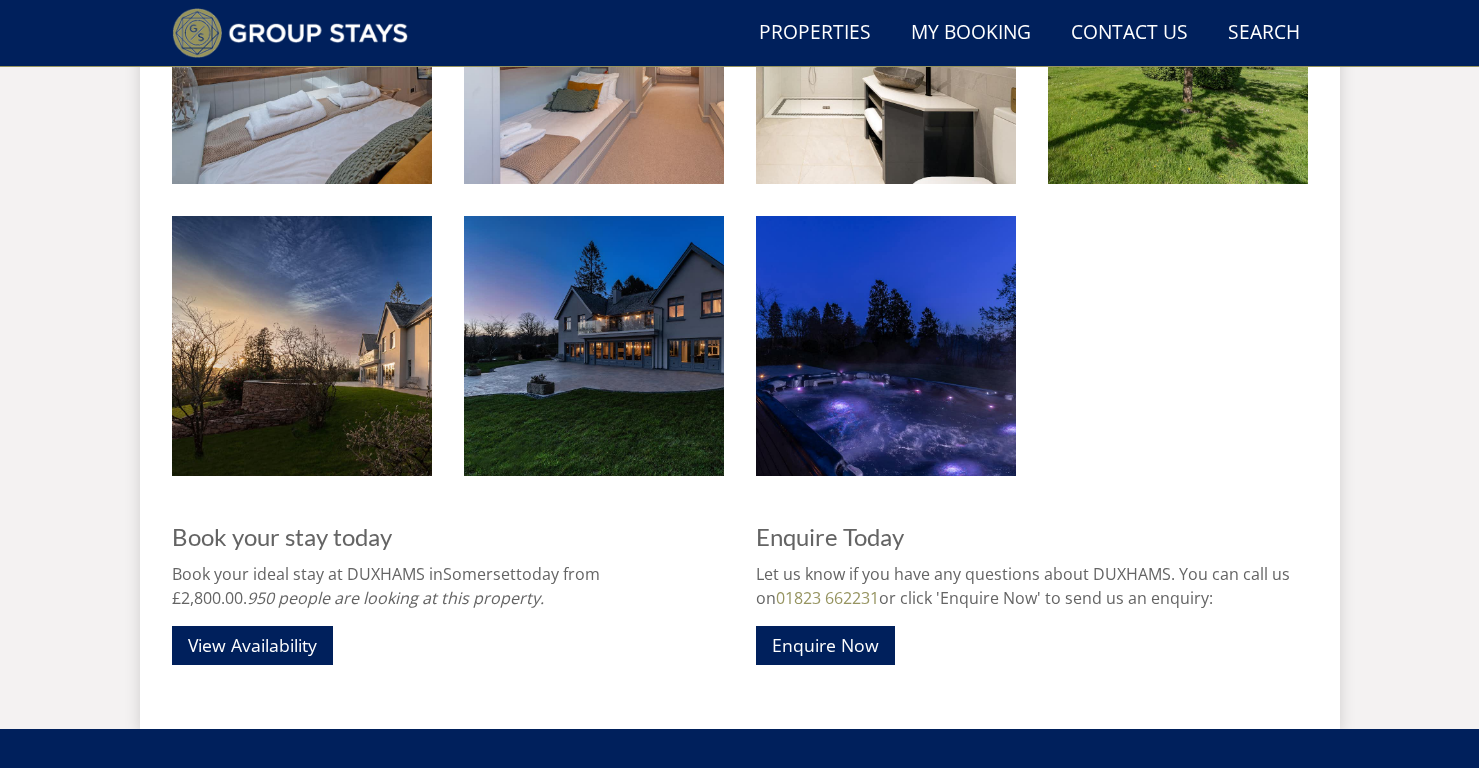 scroll, scrollTop: 3639, scrollLeft: 0, axis: vertical 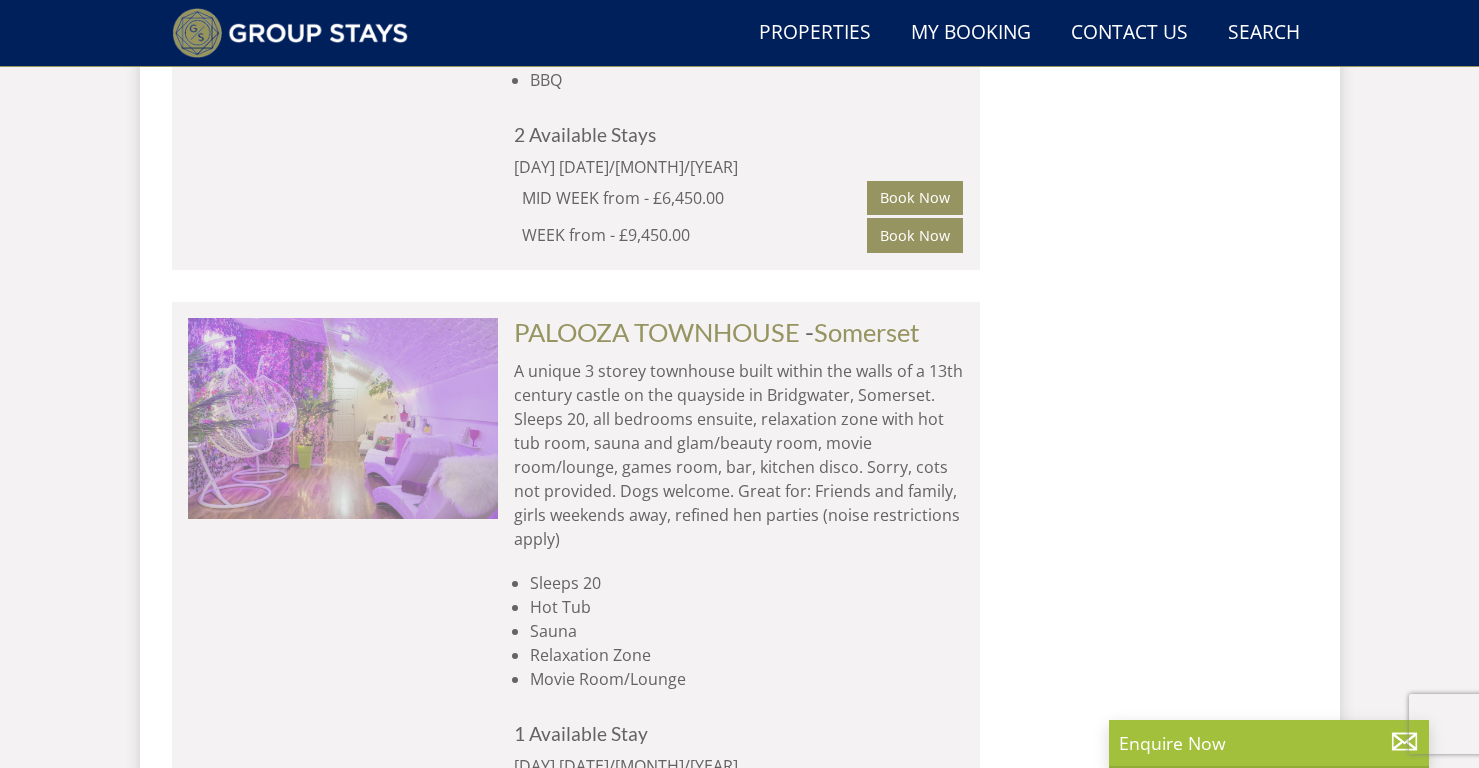 click at bounding box center (343, 418) 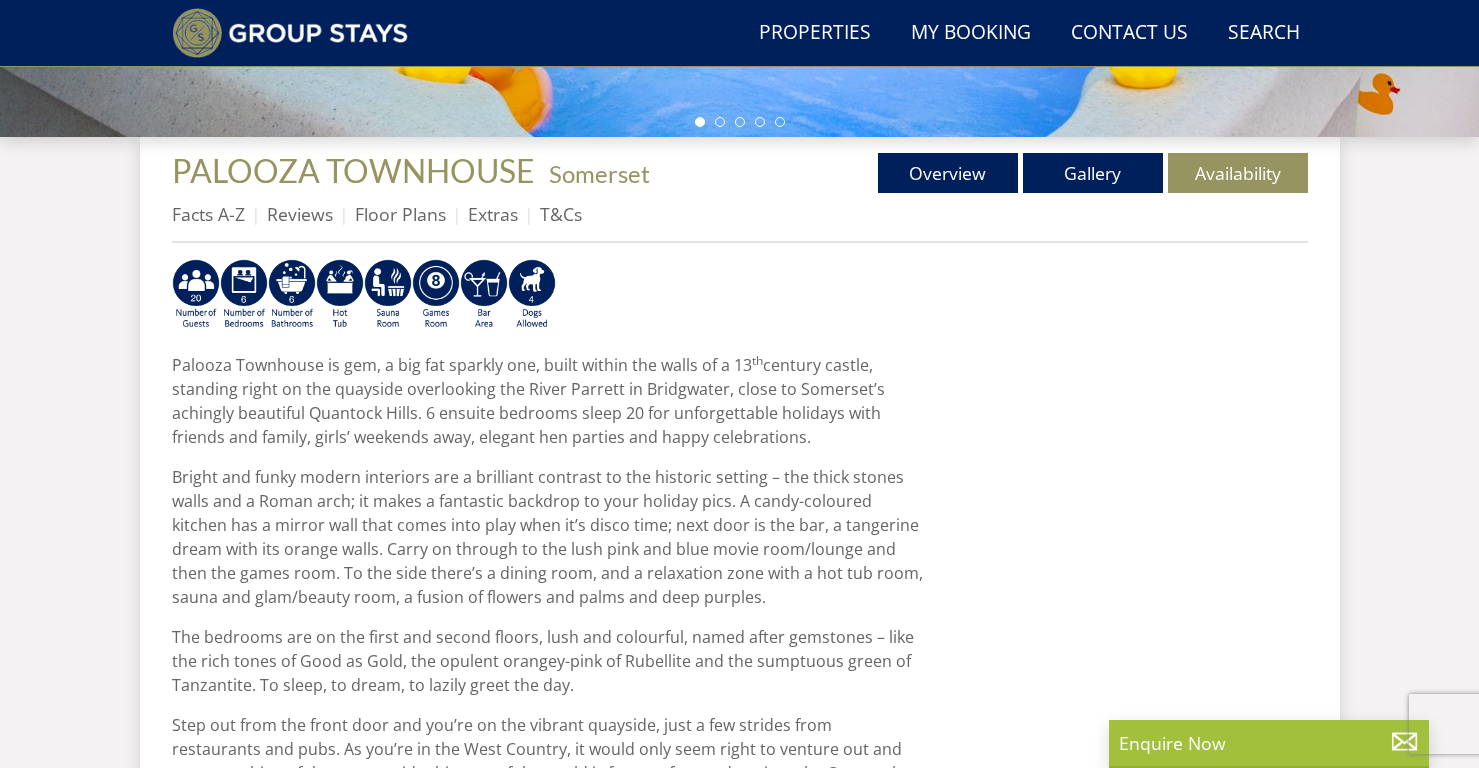 scroll, scrollTop: 663, scrollLeft: 0, axis: vertical 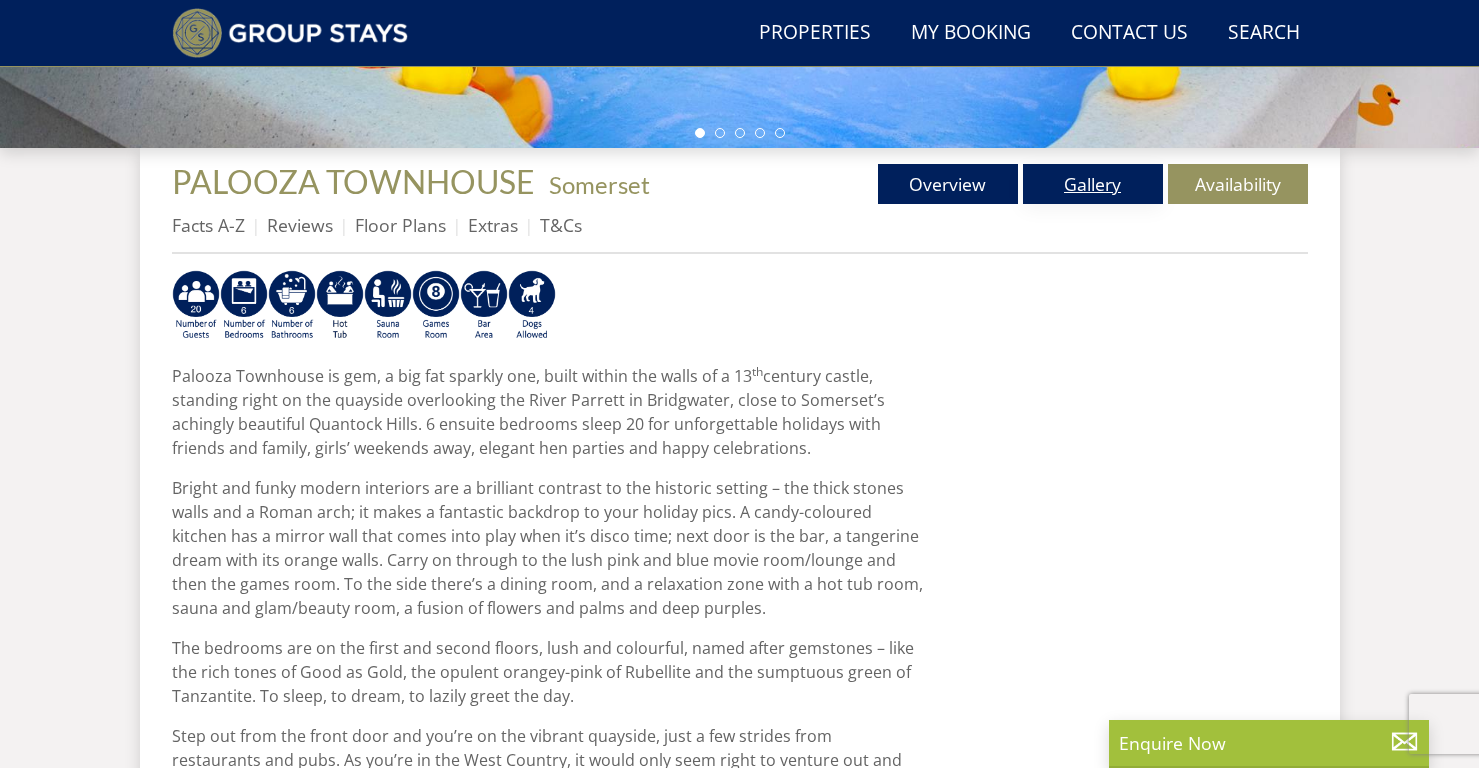 click on "Gallery" at bounding box center (1093, 184) 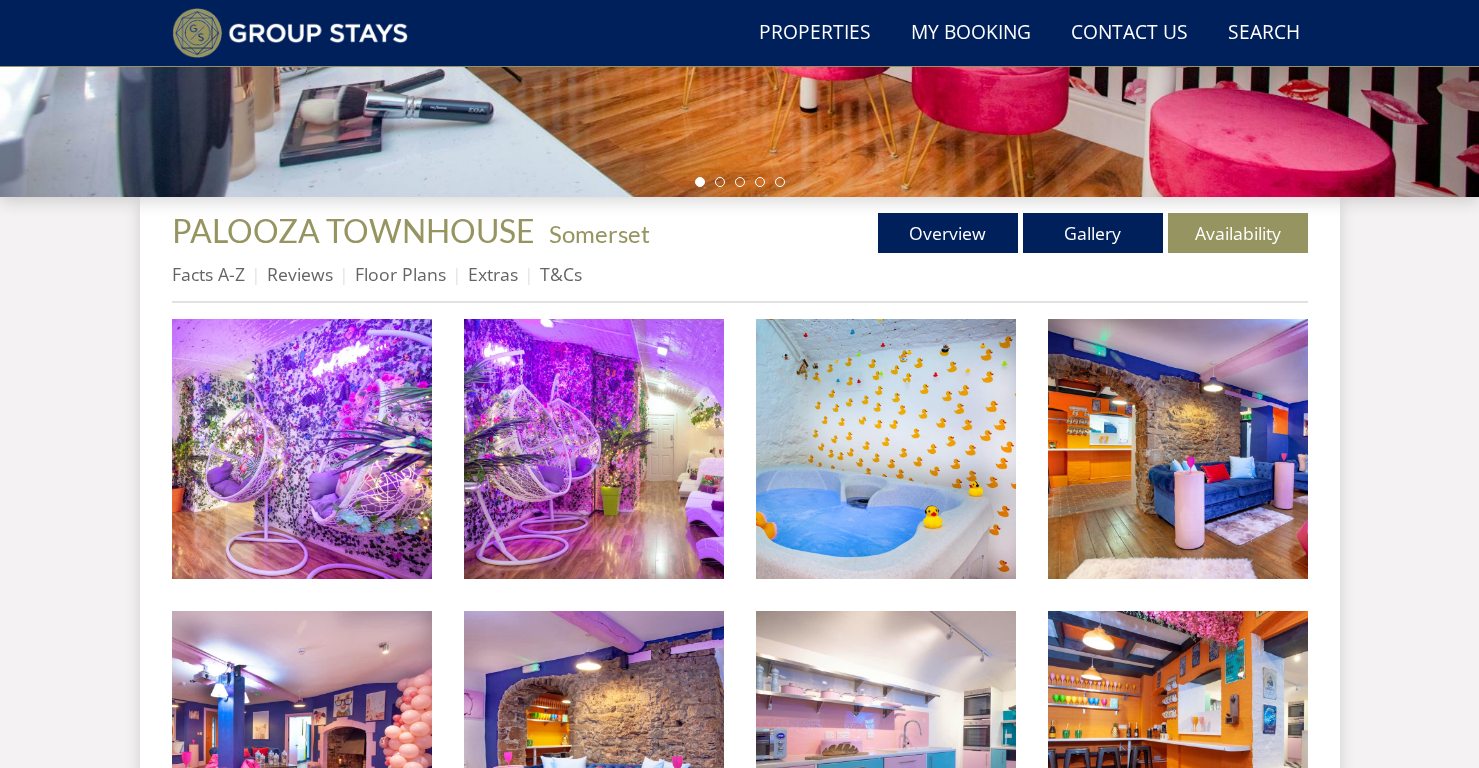 scroll, scrollTop: 624, scrollLeft: 0, axis: vertical 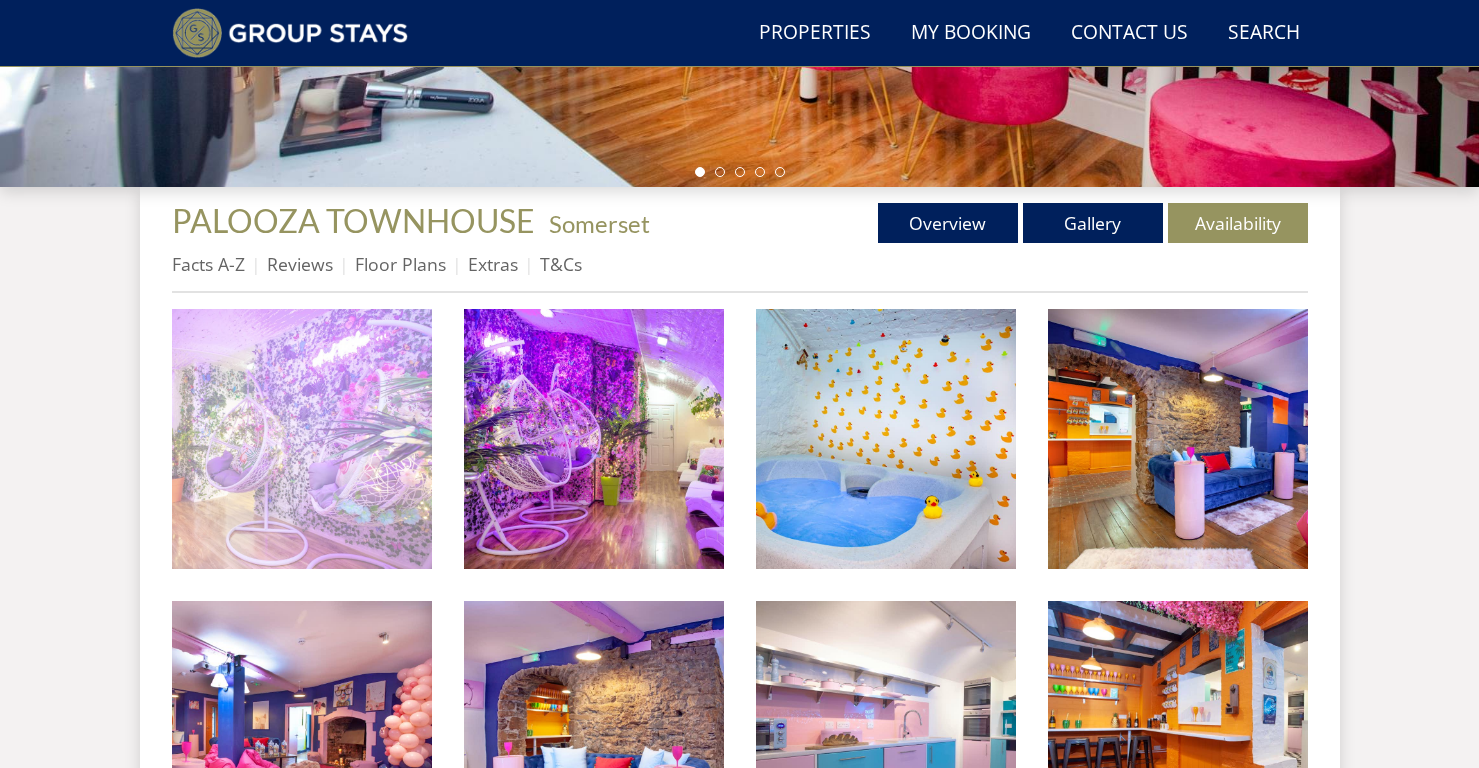 click at bounding box center (302, 439) 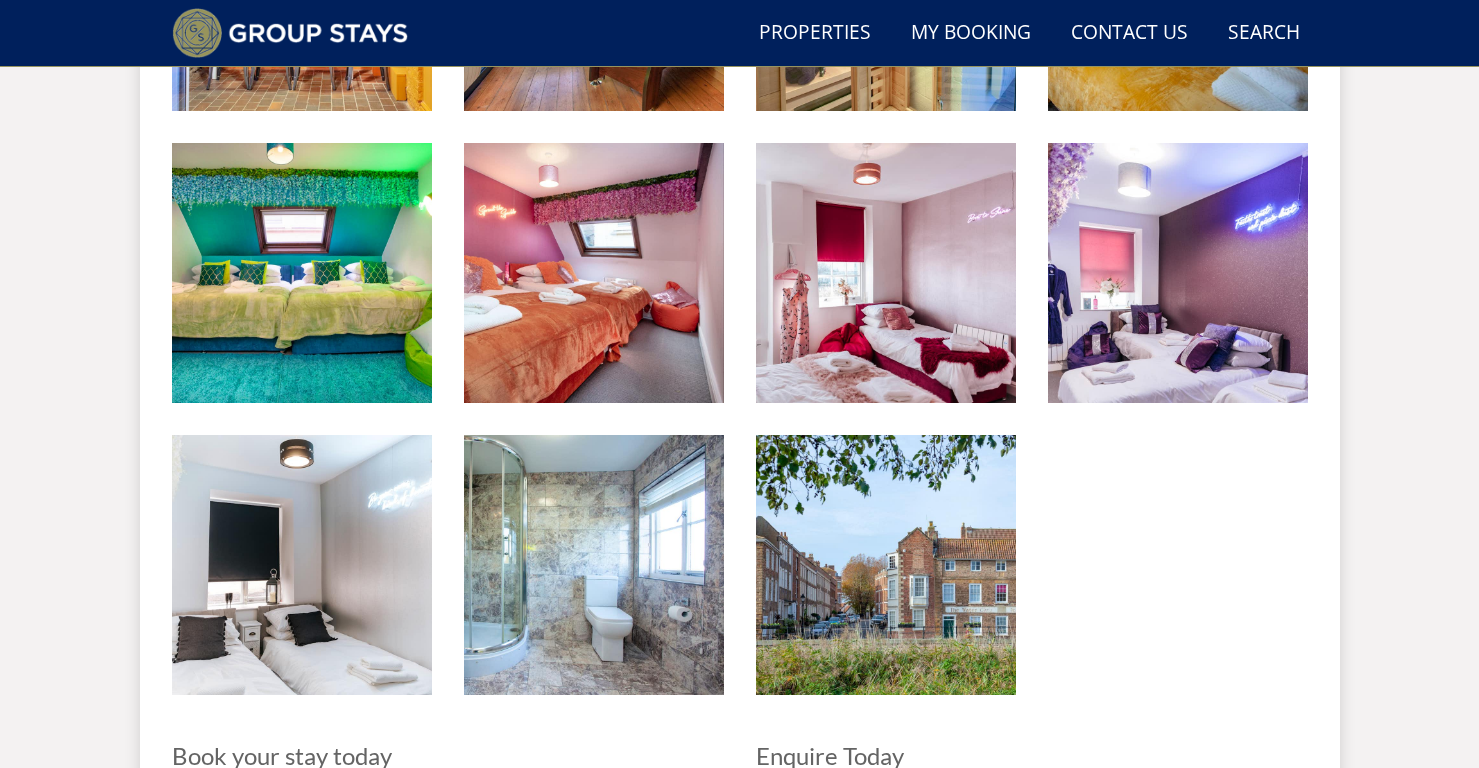 scroll, scrollTop: 1958, scrollLeft: 0, axis: vertical 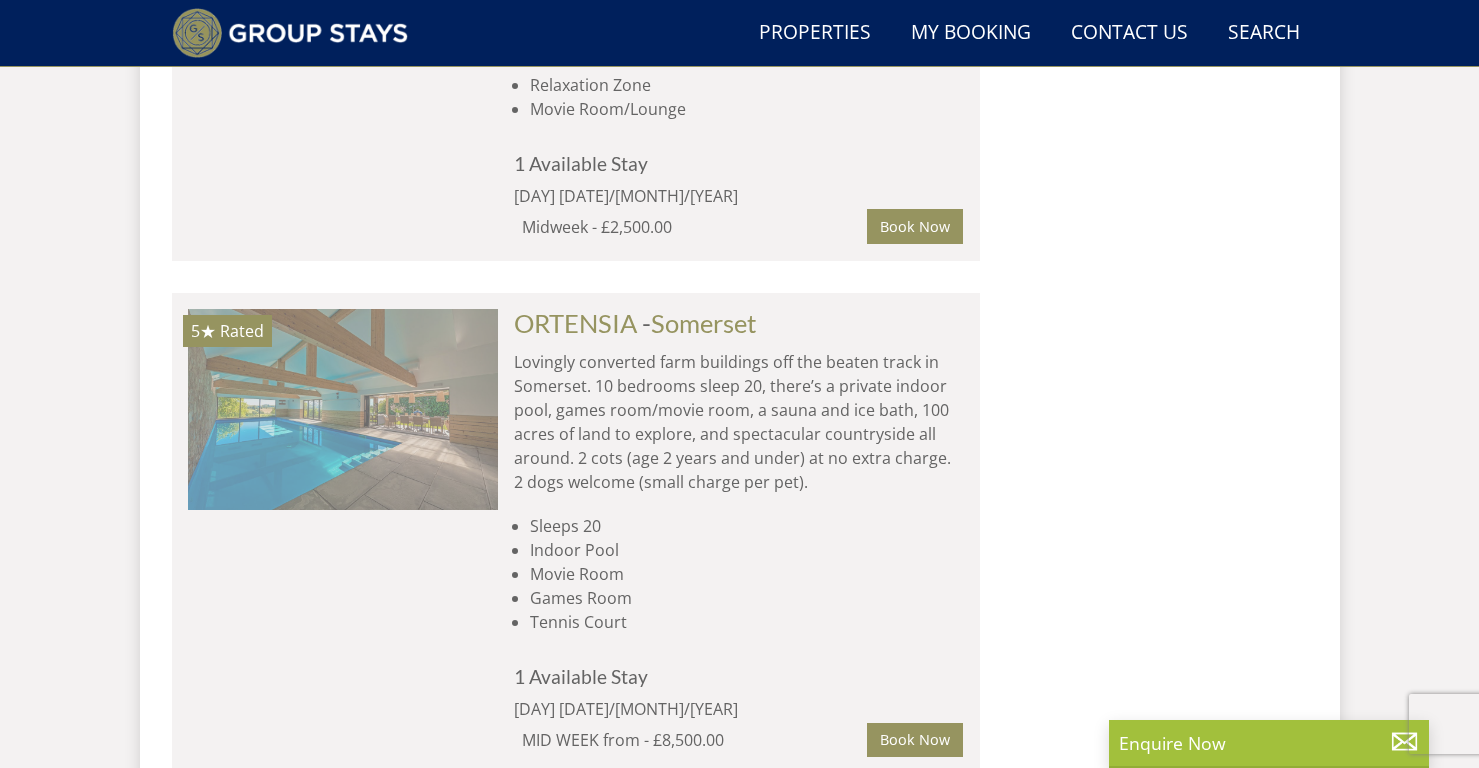 click at bounding box center [343, 409] 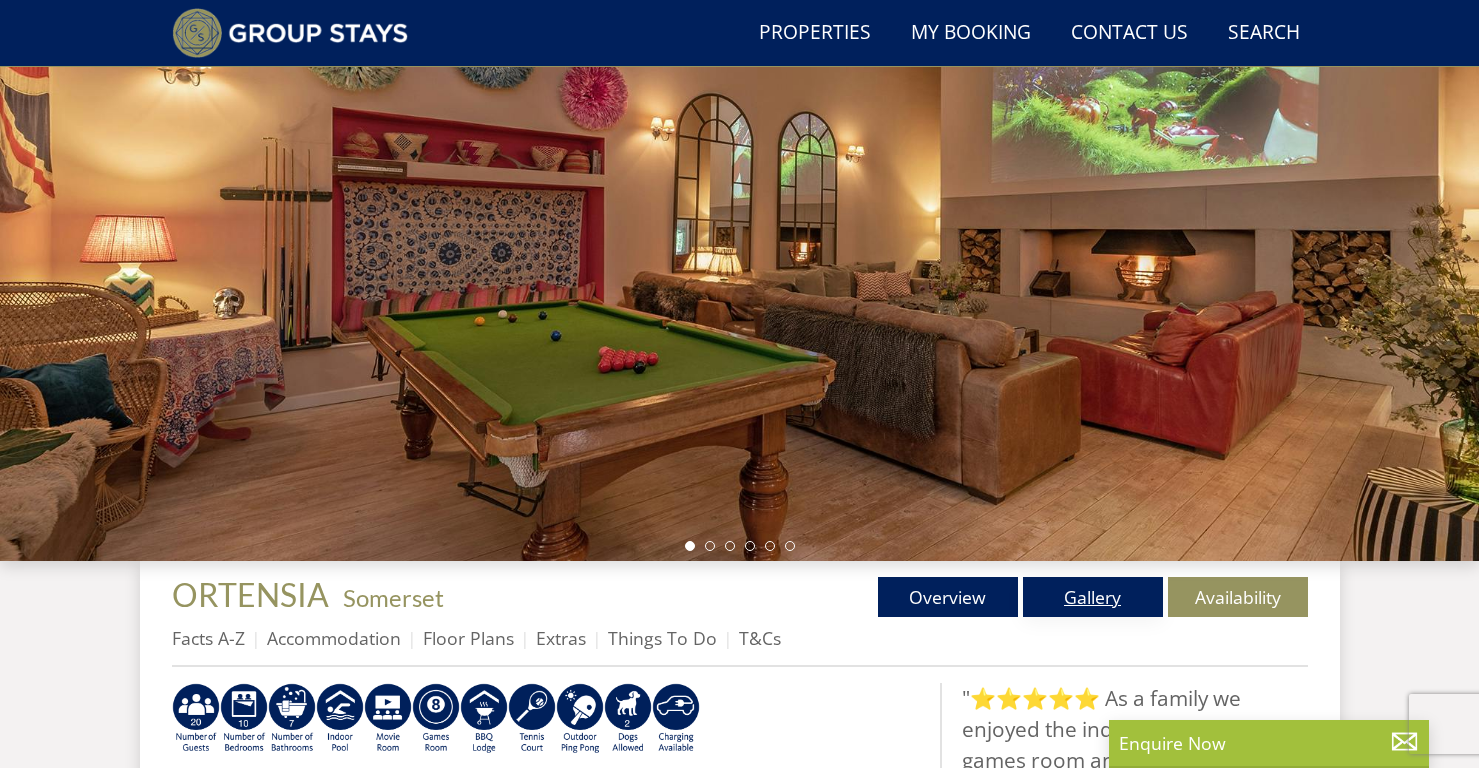 scroll, scrollTop: 243, scrollLeft: 0, axis: vertical 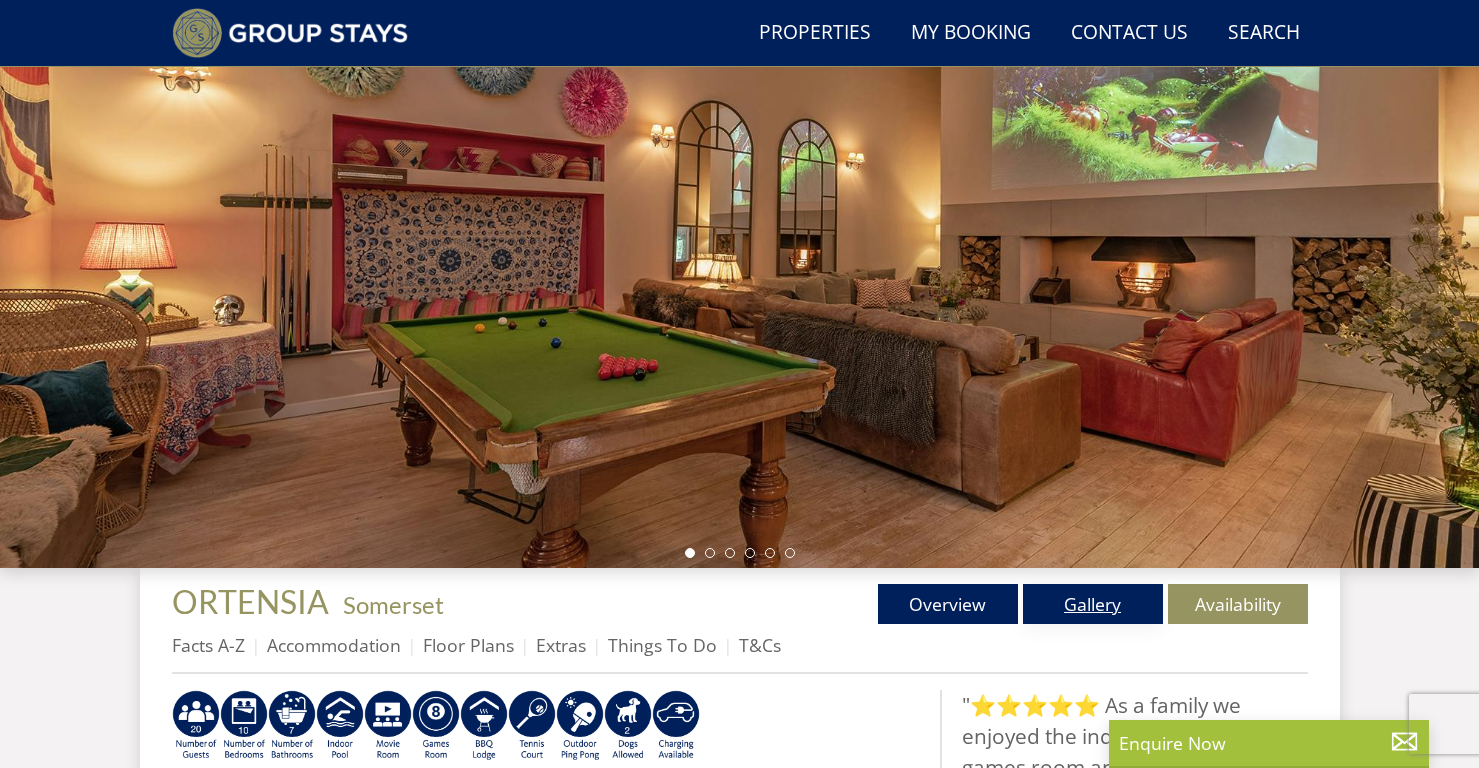 click on "Gallery" at bounding box center [1093, 604] 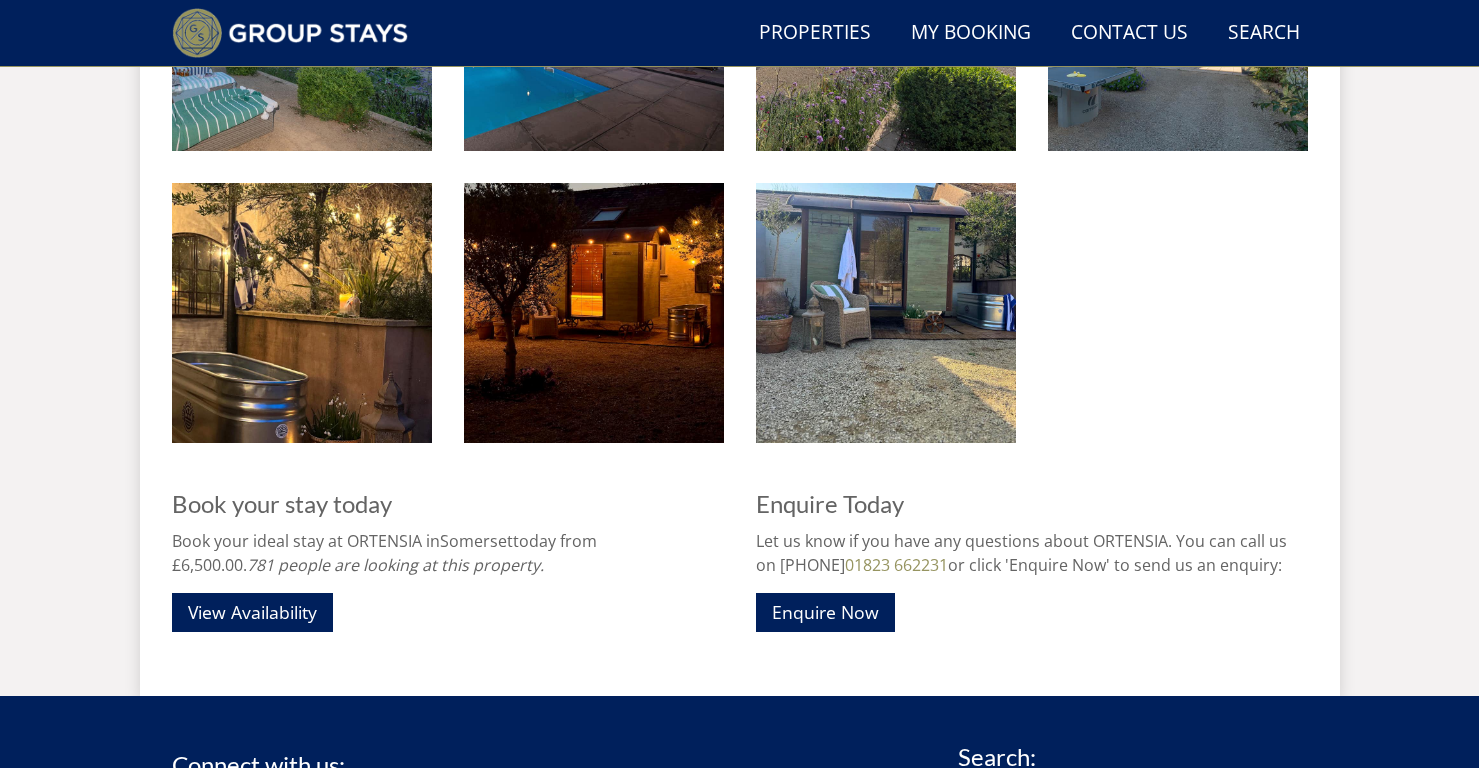 scroll, scrollTop: 4255, scrollLeft: 0, axis: vertical 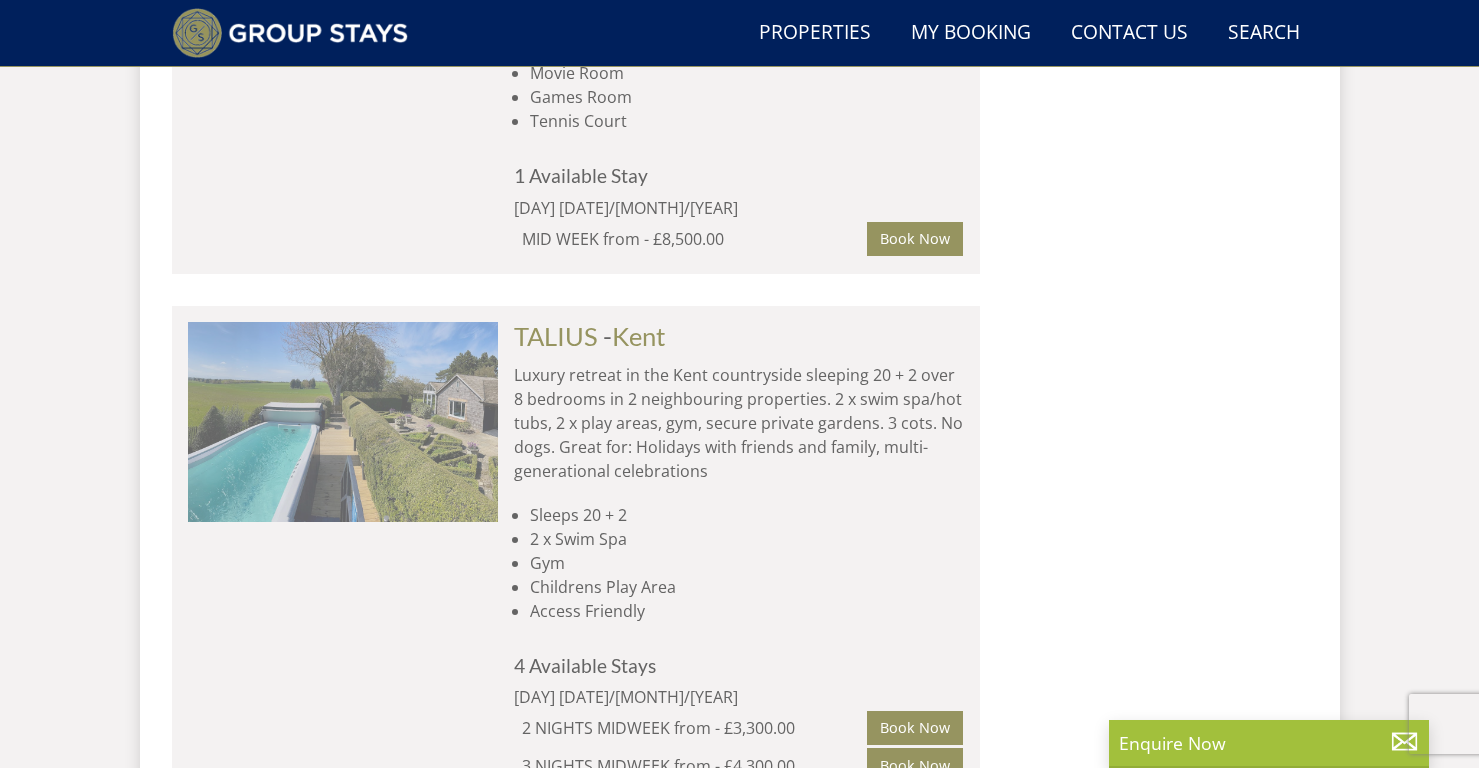 click at bounding box center [343, 422] 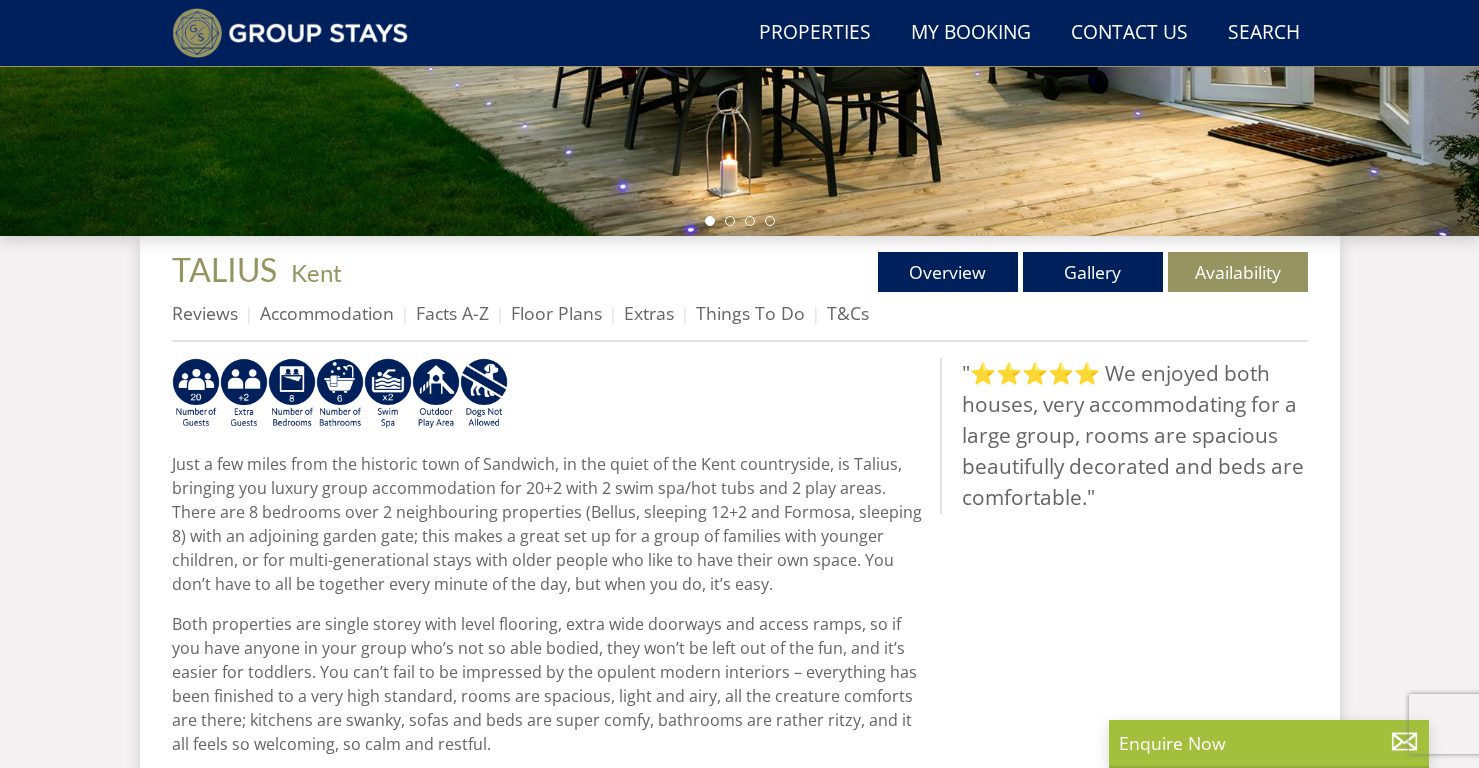 scroll, scrollTop: 575, scrollLeft: 0, axis: vertical 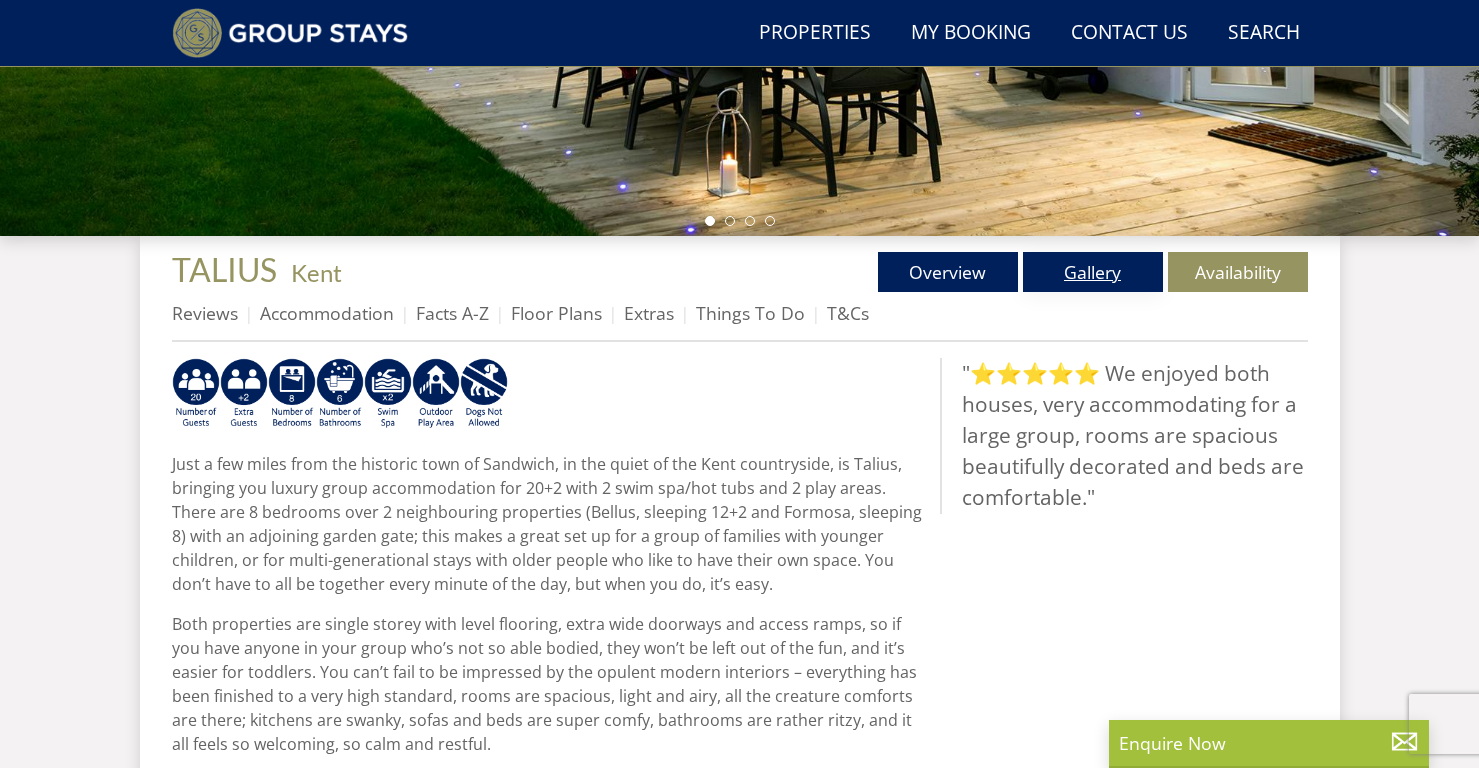 click on "Gallery" at bounding box center [1093, 272] 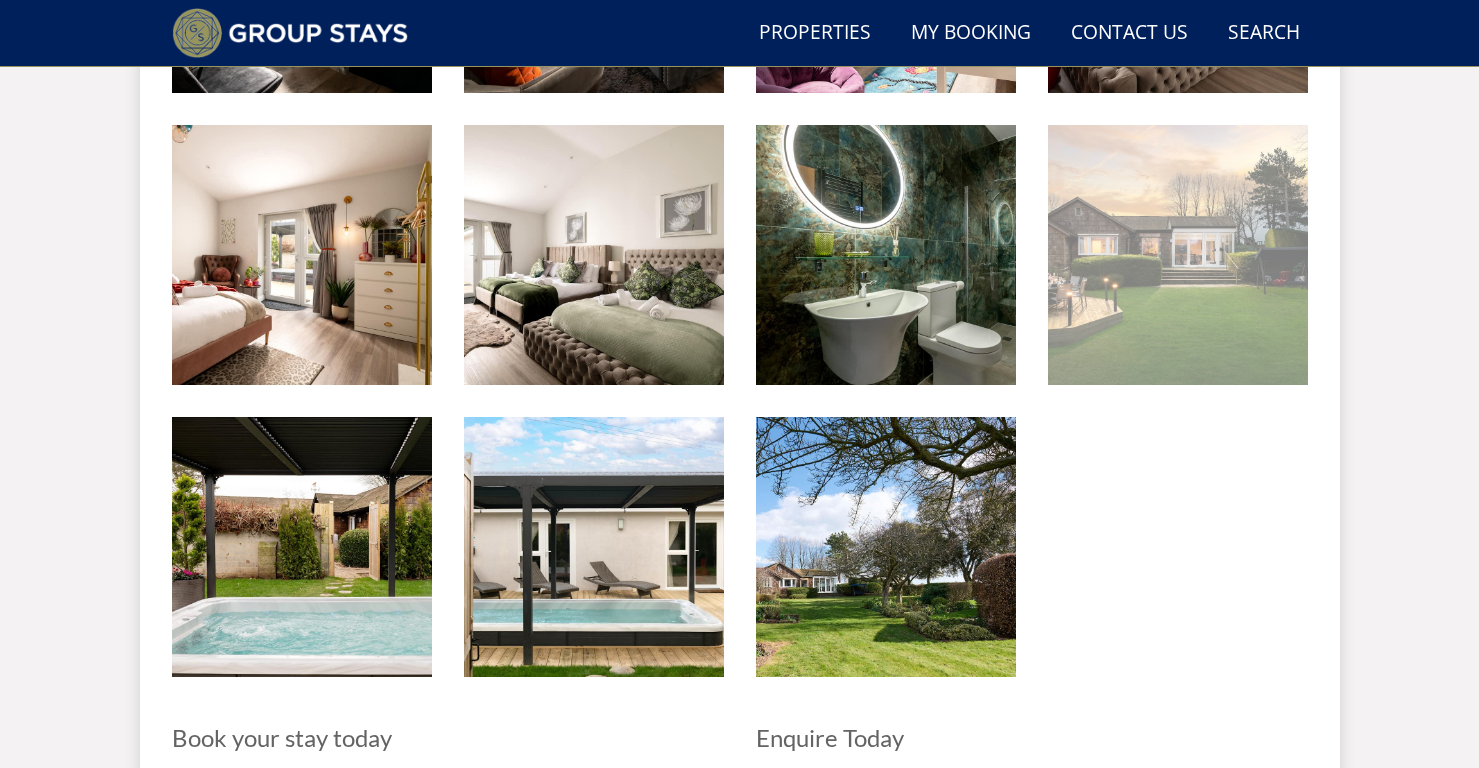 scroll, scrollTop: 2563, scrollLeft: 0, axis: vertical 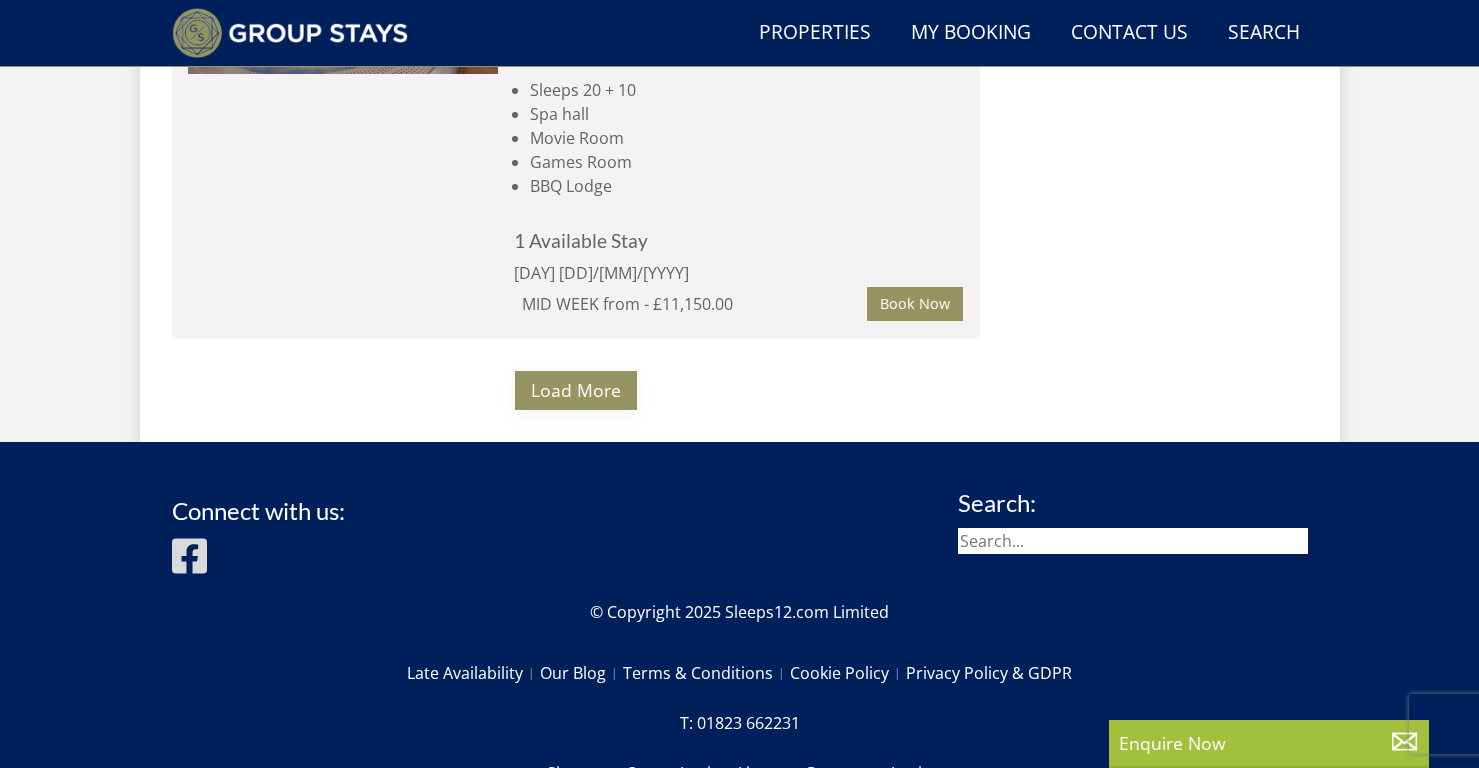 click on "Load More" at bounding box center [576, 390] 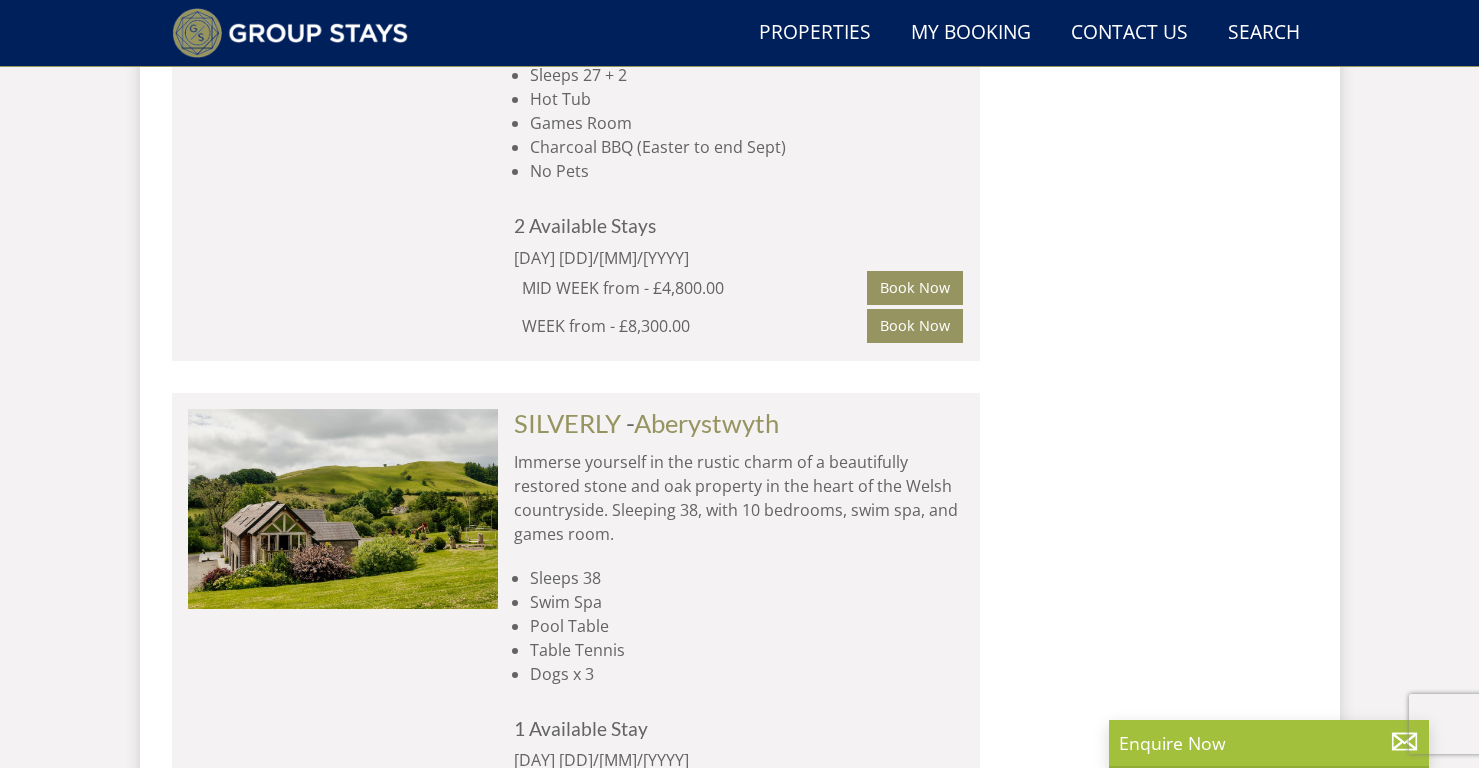 scroll, scrollTop: 28104, scrollLeft: 0, axis: vertical 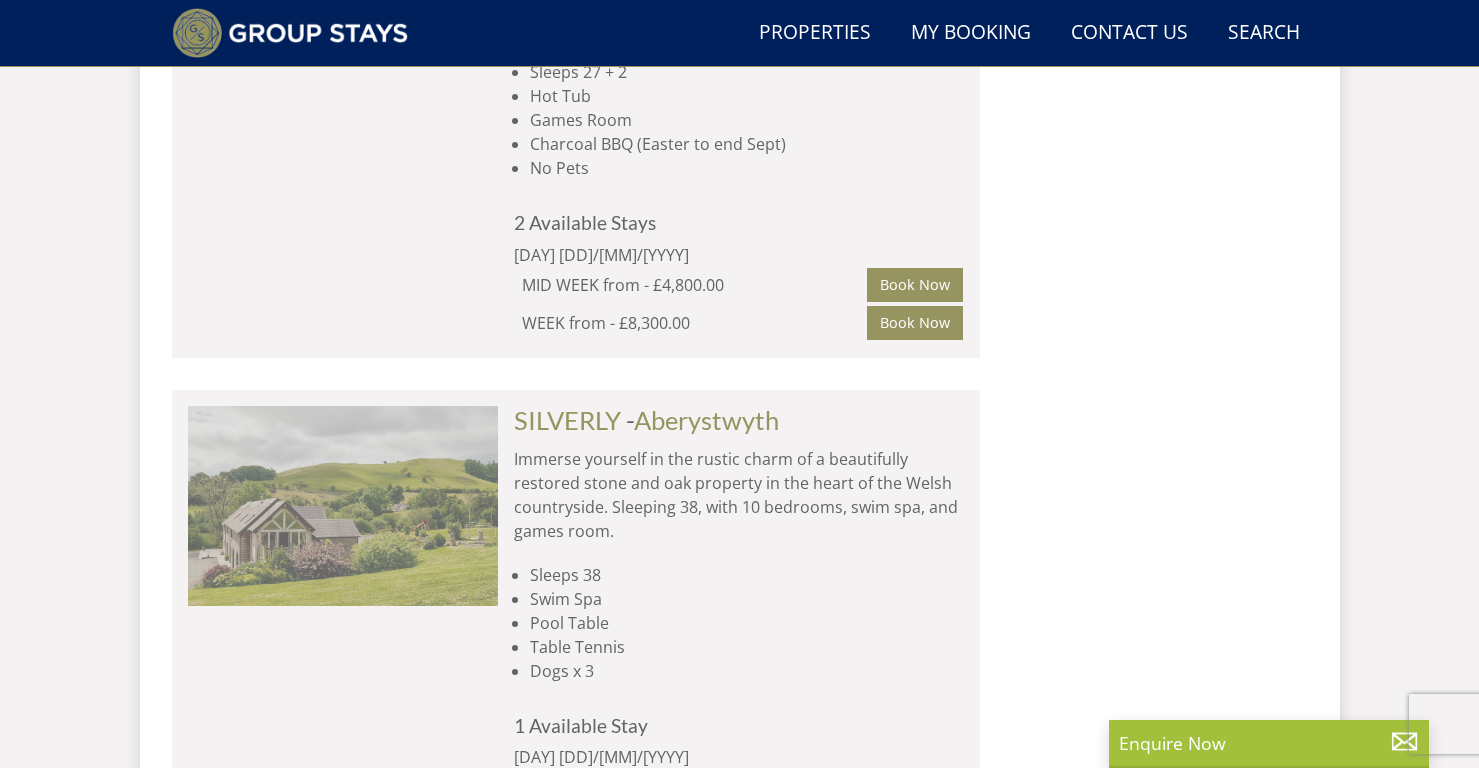 click at bounding box center (343, 506) 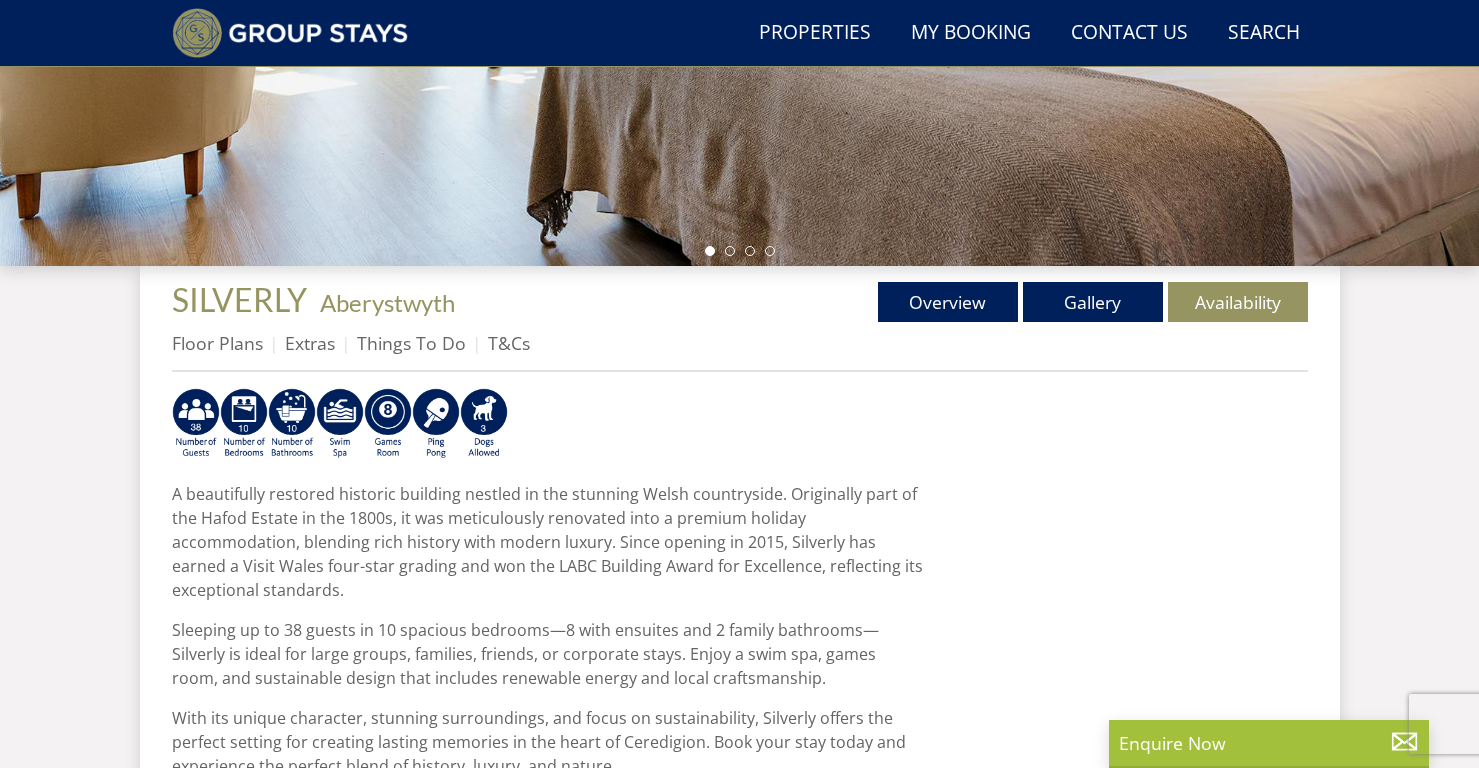 scroll, scrollTop: 574, scrollLeft: 0, axis: vertical 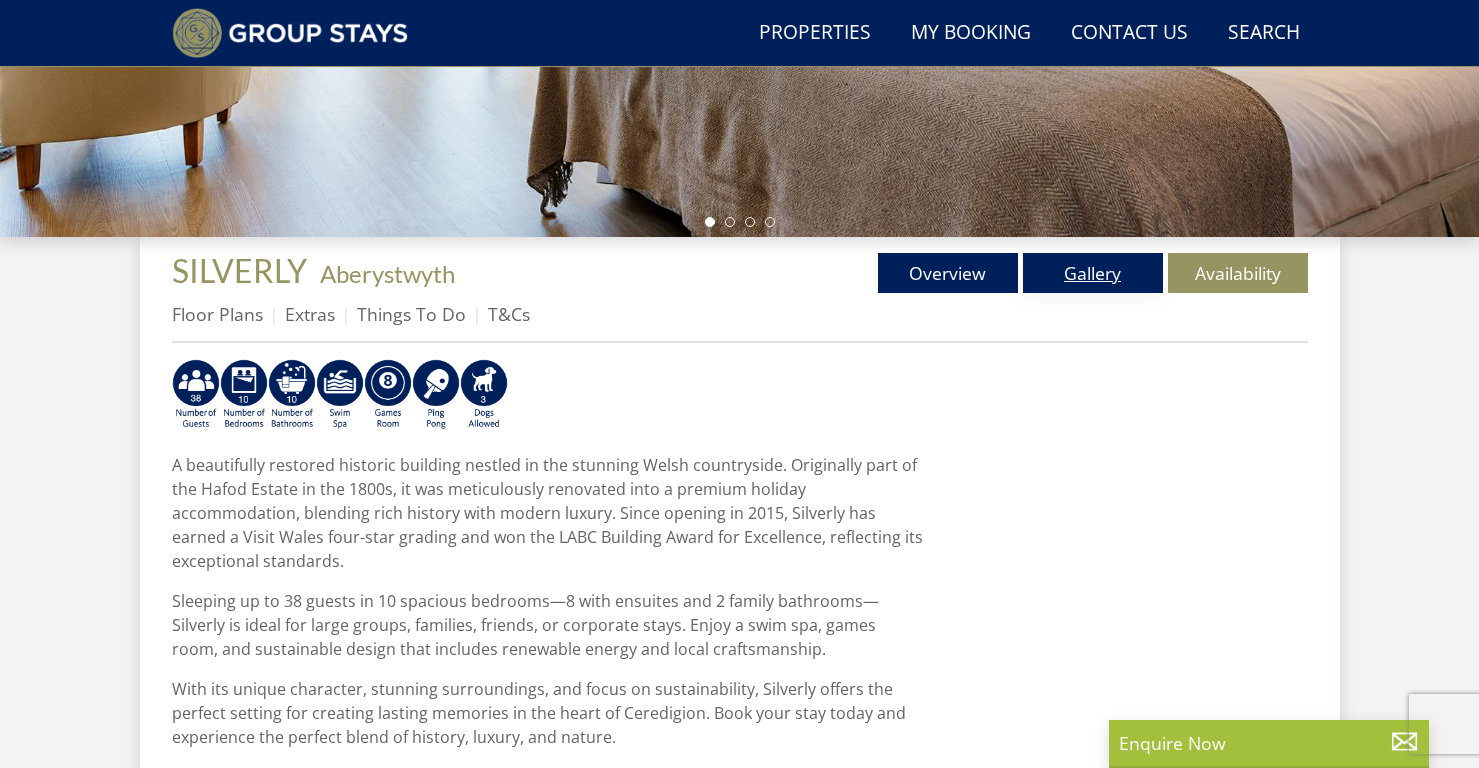 click on "Gallery" at bounding box center [1093, 273] 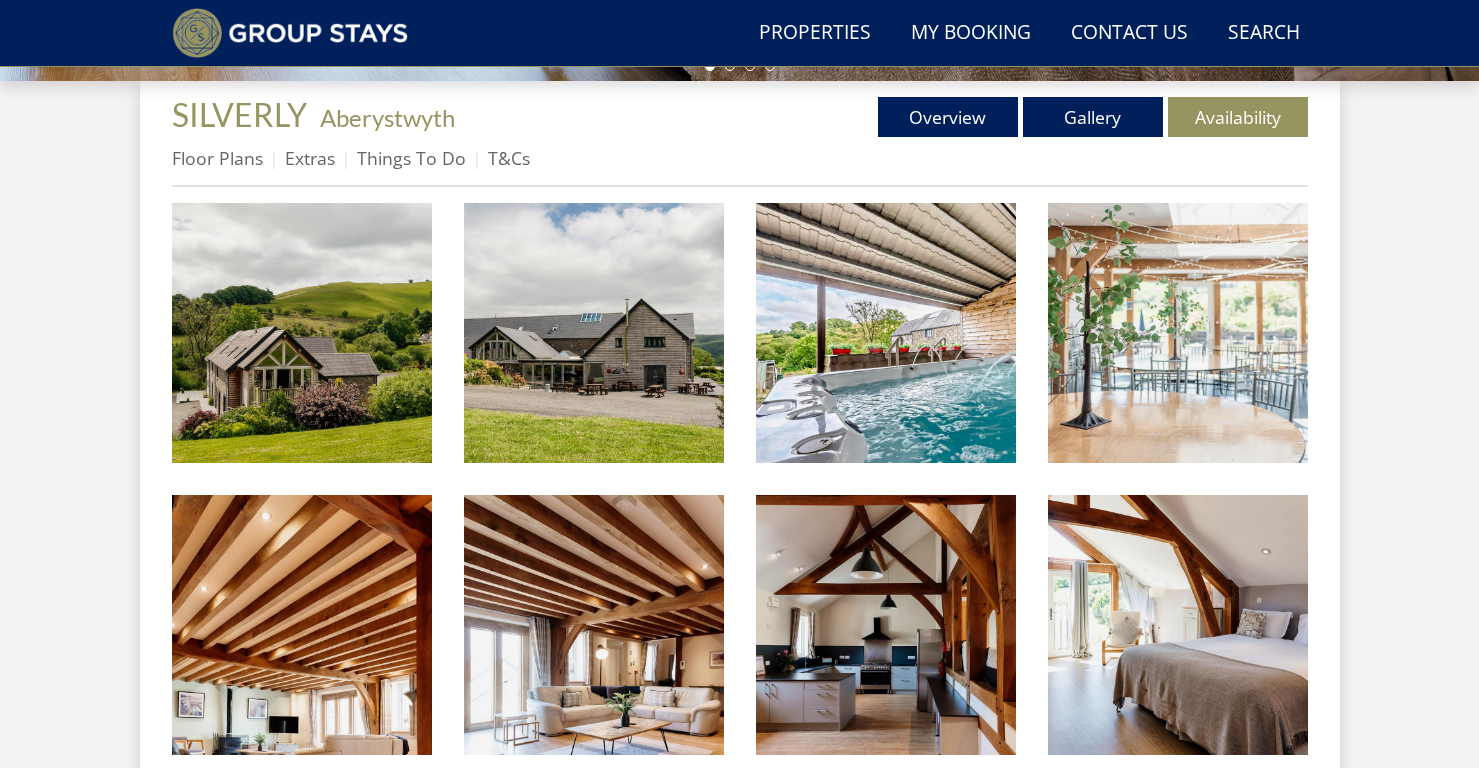 scroll, scrollTop: 744, scrollLeft: 0, axis: vertical 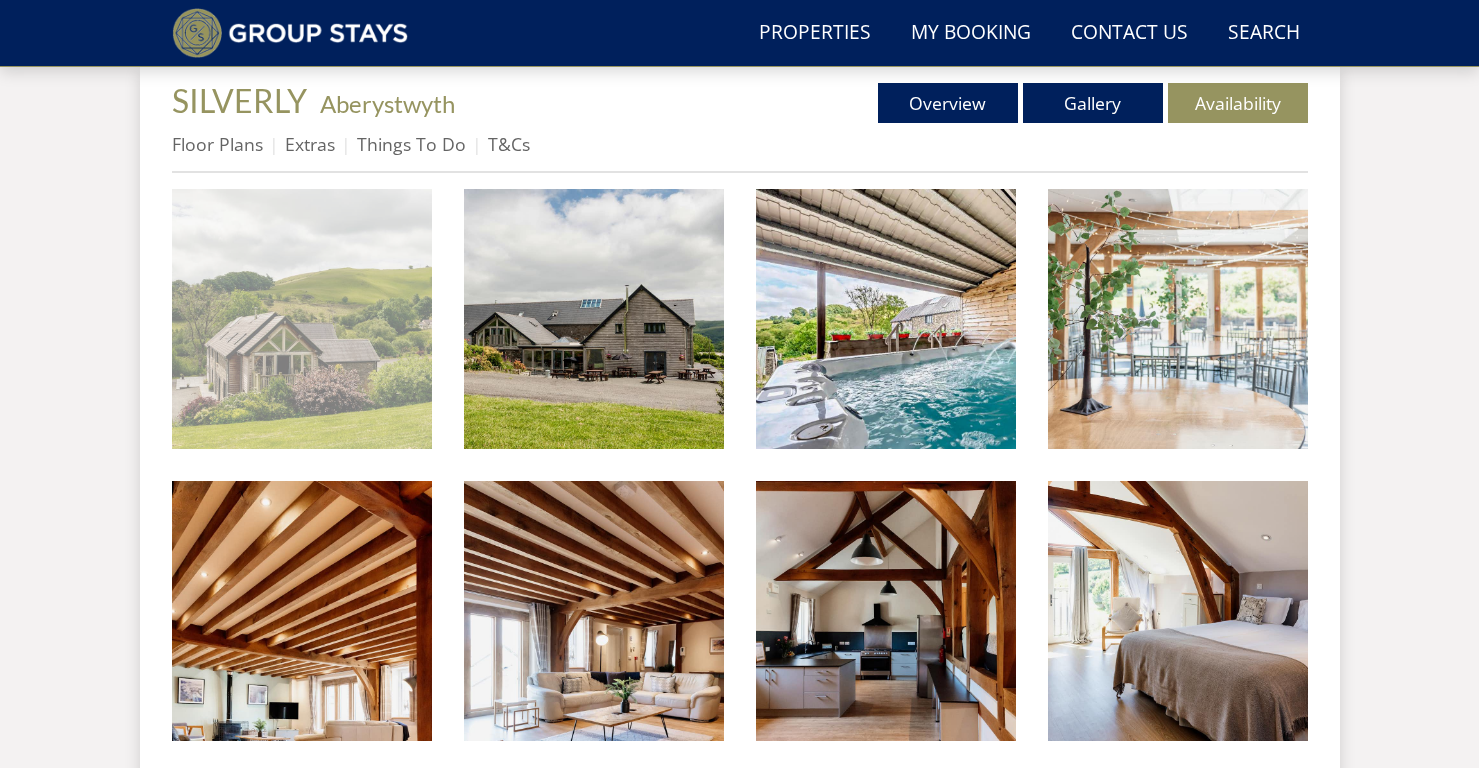 click at bounding box center (302, 319) 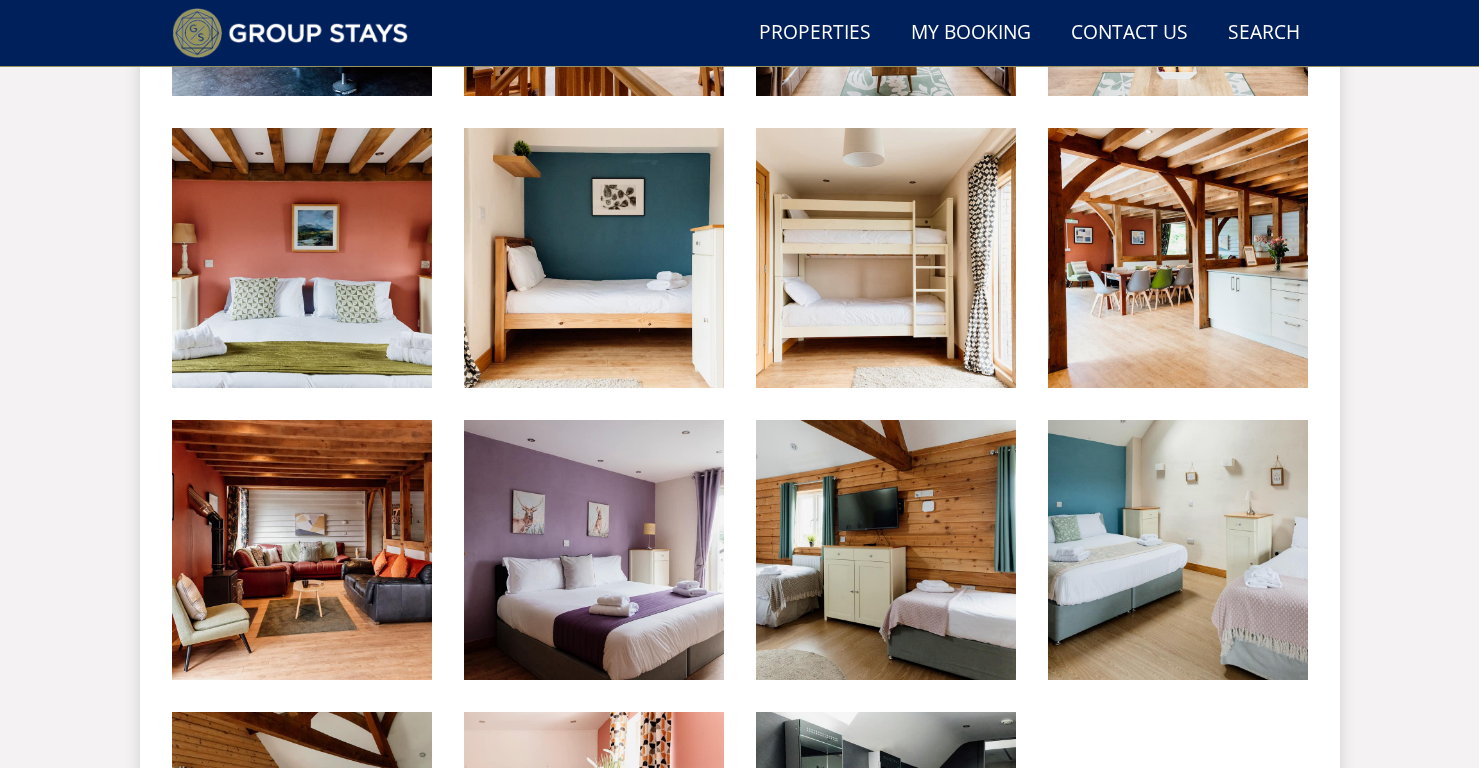 scroll, scrollTop: 2269, scrollLeft: 0, axis: vertical 